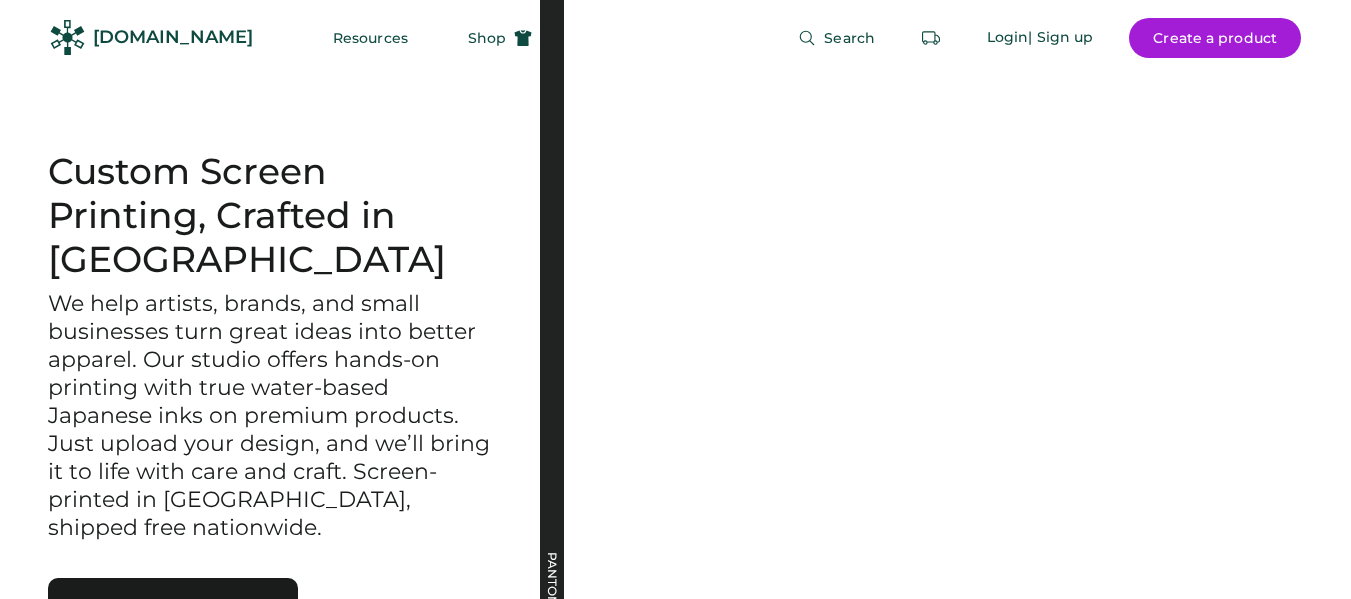 scroll, scrollTop: 0, scrollLeft: 0, axis: both 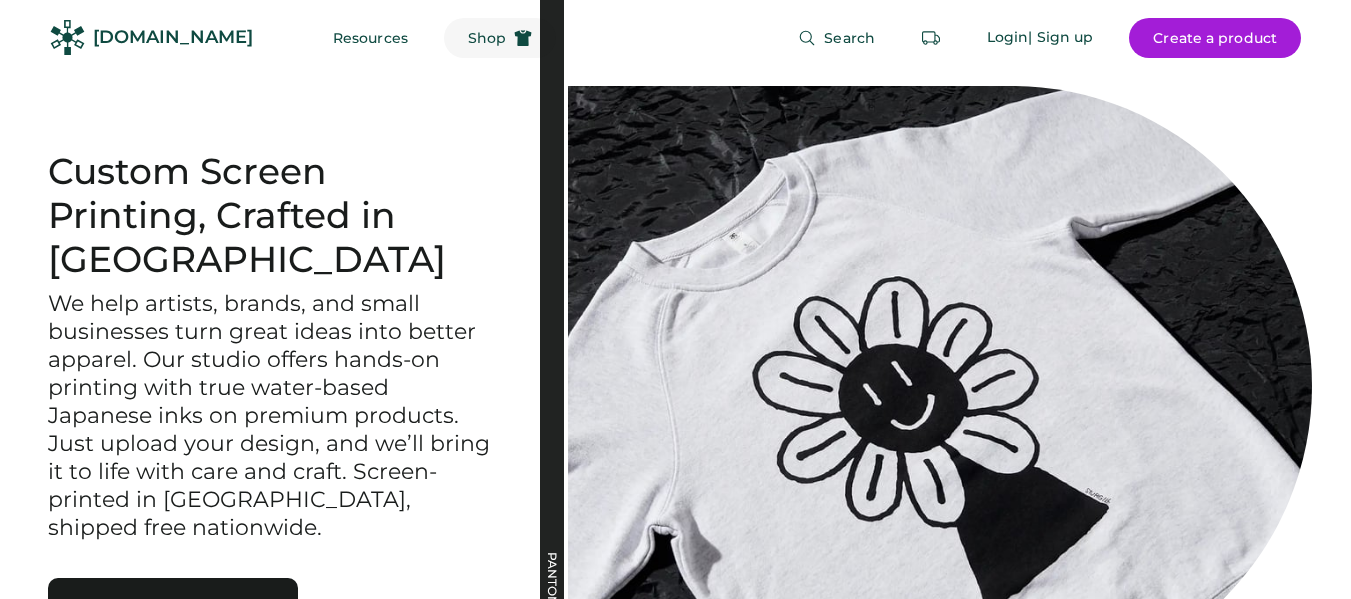 click on "Shop" at bounding box center [487, 38] 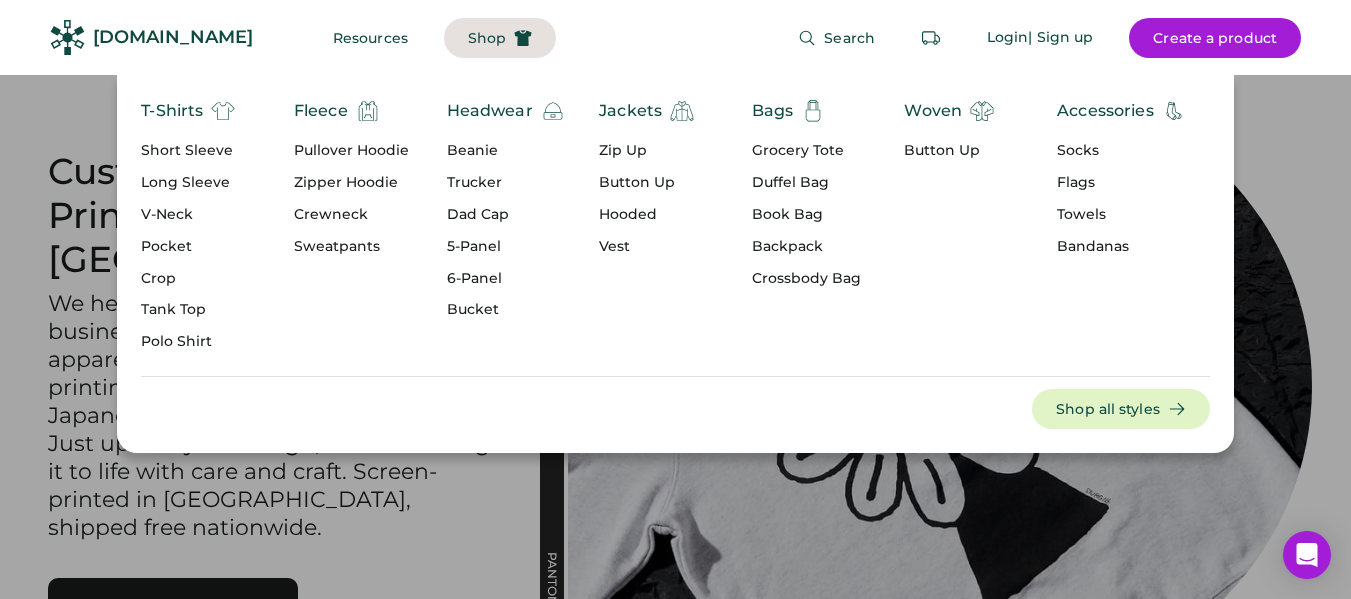 click on "Dad Cap" at bounding box center [506, 215] 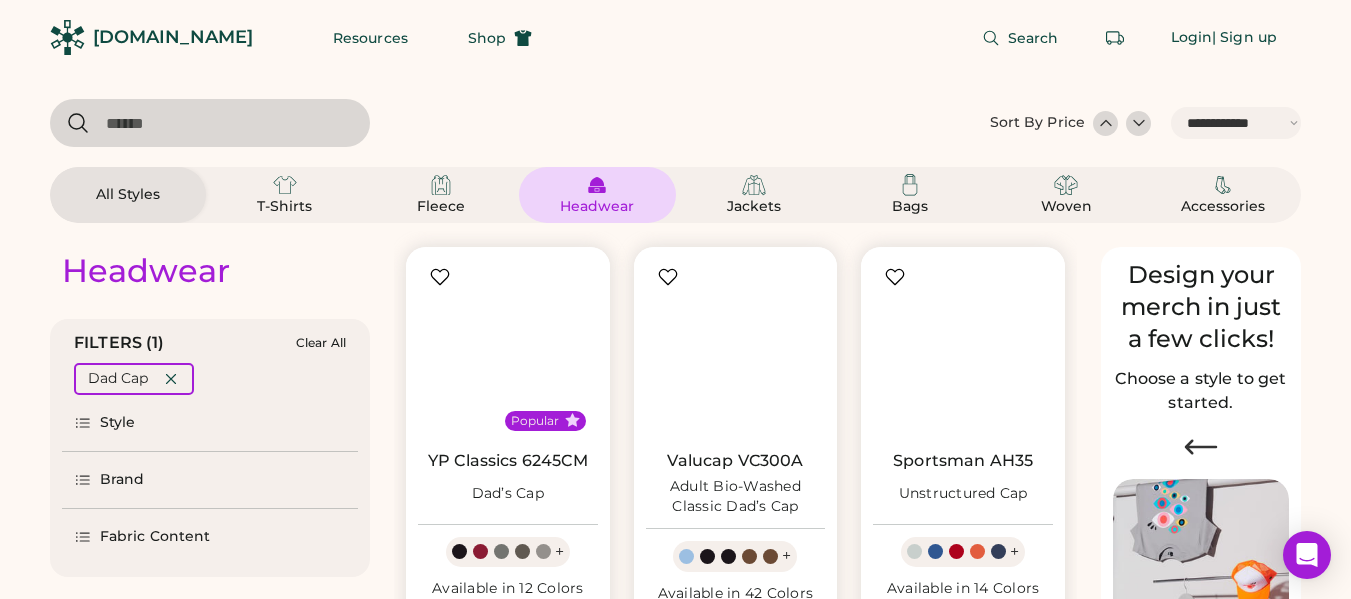 select on "*****" 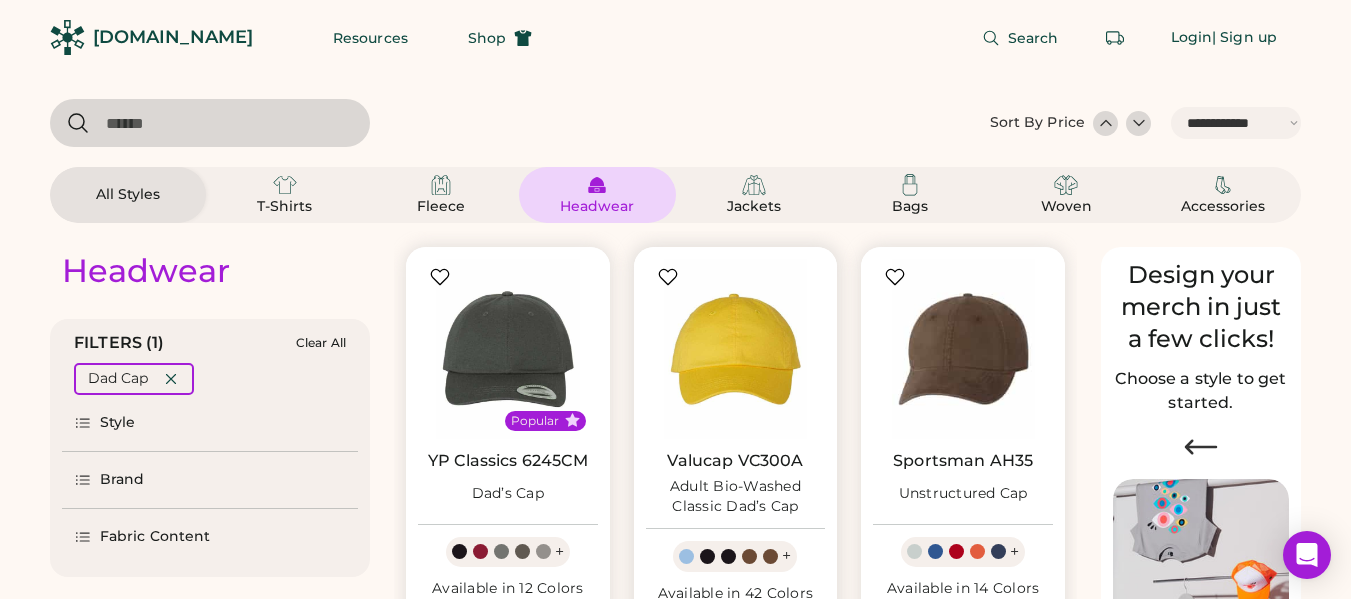 scroll, scrollTop: 0, scrollLeft: 0, axis: both 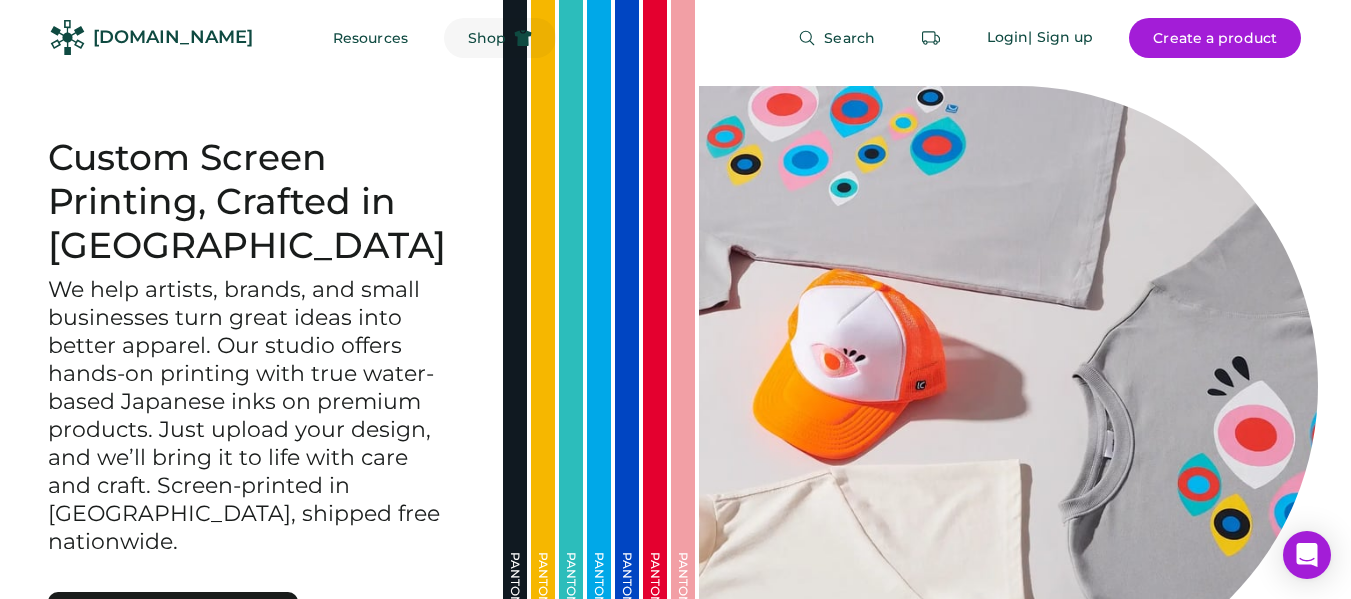 click on "Shop" at bounding box center (487, 38) 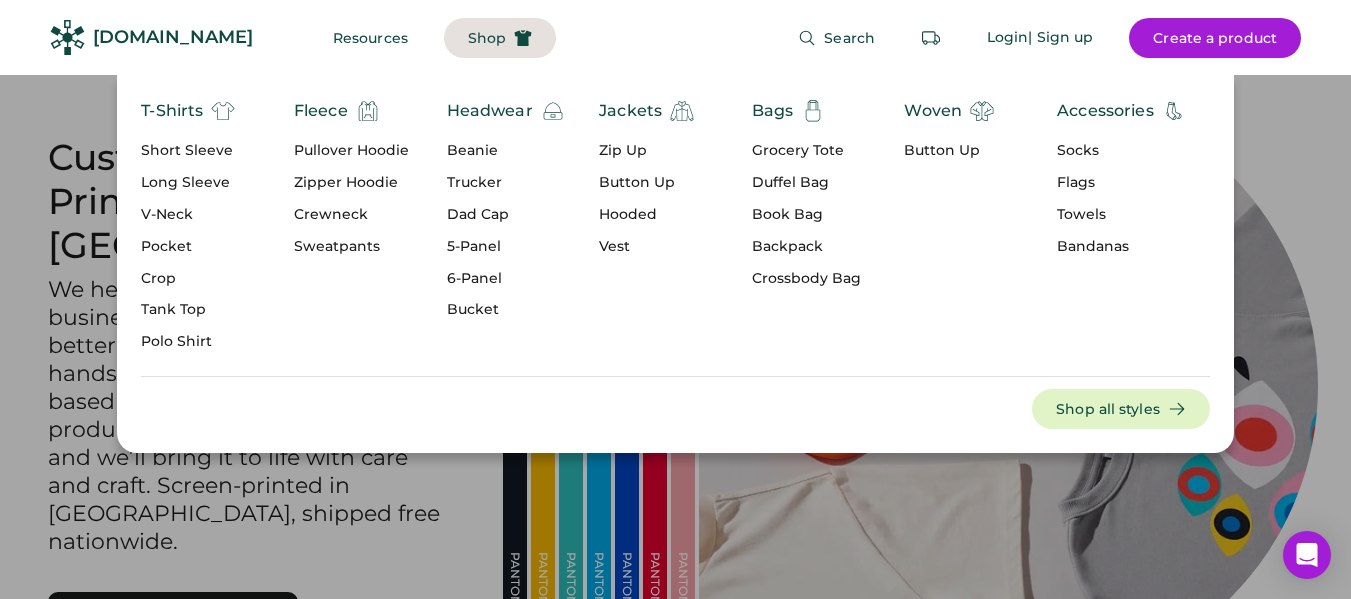click on "Trucker" at bounding box center (506, 183) 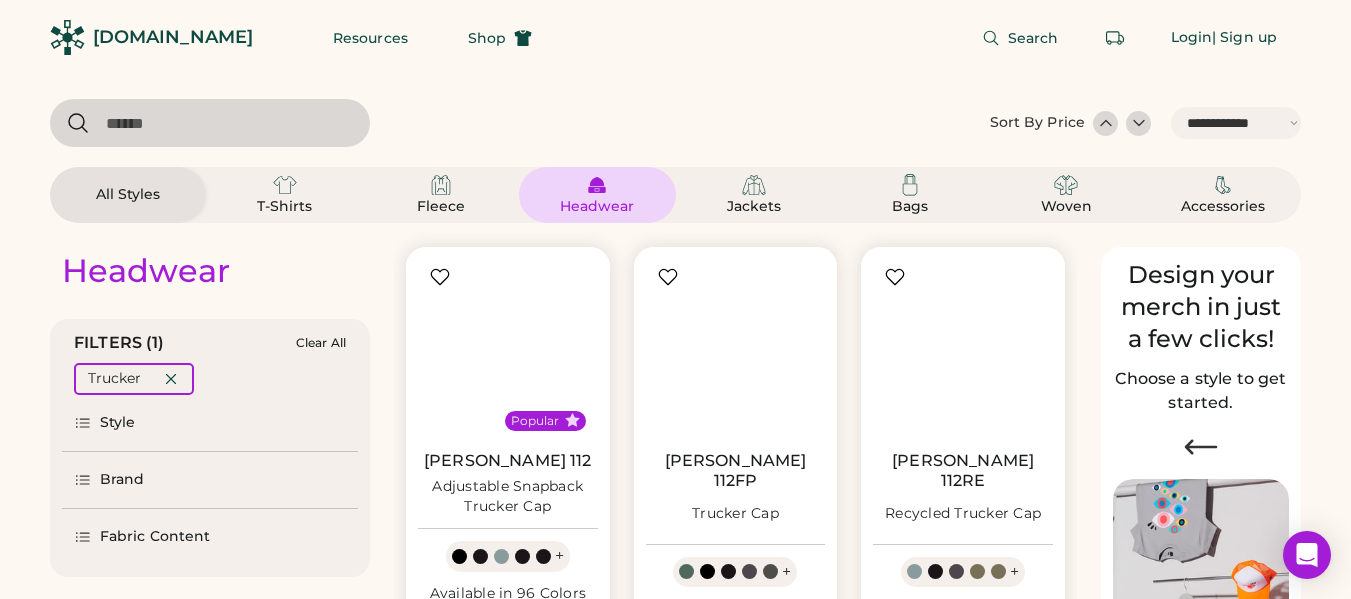 select on "*****" 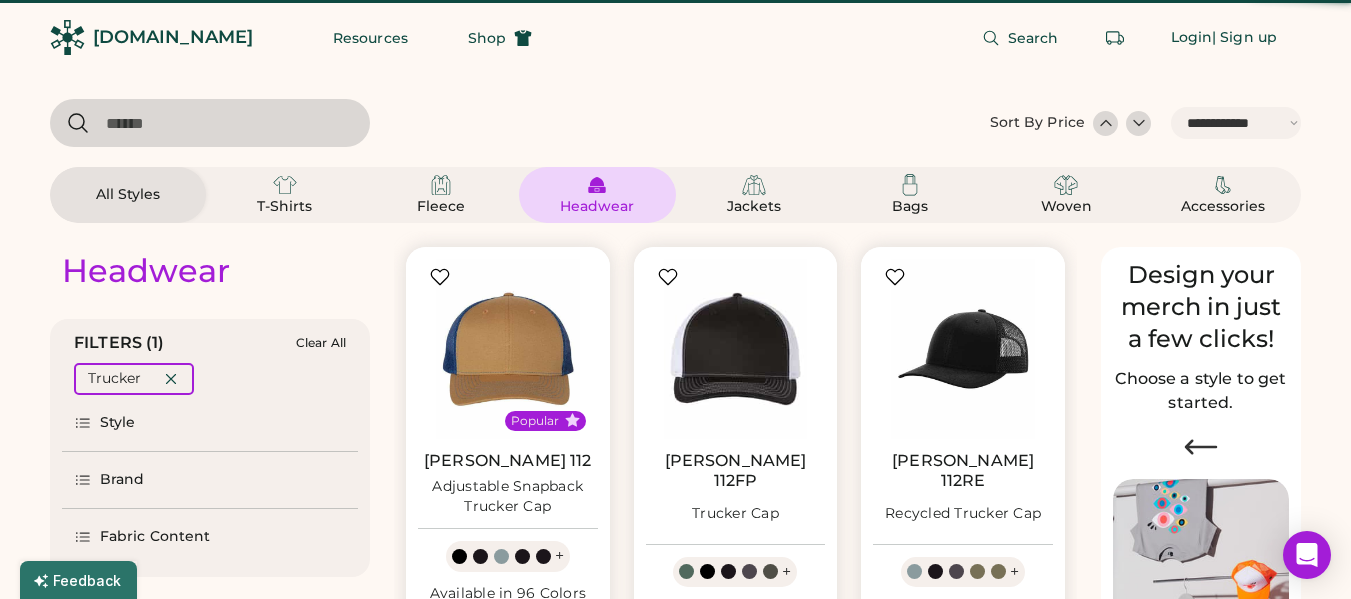 scroll, scrollTop: 0, scrollLeft: 0, axis: both 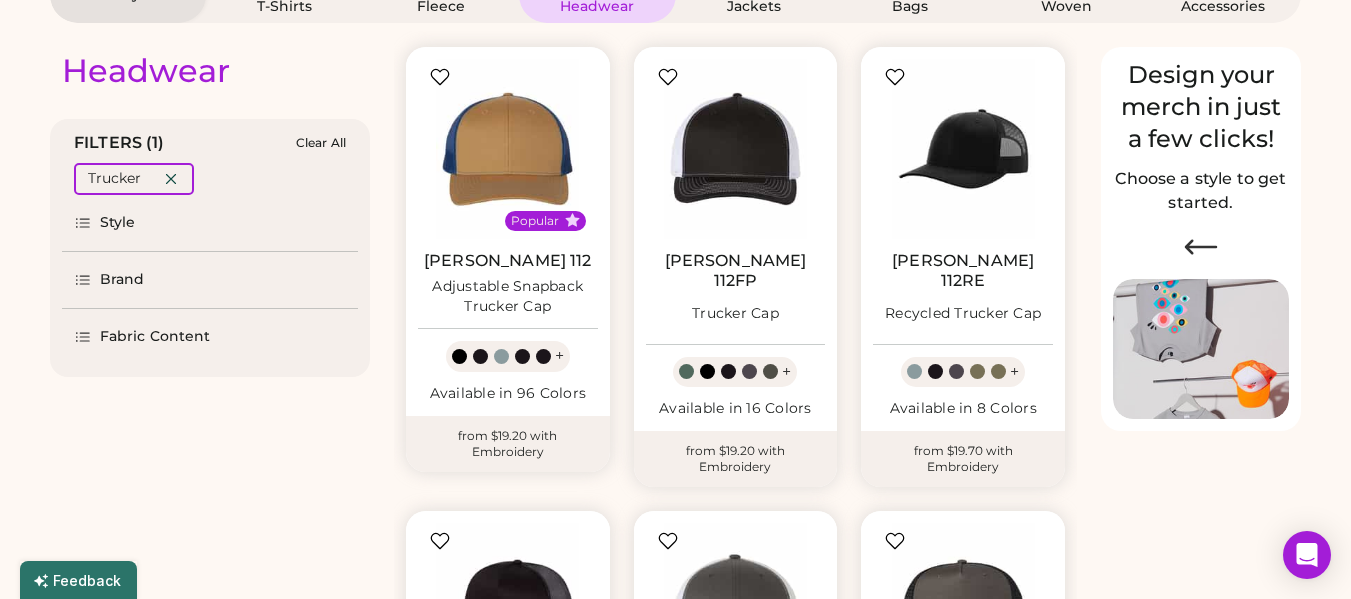 select on "*****" 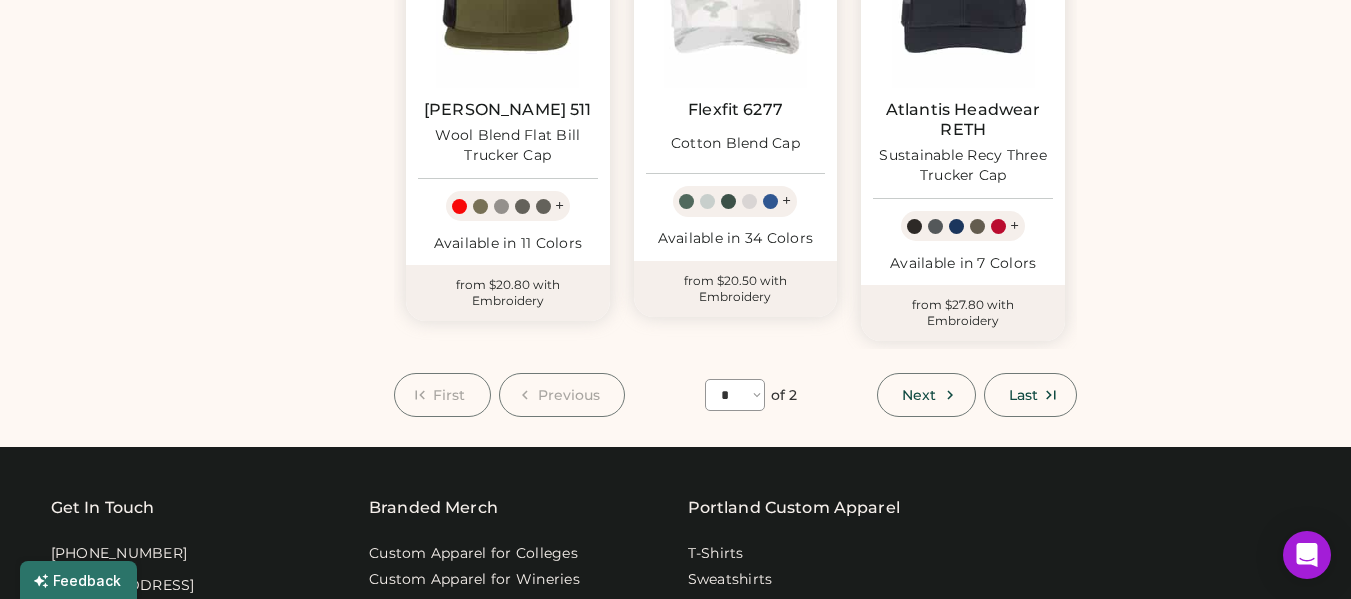 scroll, scrollTop: 1700, scrollLeft: 0, axis: vertical 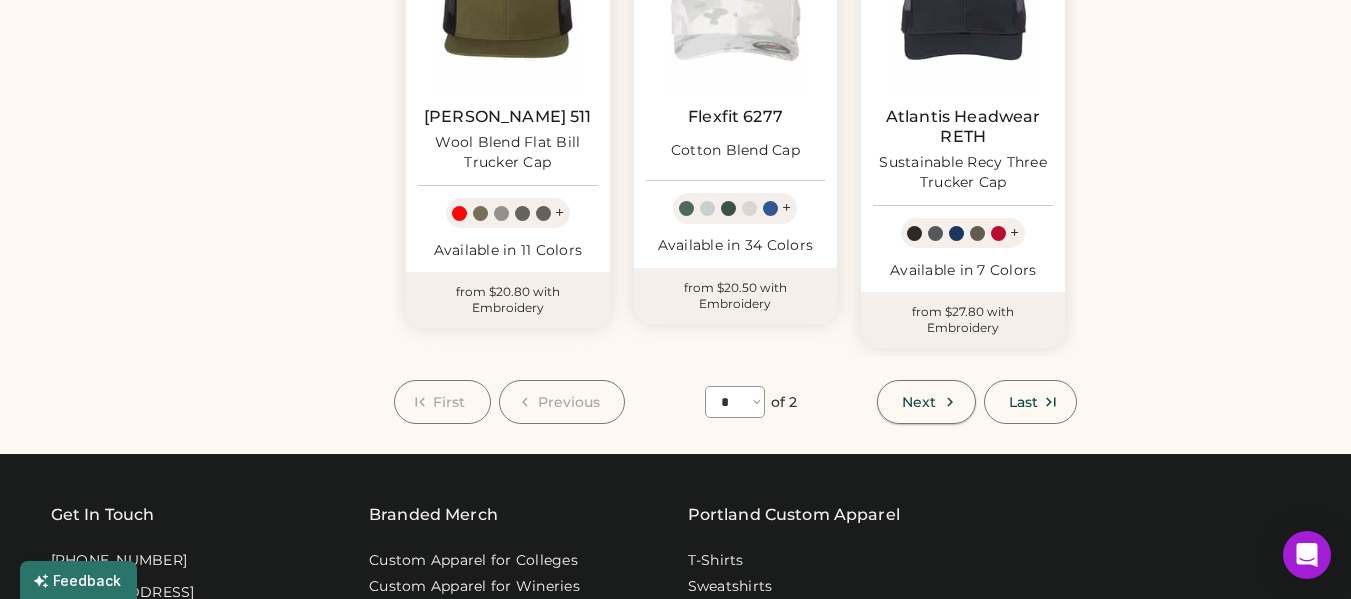 click on "Next" at bounding box center (919, 402) 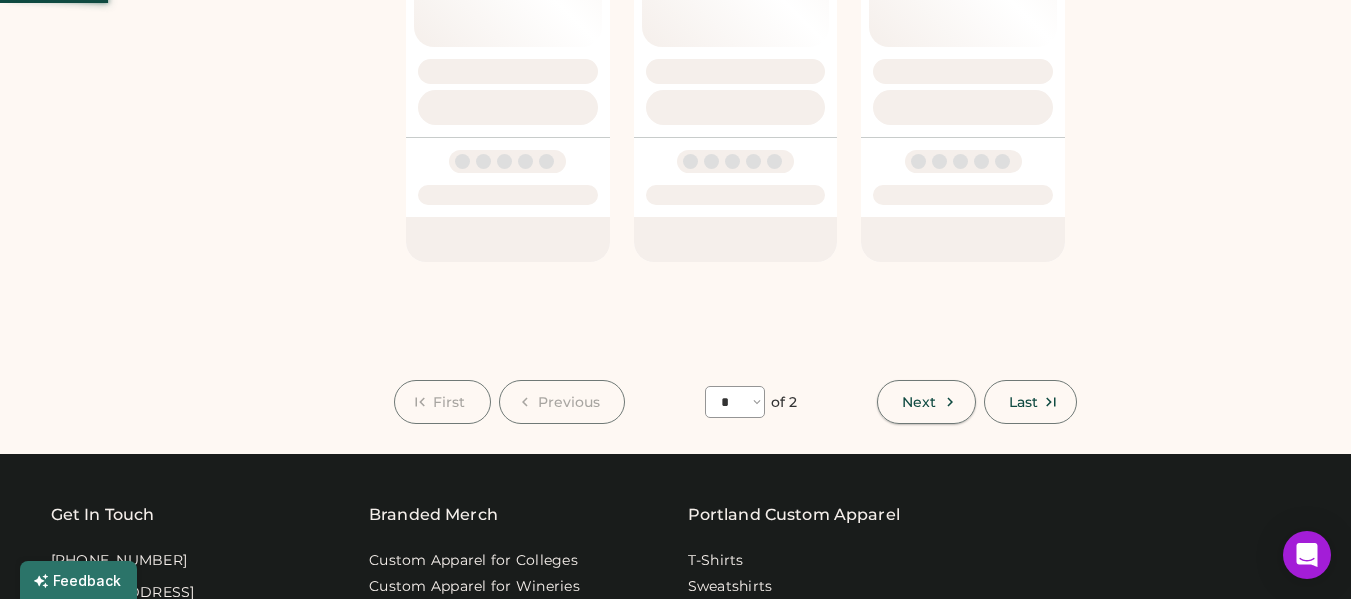 select on "*" 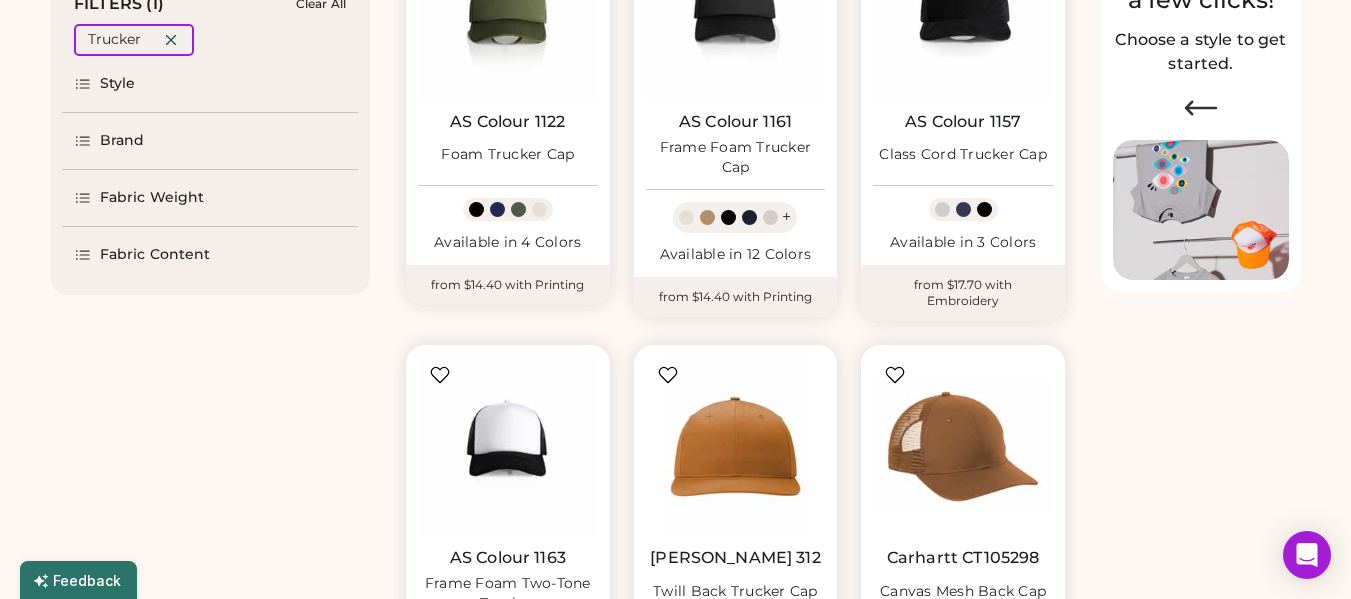 scroll, scrollTop: 487, scrollLeft: 0, axis: vertical 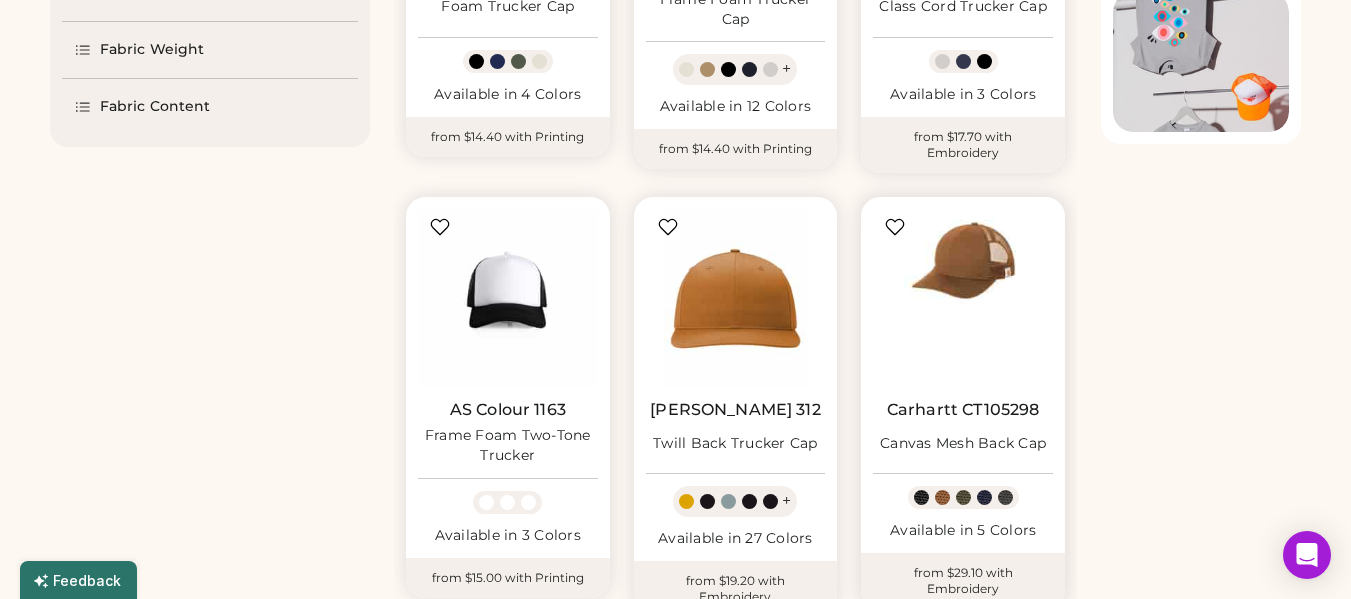click at bounding box center [963, 299] 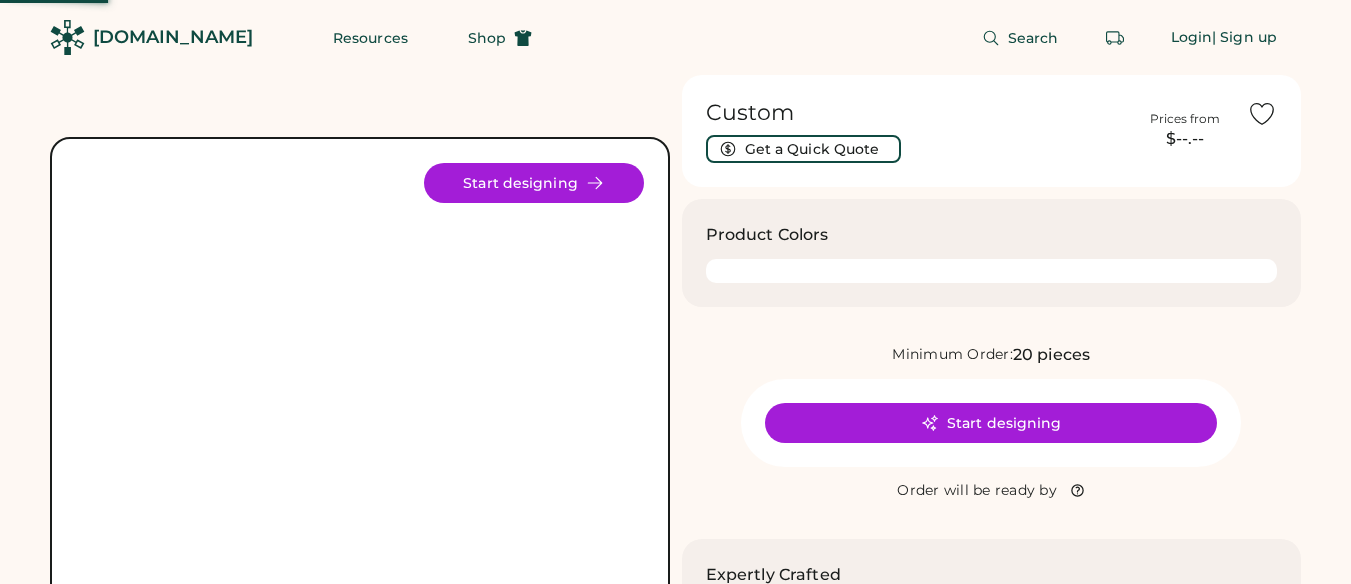 scroll, scrollTop: 0, scrollLeft: 0, axis: both 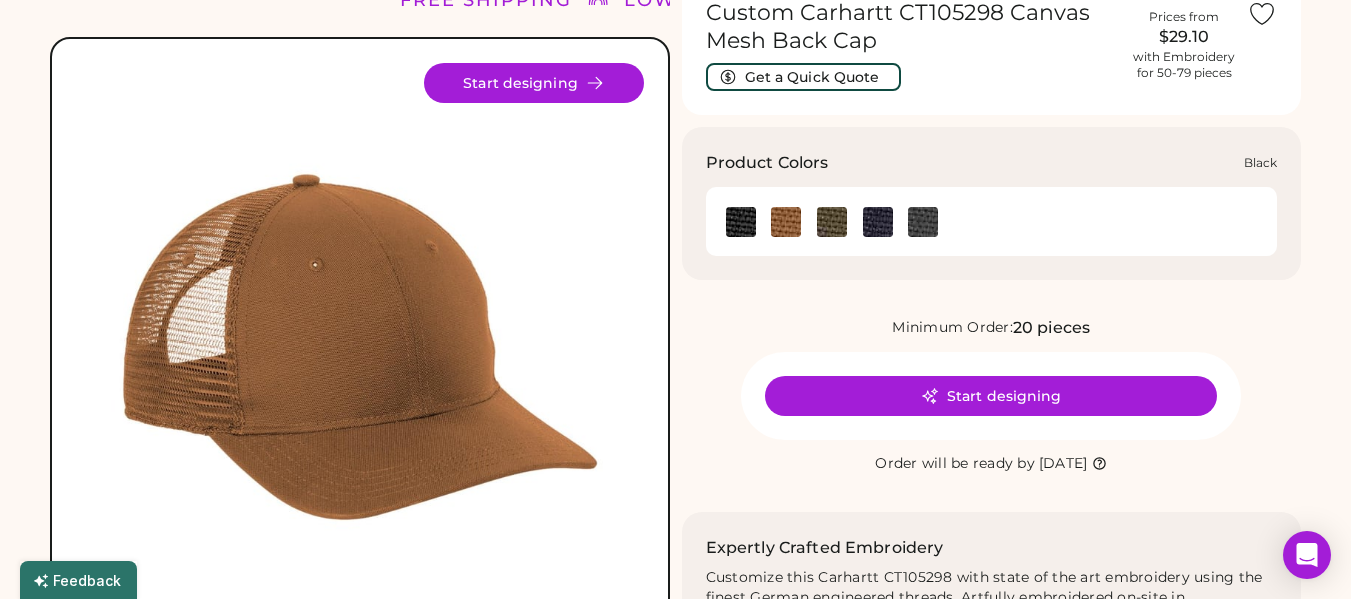 click 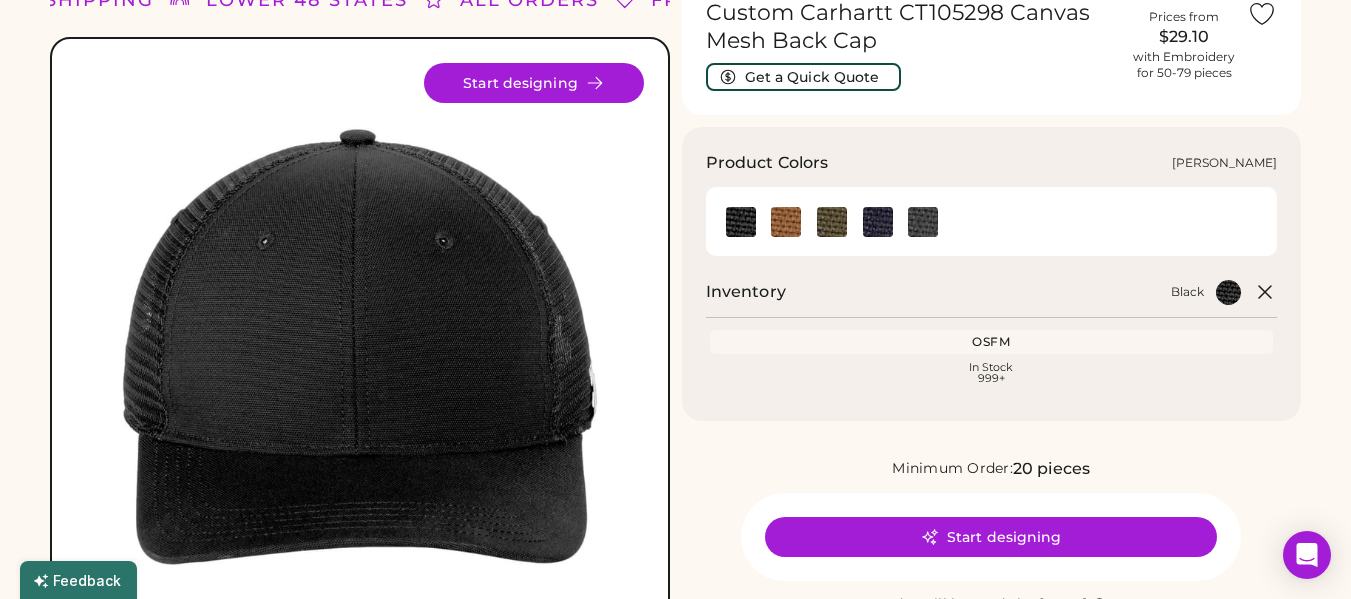 click 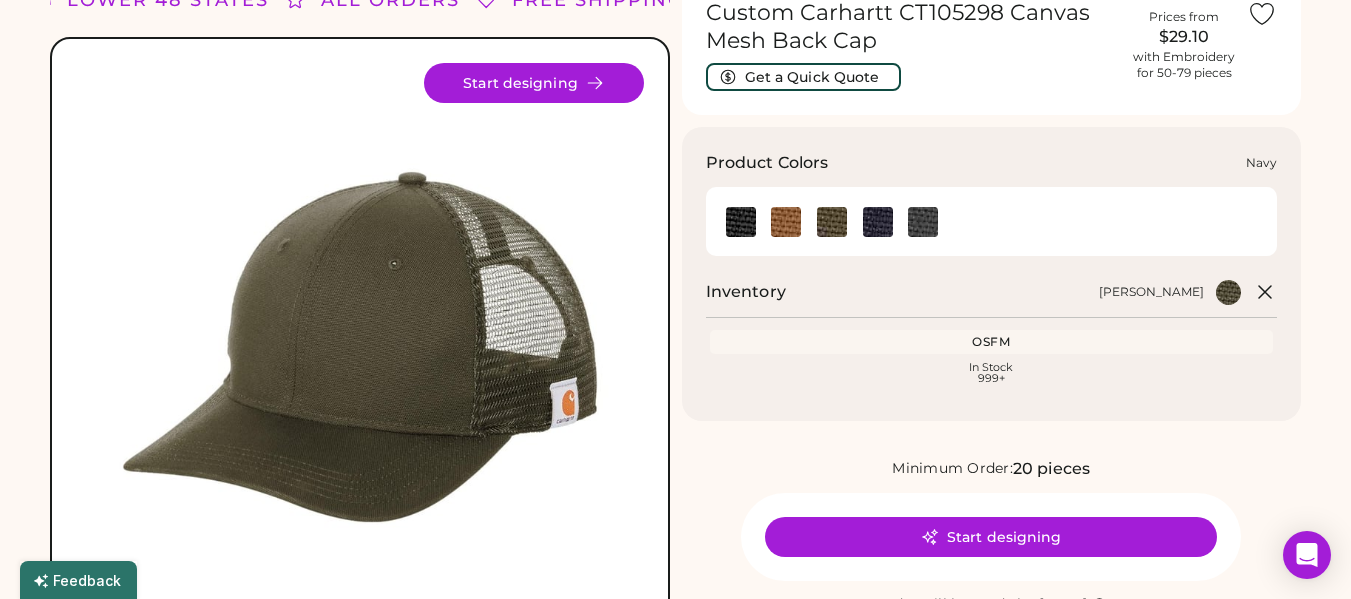click 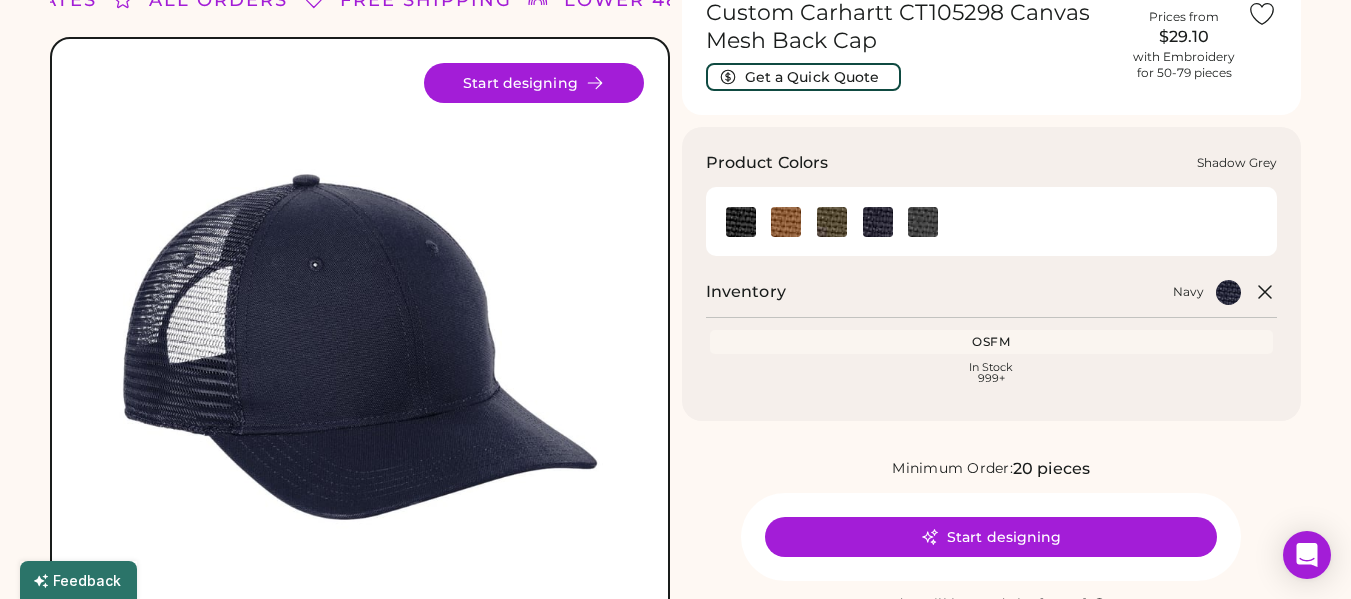 click 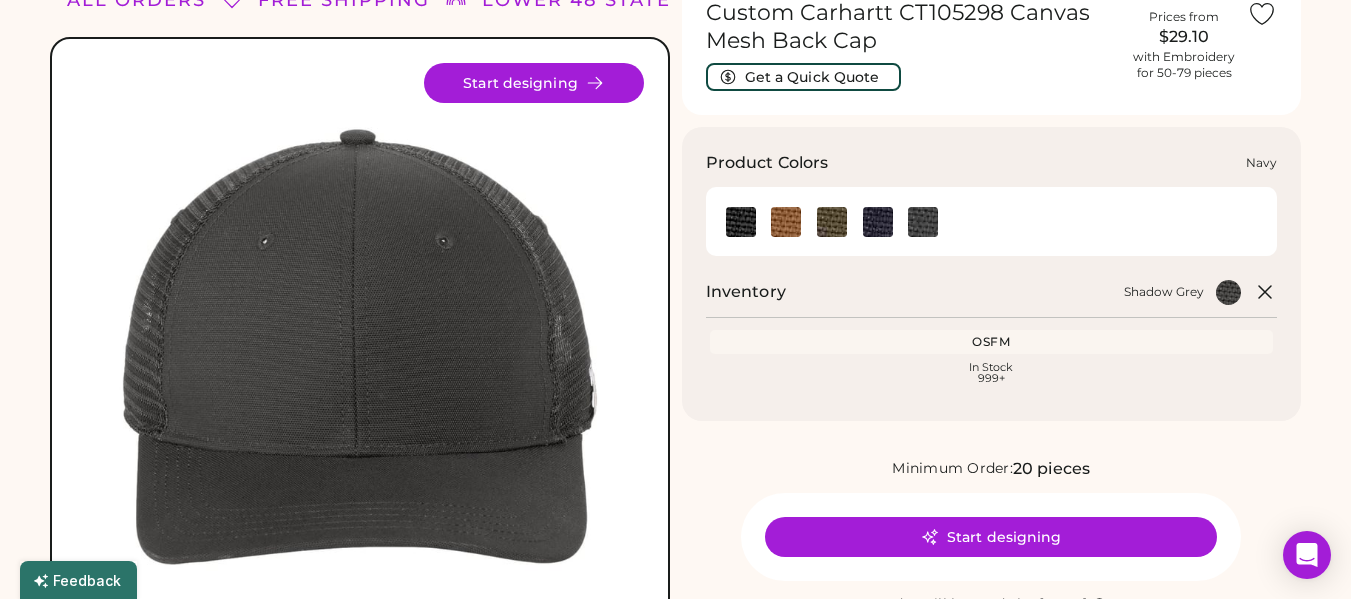 click 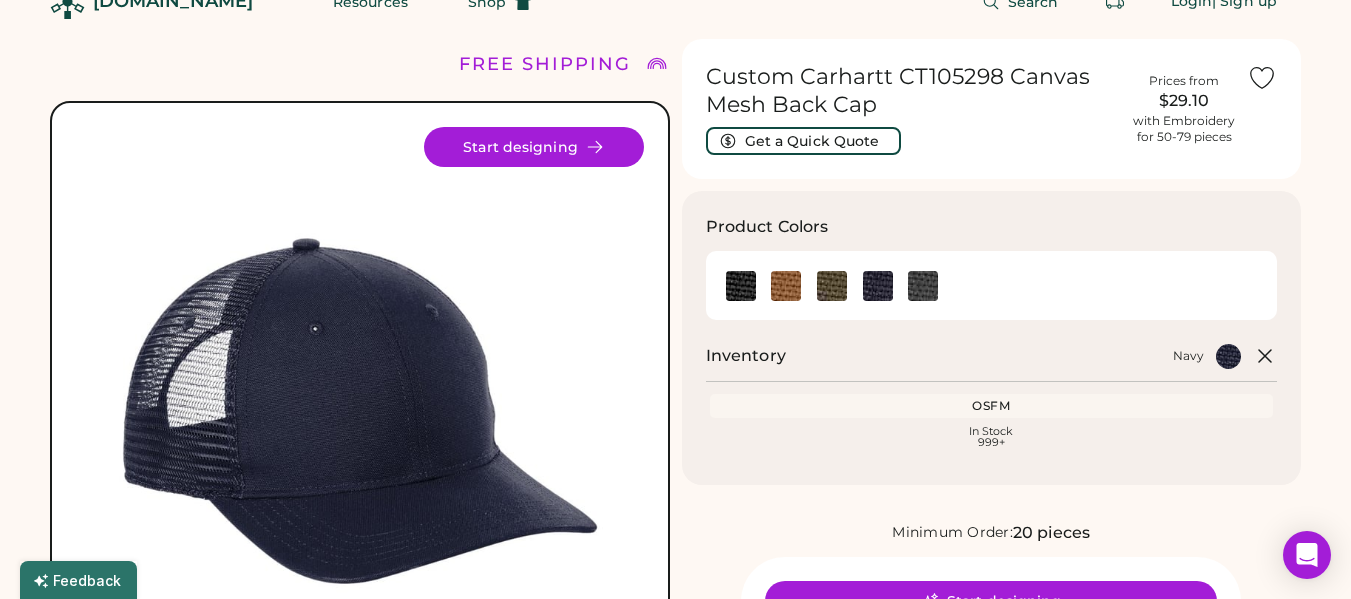 scroll, scrollTop: 0, scrollLeft: 0, axis: both 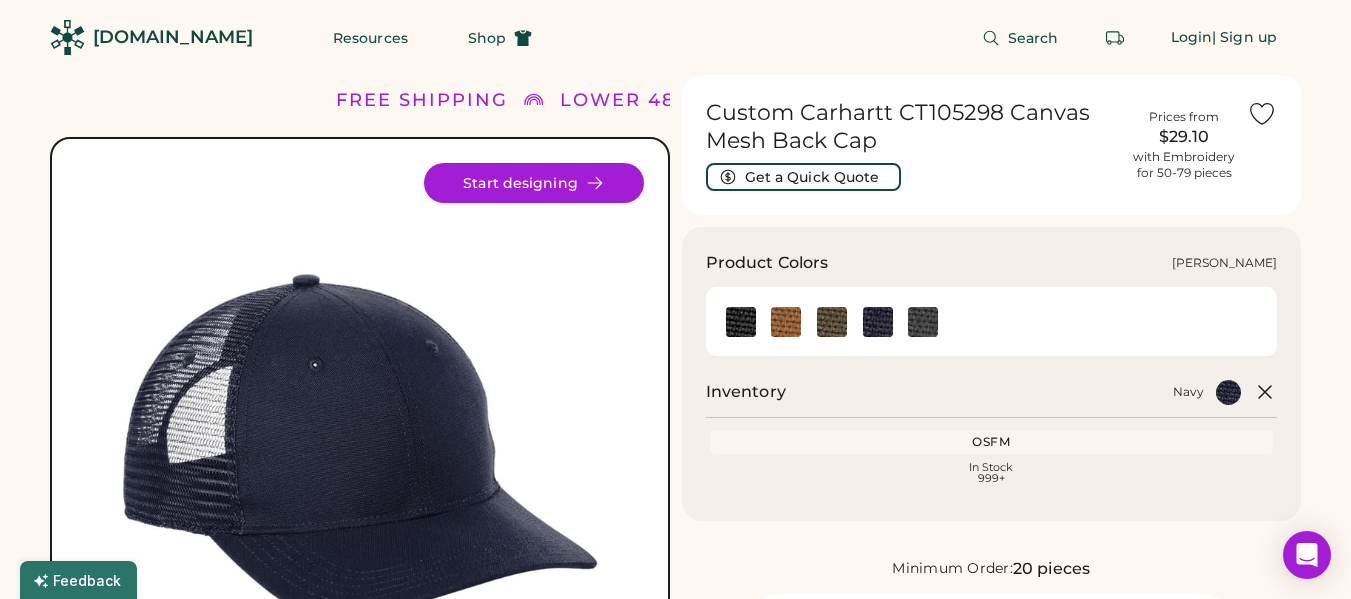 click 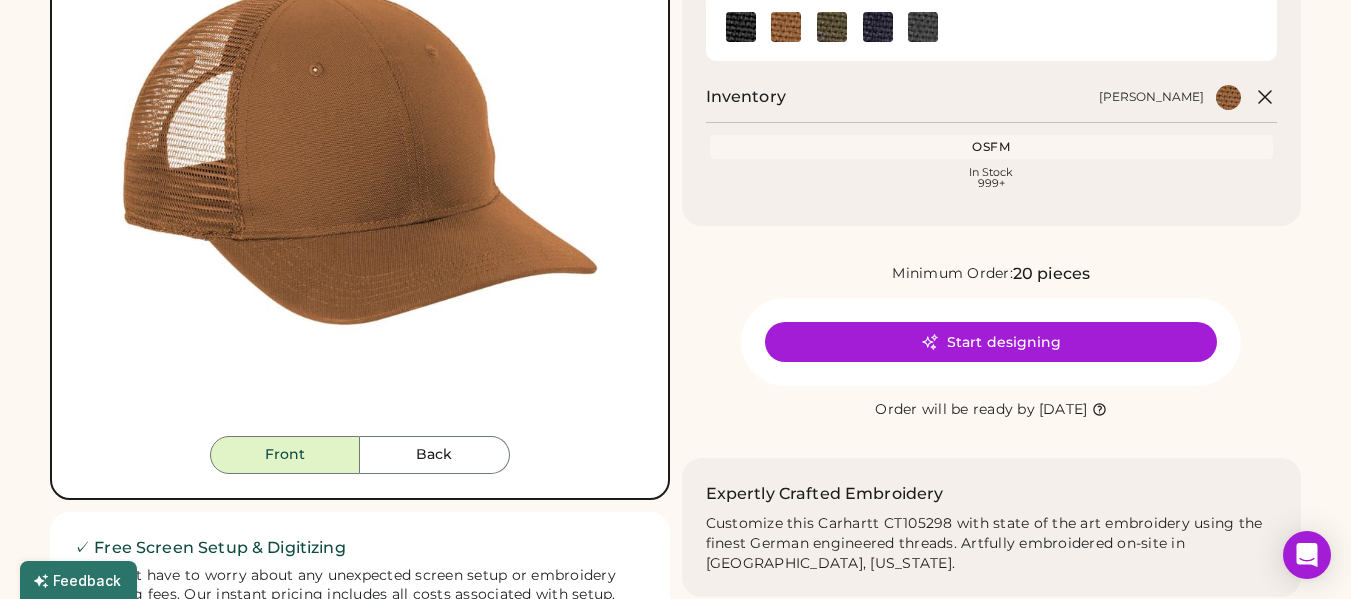 scroll, scrollTop: 300, scrollLeft: 0, axis: vertical 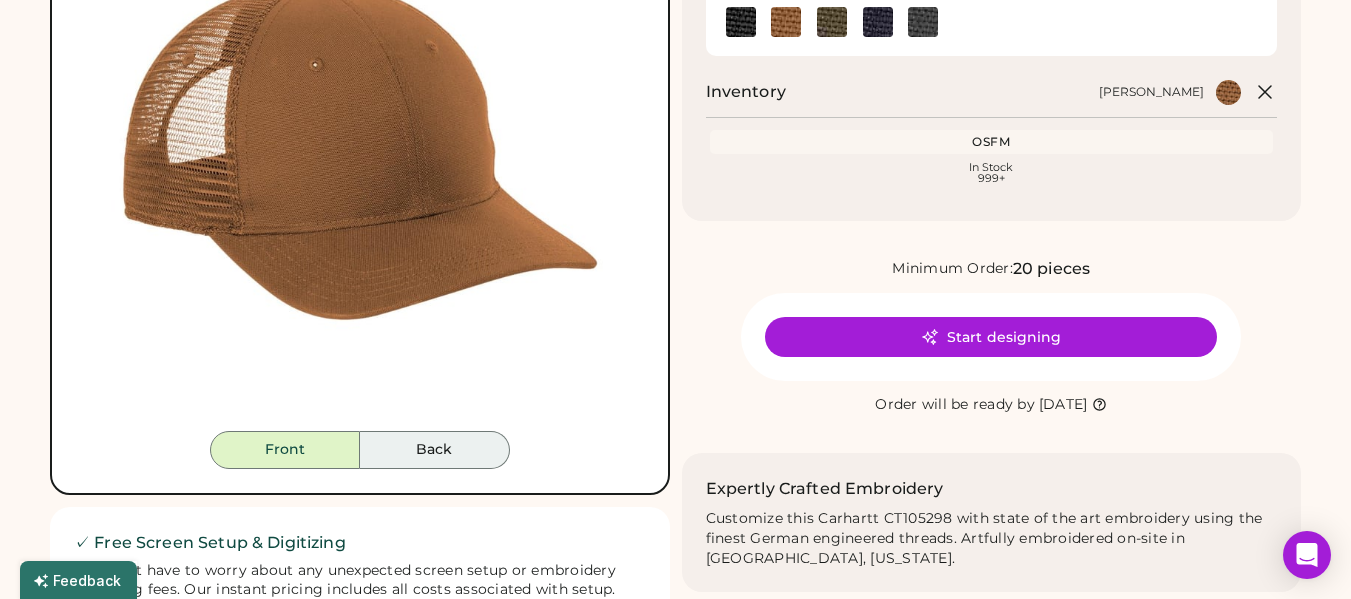 click on "Back" at bounding box center [435, 450] 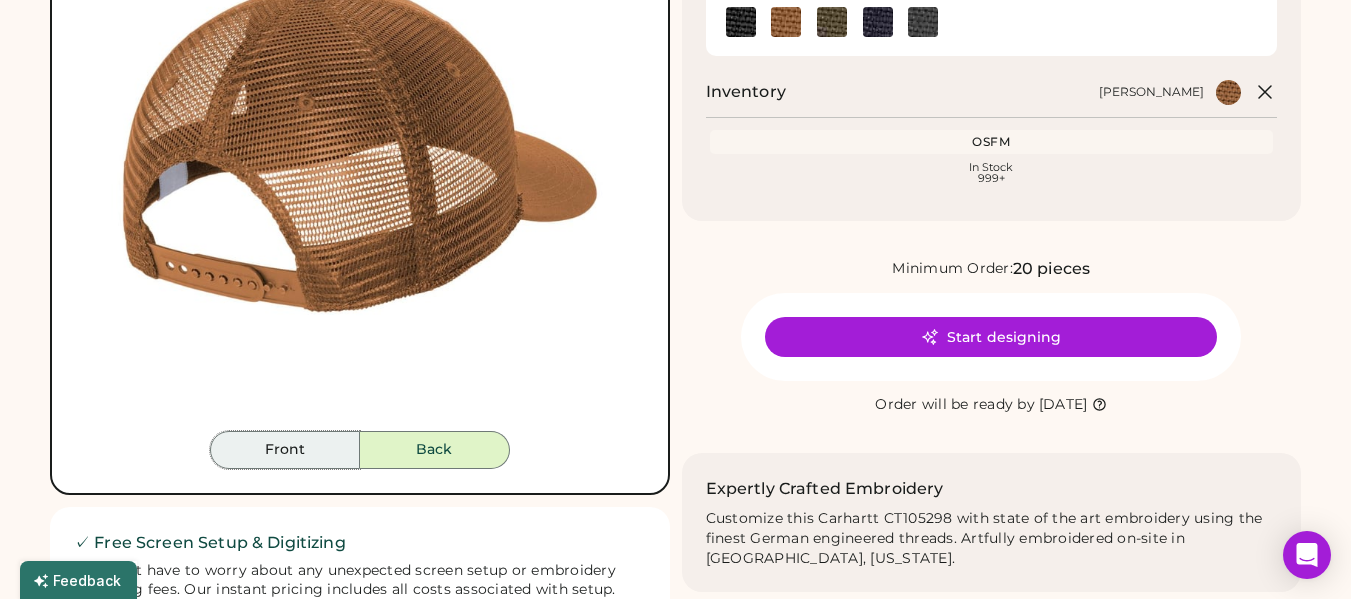 click on "Front" at bounding box center [285, 450] 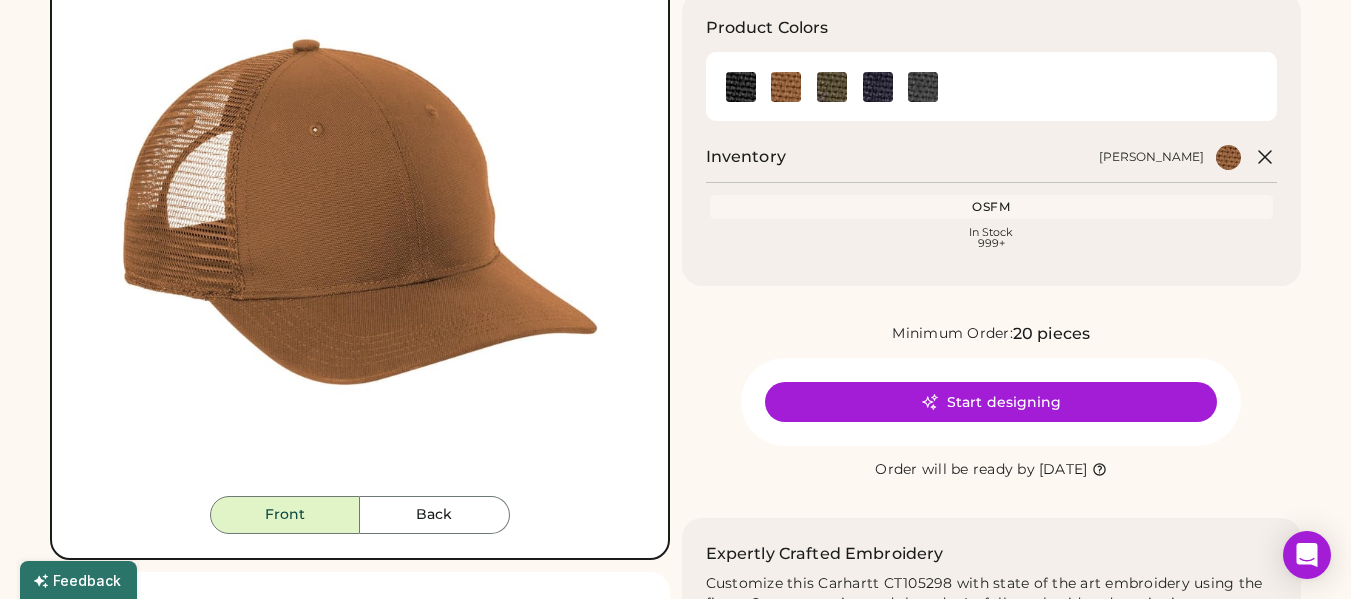 scroll, scrollTop: 200, scrollLeft: 0, axis: vertical 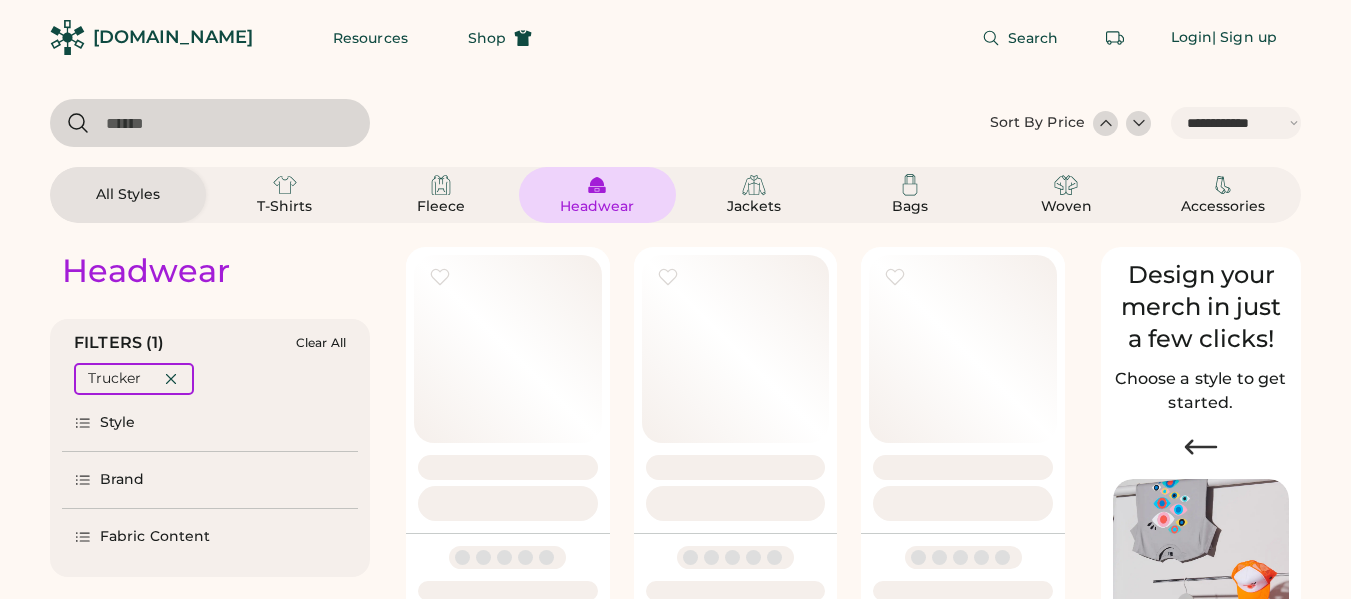 select on "*****" 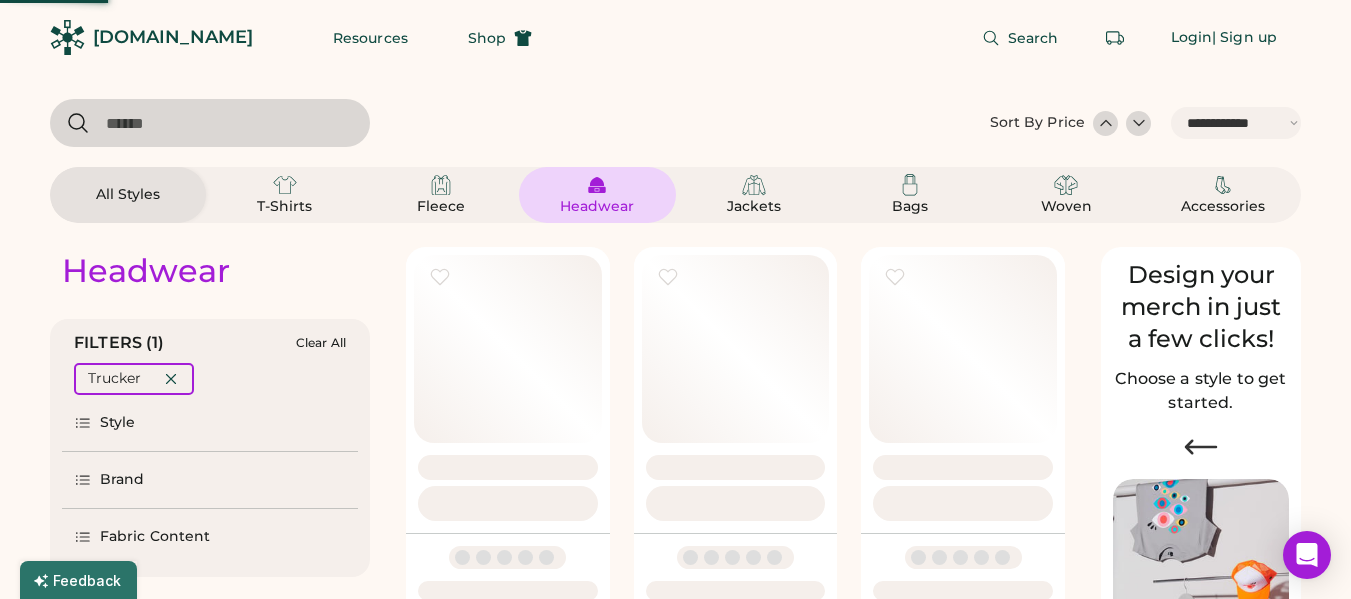 select on "*" 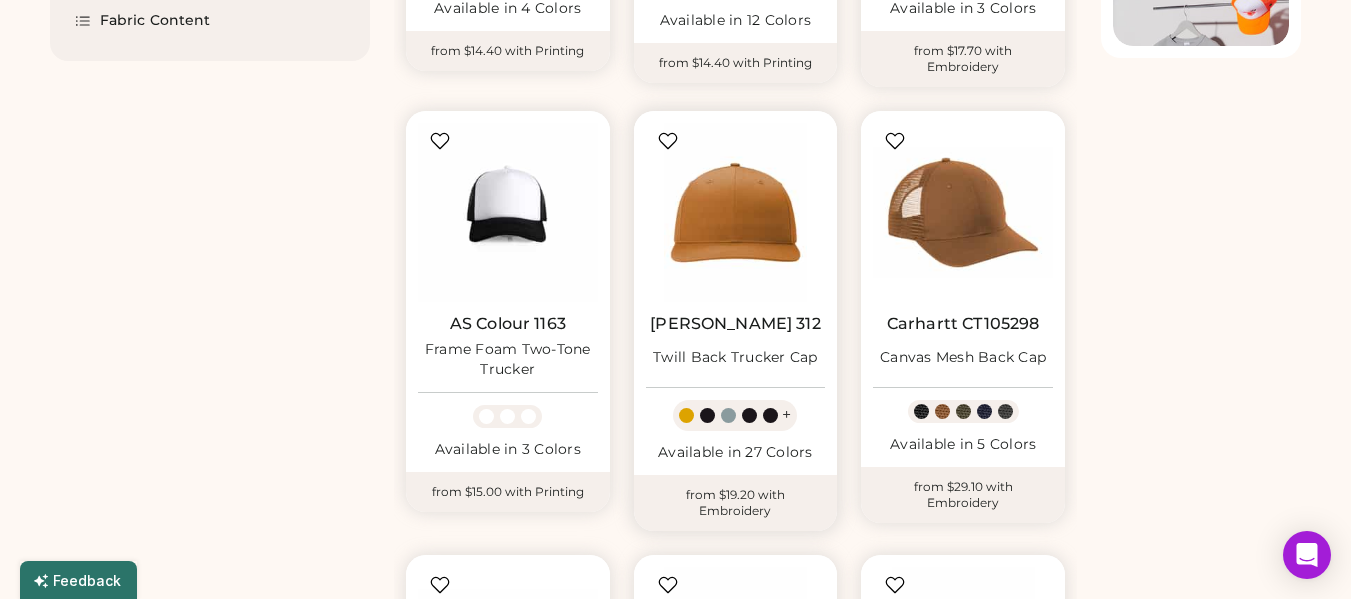 scroll, scrollTop: 600, scrollLeft: 0, axis: vertical 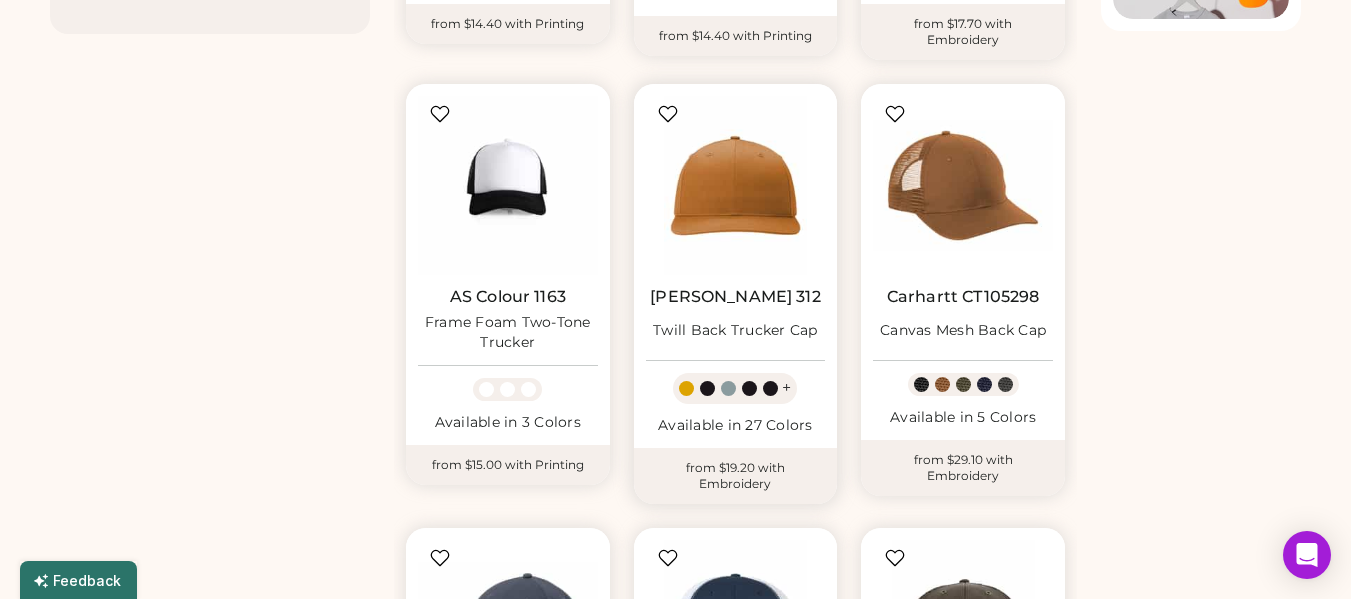 click at bounding box center [963, 186] 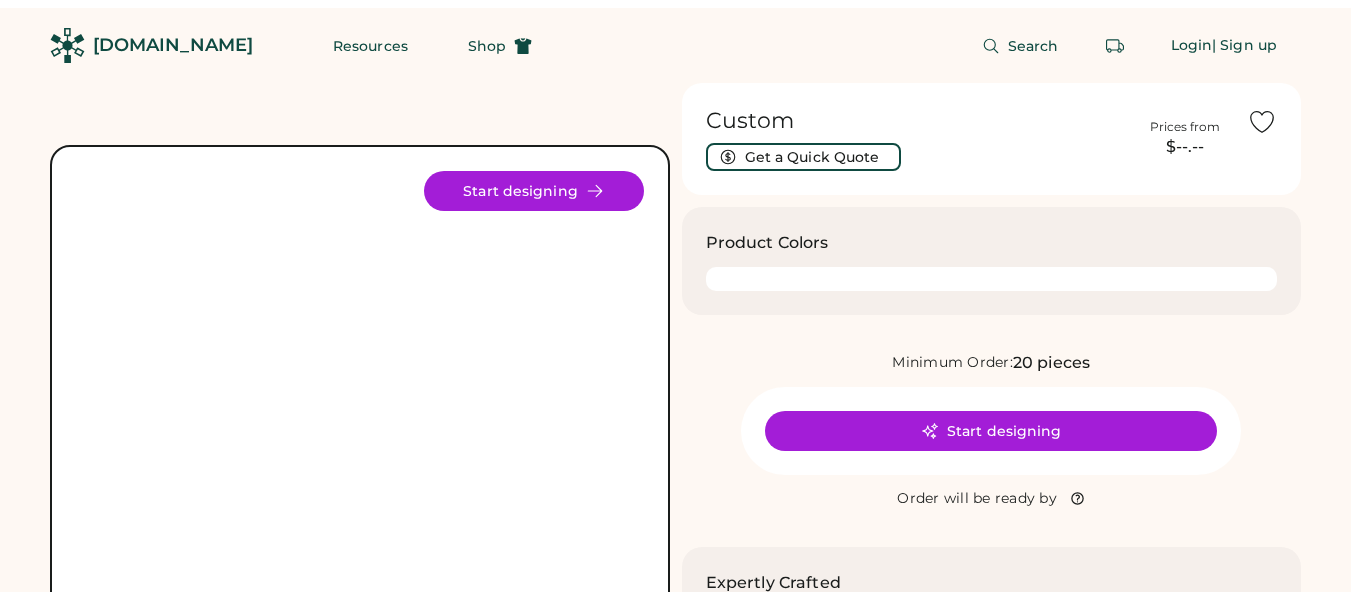 scroll, scrollTop: 0, scrollLeft: 0, axis: both 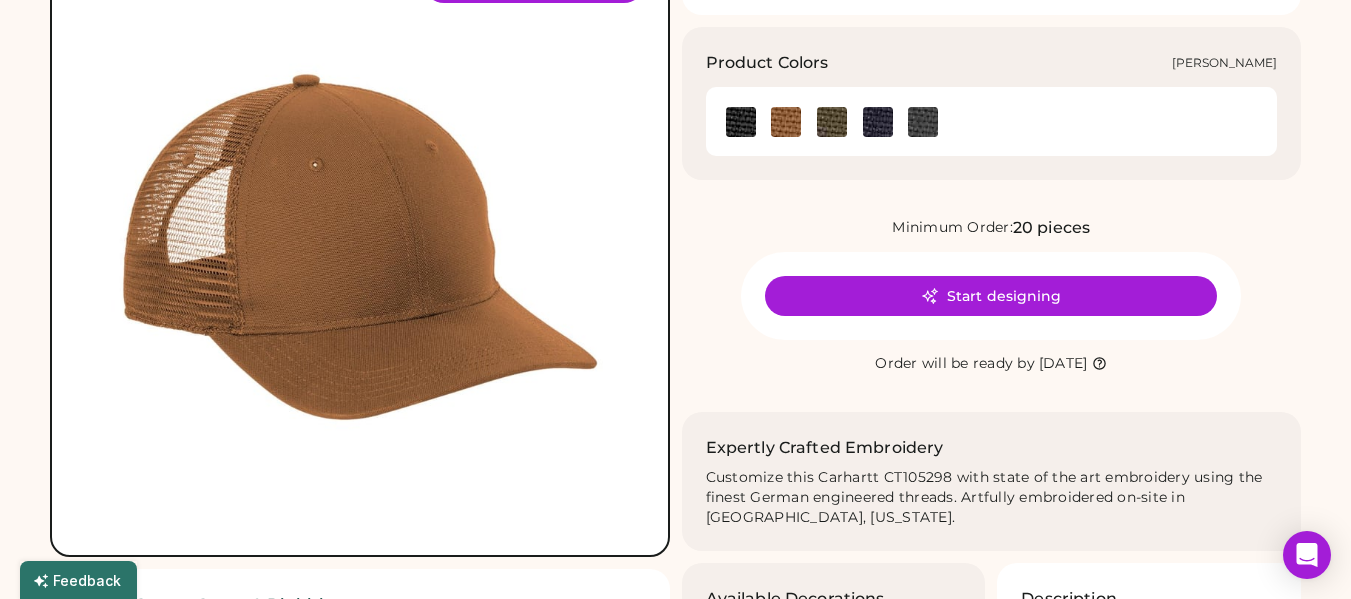 click 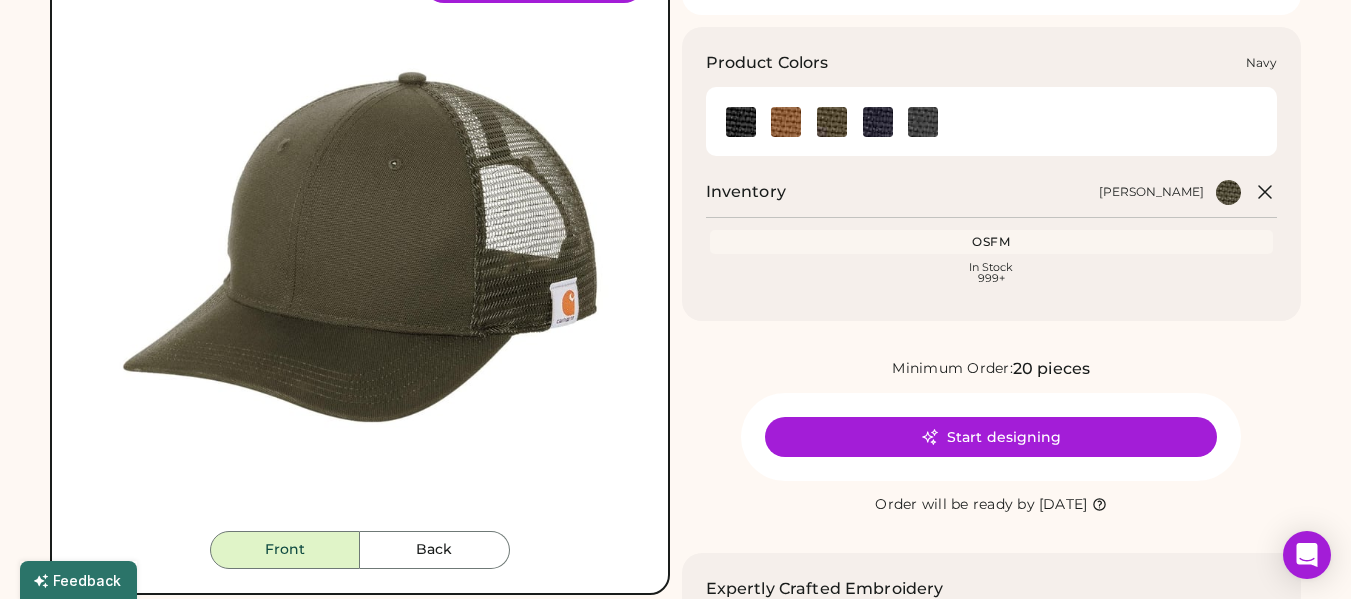click 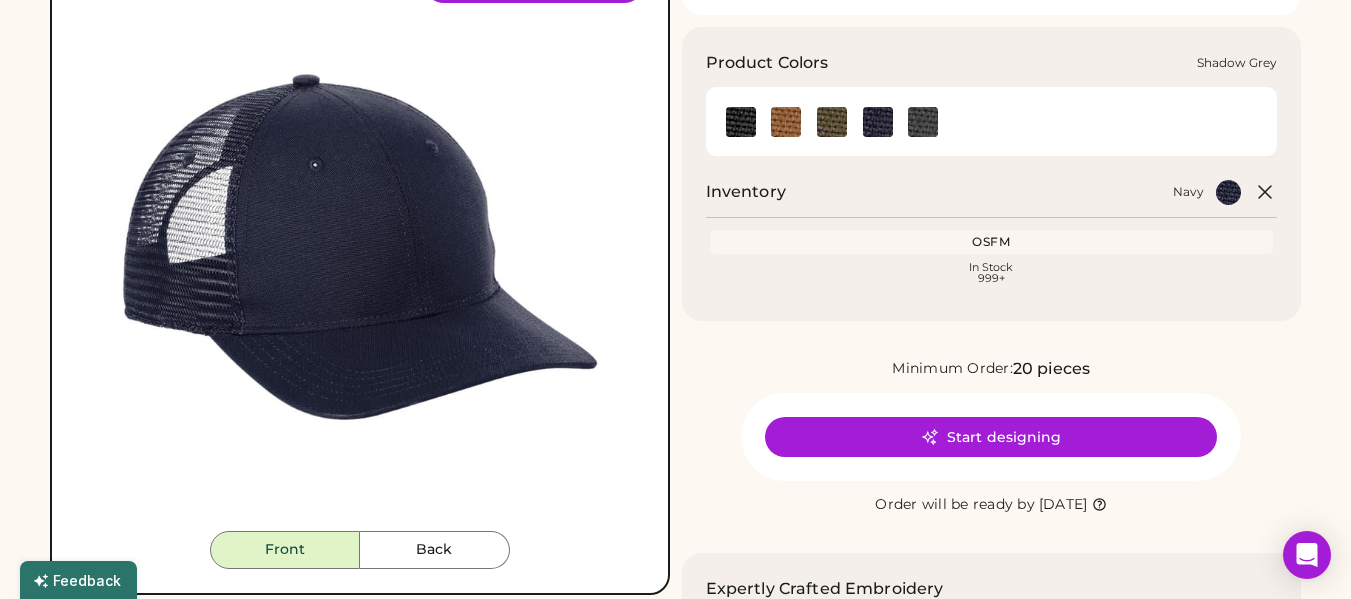 click 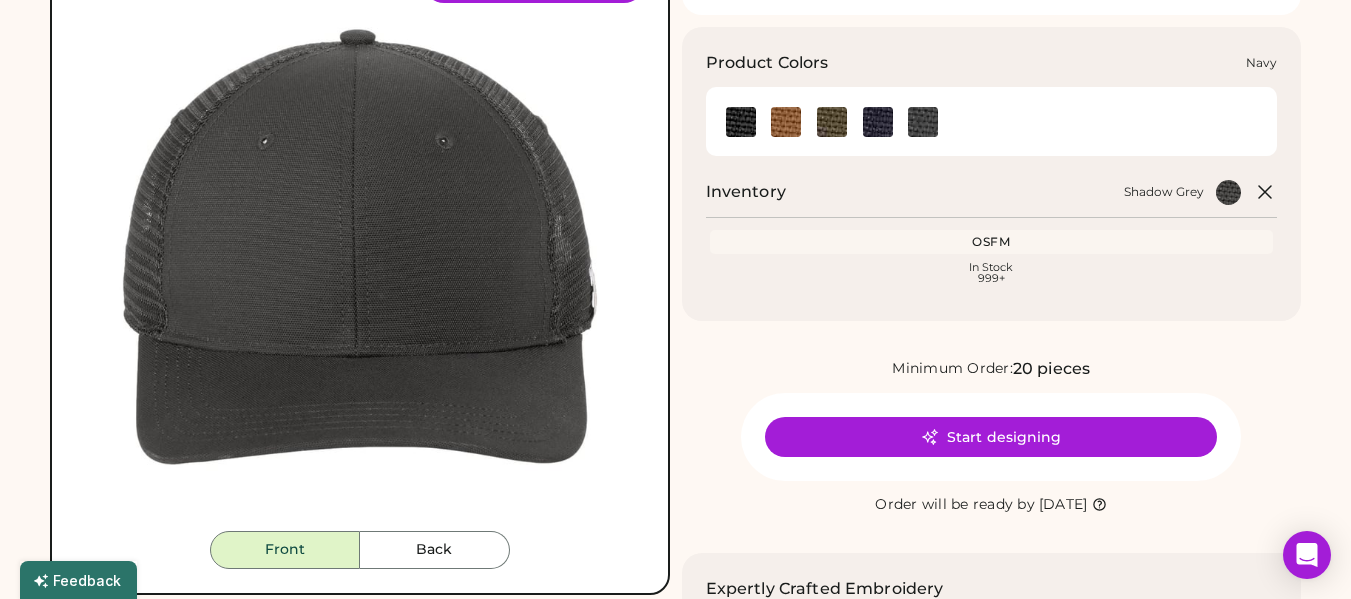 click 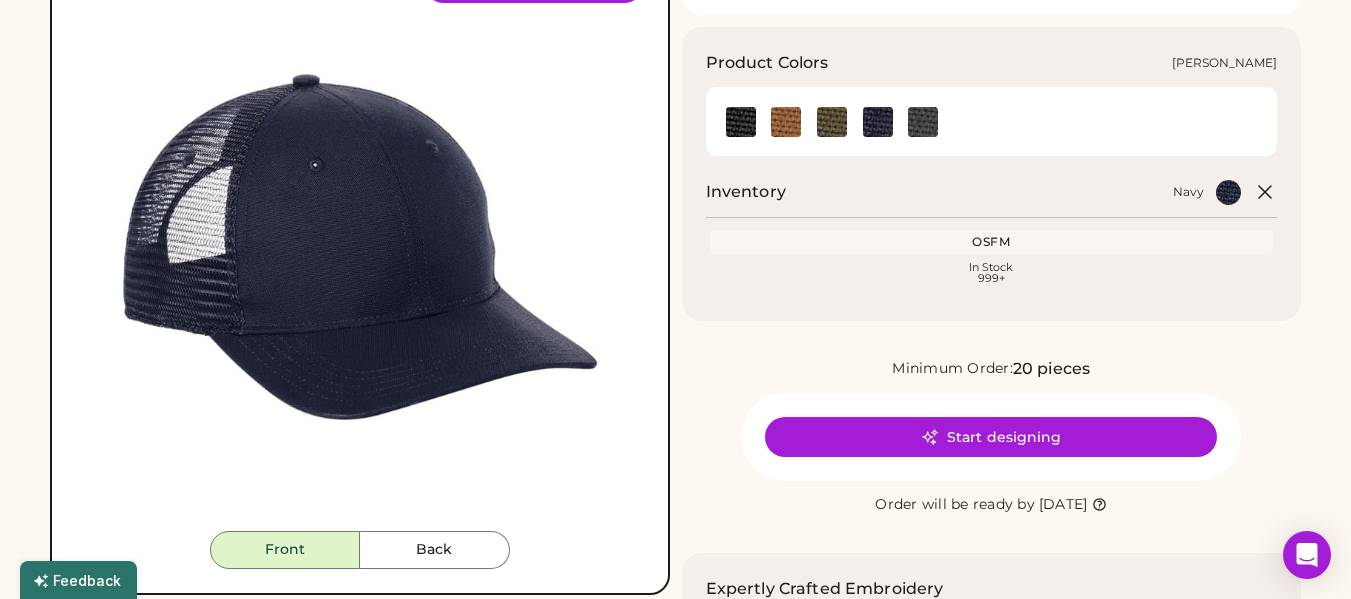 click 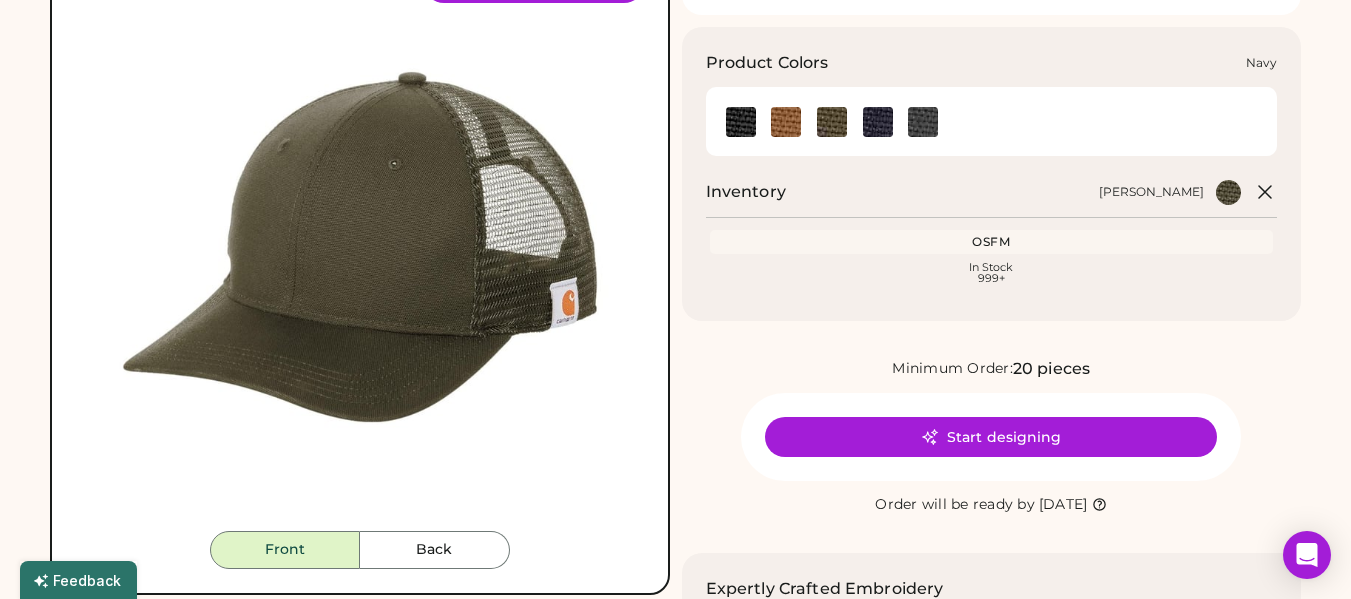 click 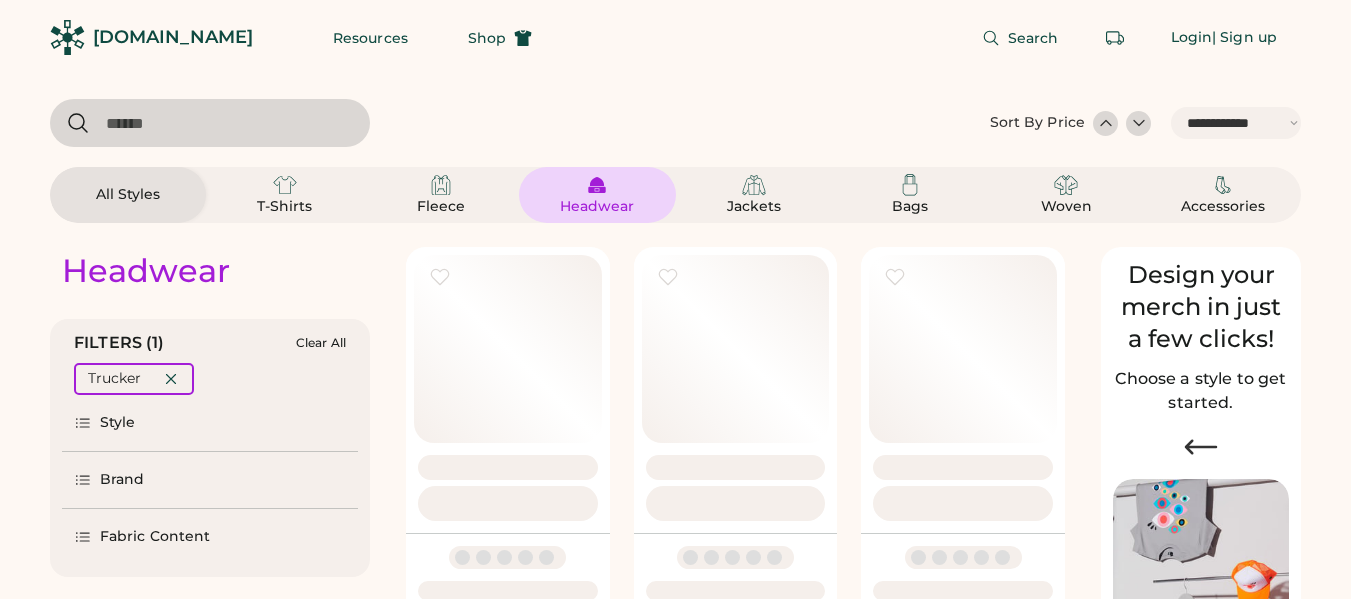 select on "*****" 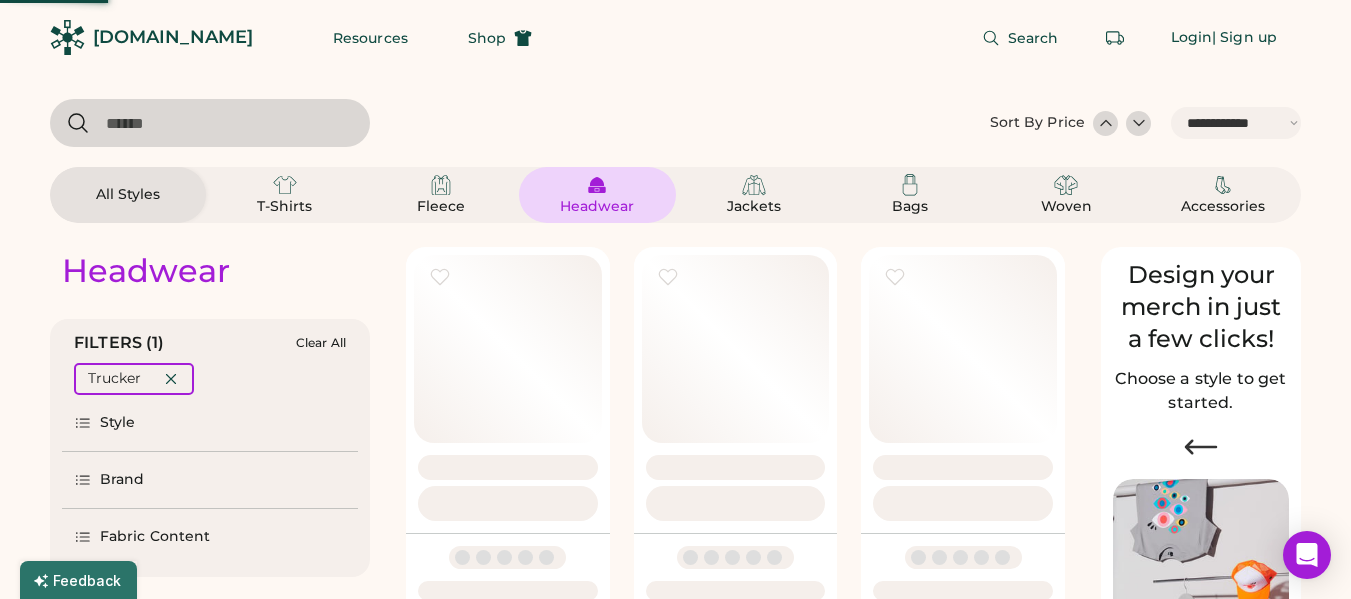 scroll, scrollTop: 0, scrollLeft: 0, axis: both 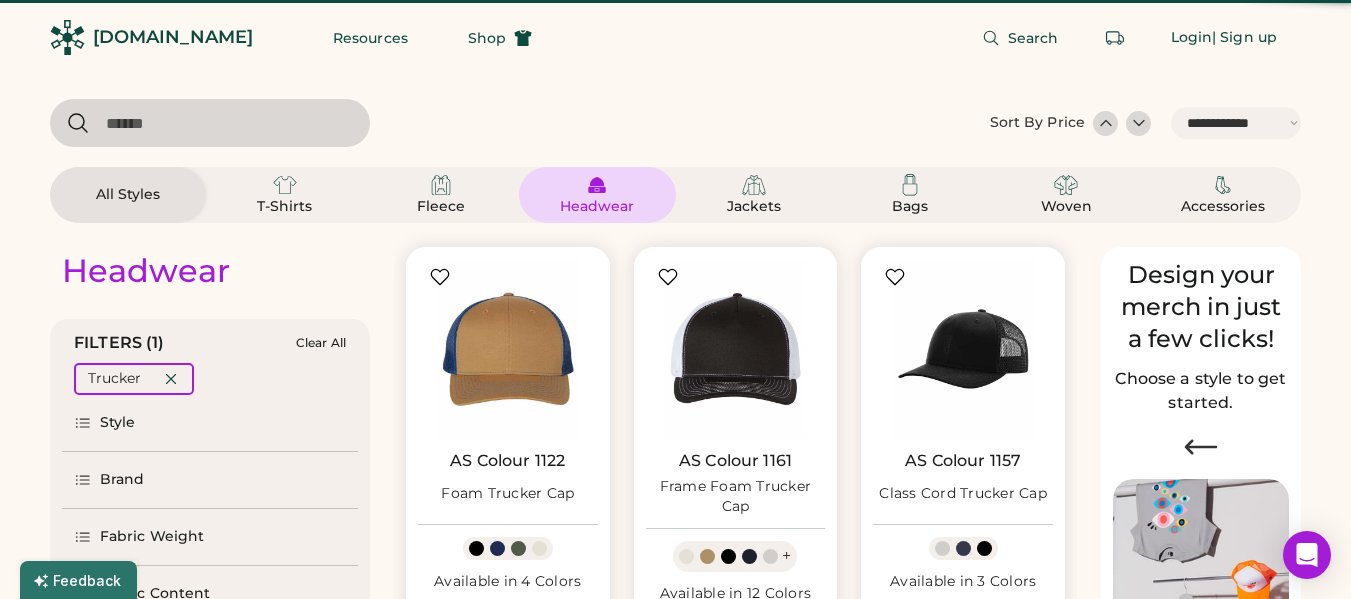 select on "*" 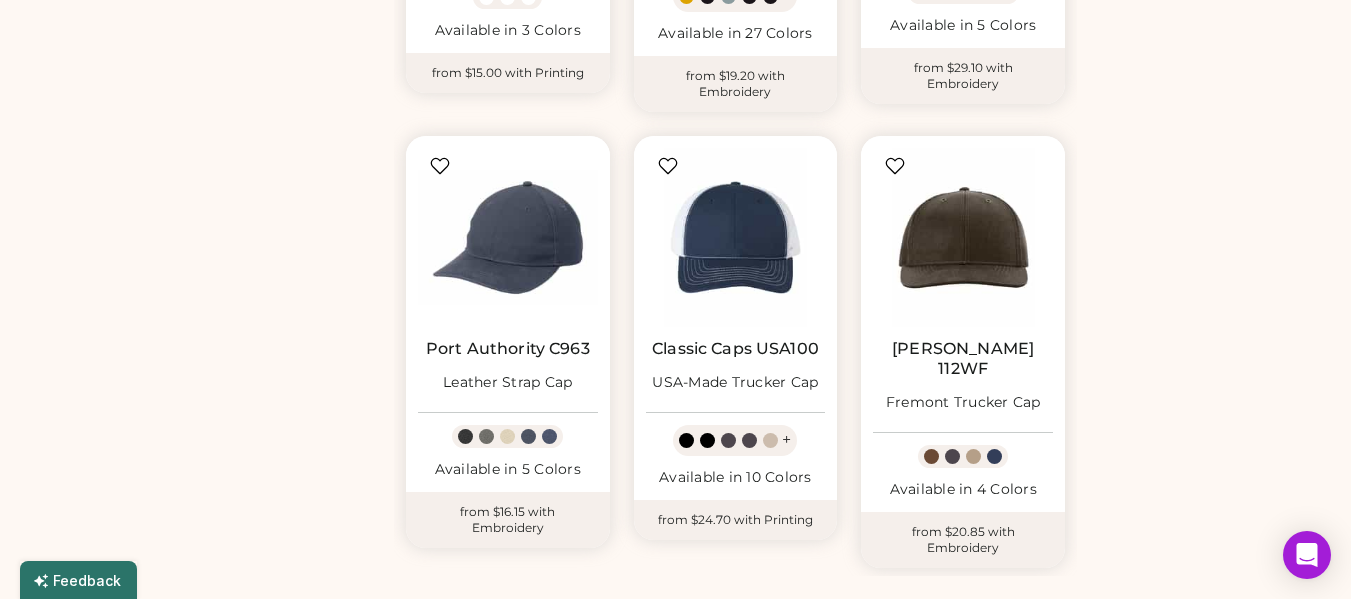 scroll, scrollTop: 1000, scrollLeft: 0, axis: vertical 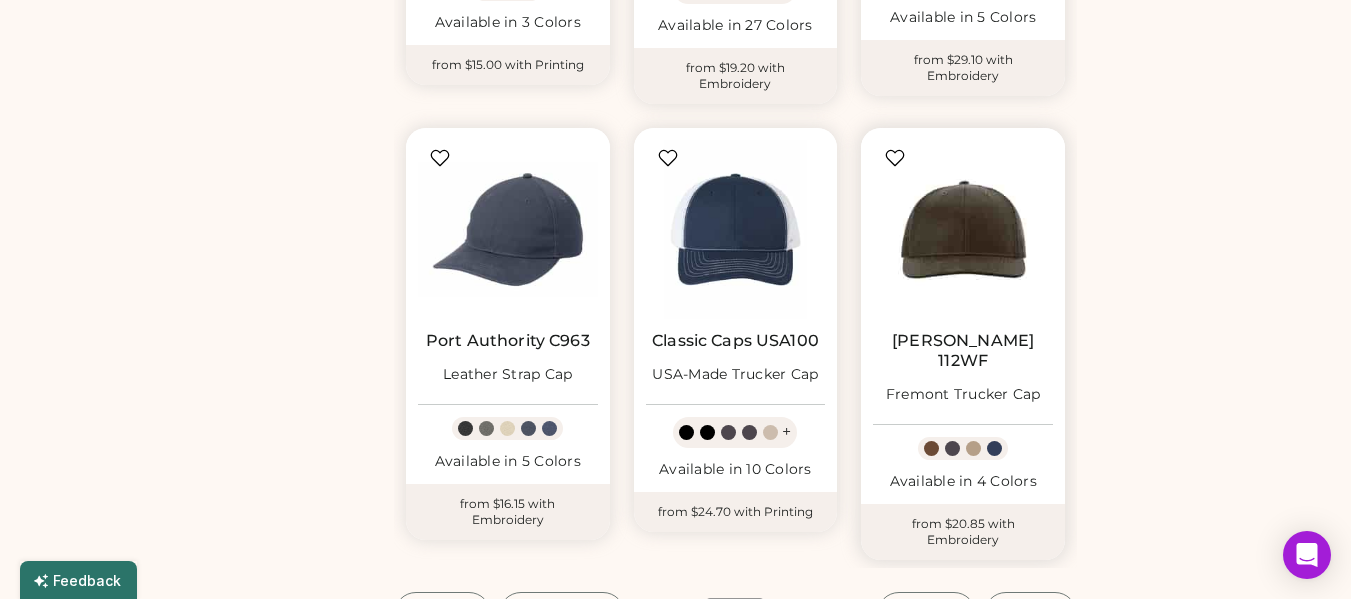 click at bounding box center [963, 230] 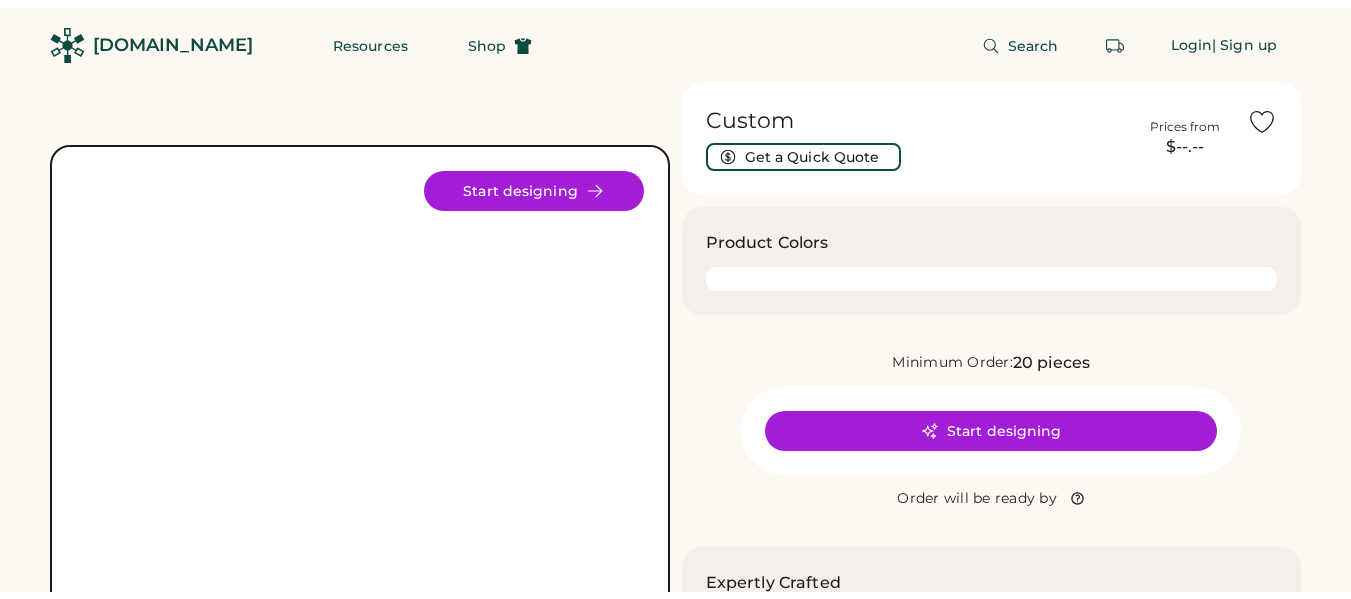 scroll, scrollTop: 0, scrollLeft: 0, axis: both 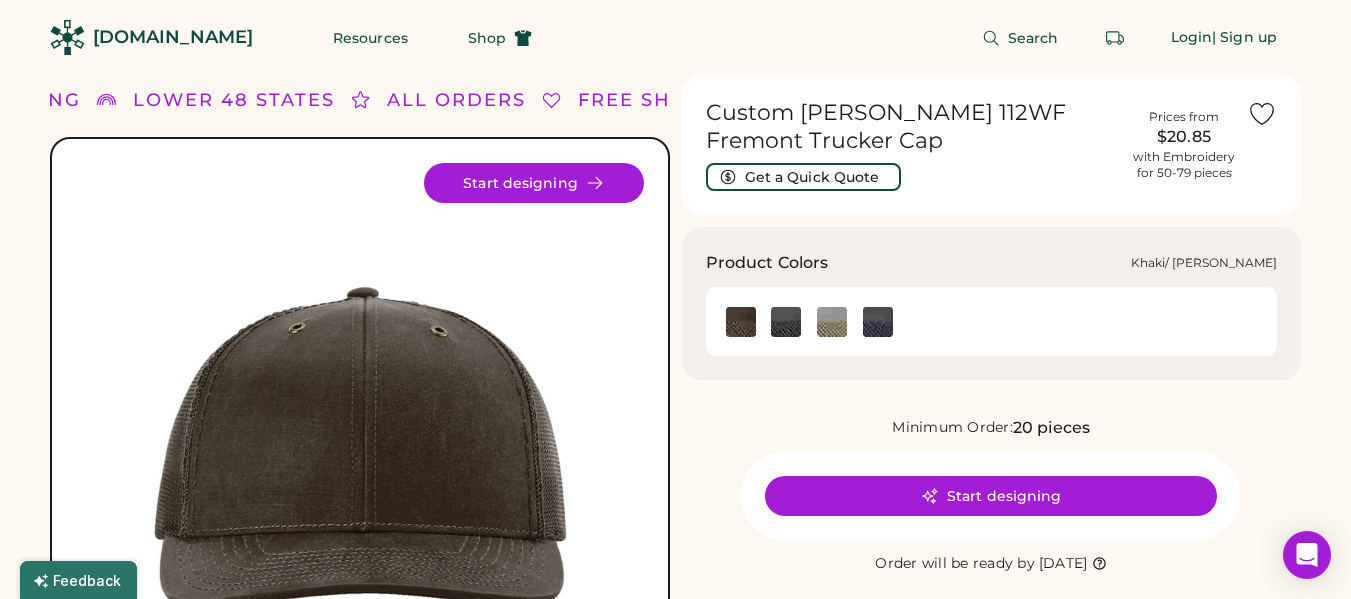 click 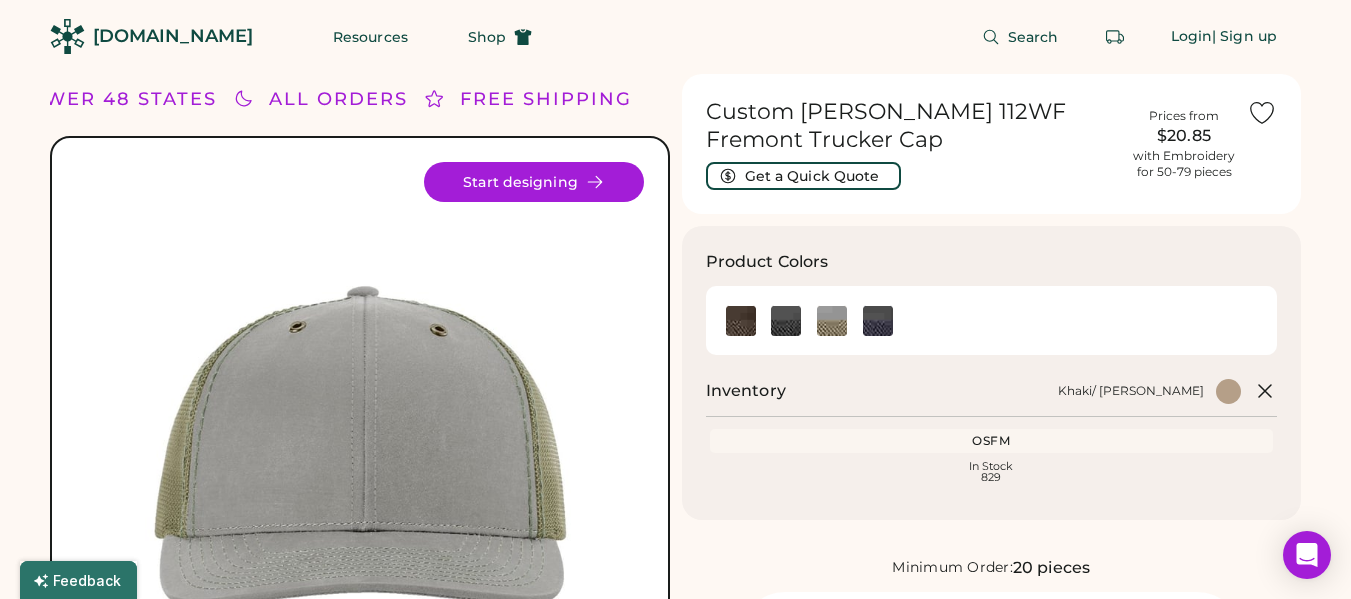 scroll, scrollTop: 0, scrollLeft: 0, axis: both 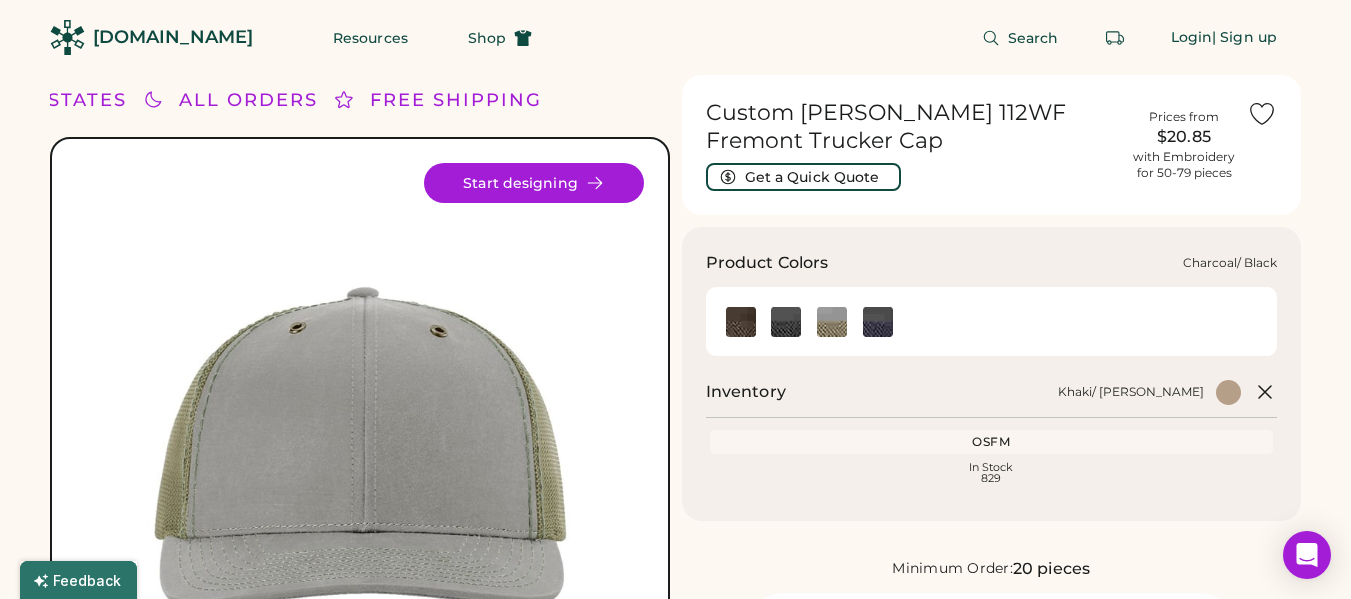 click 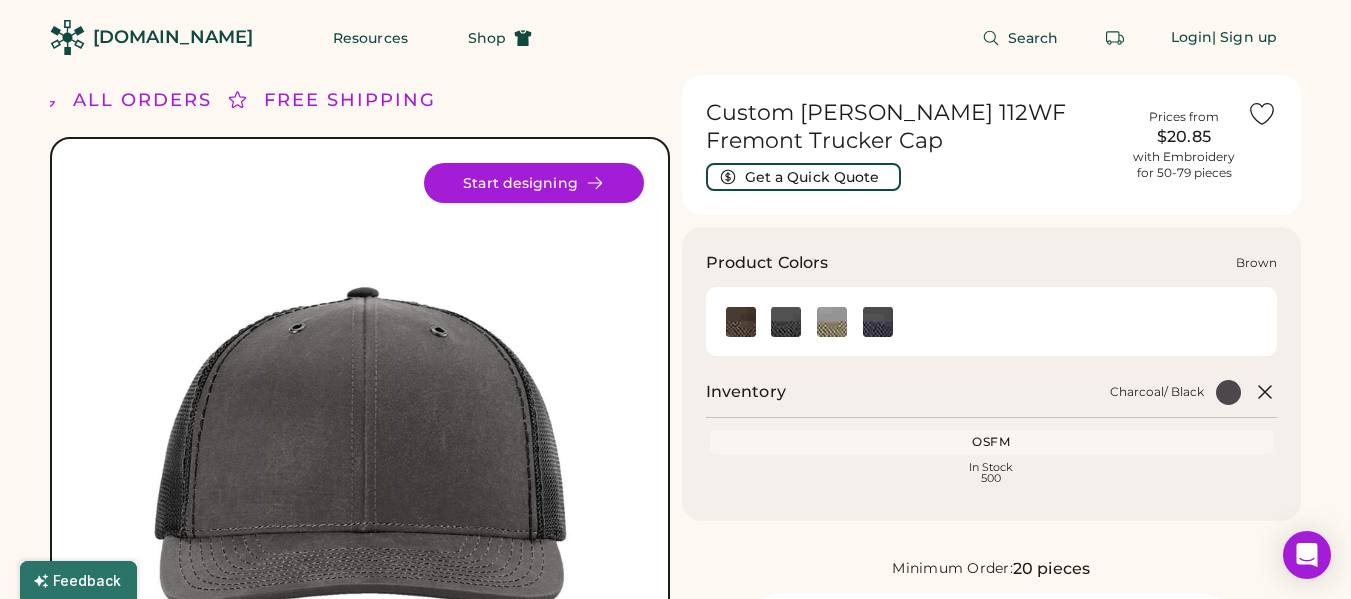 click 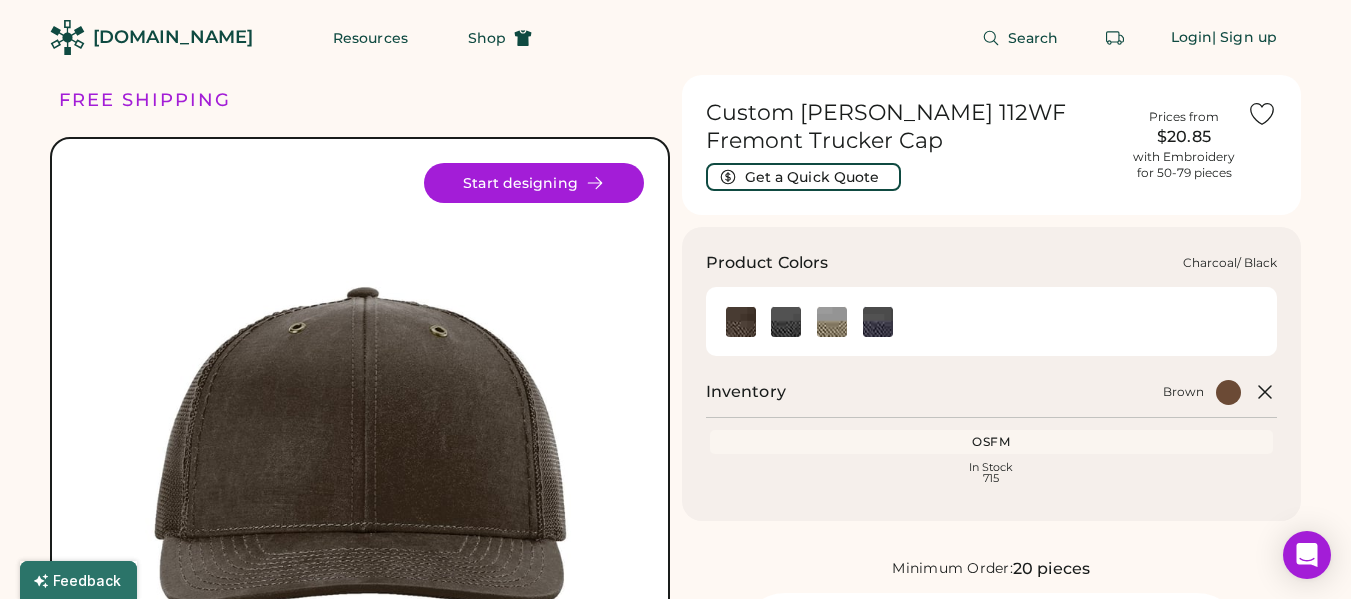 click 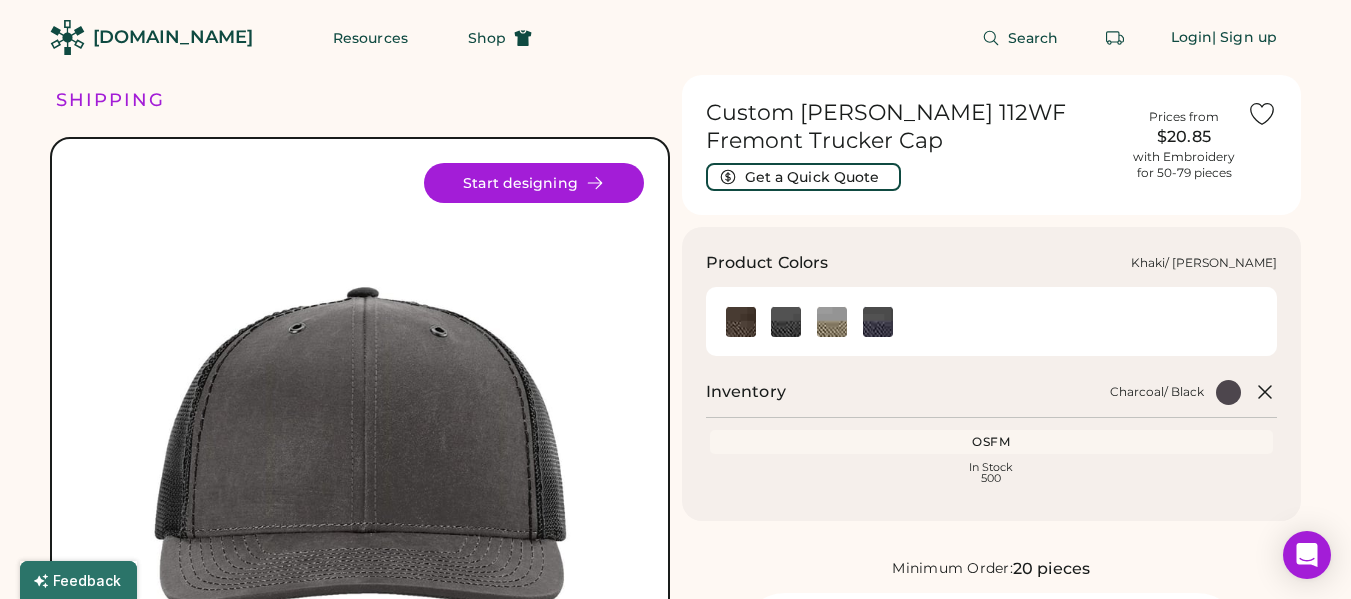click 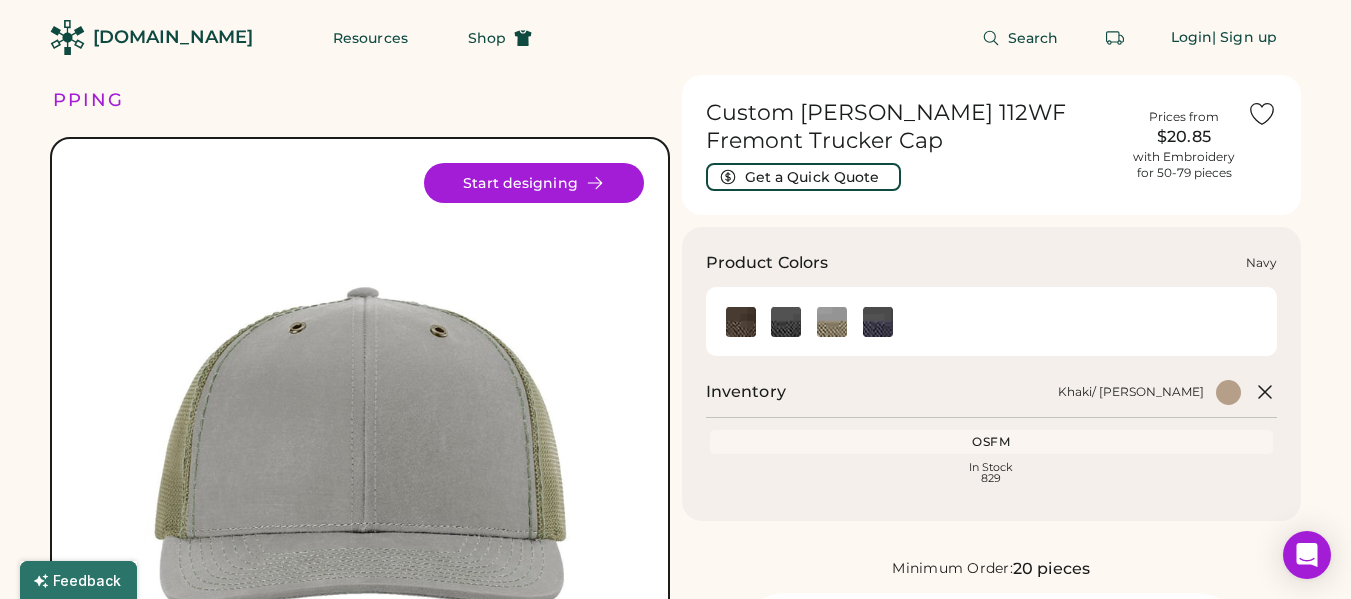 click 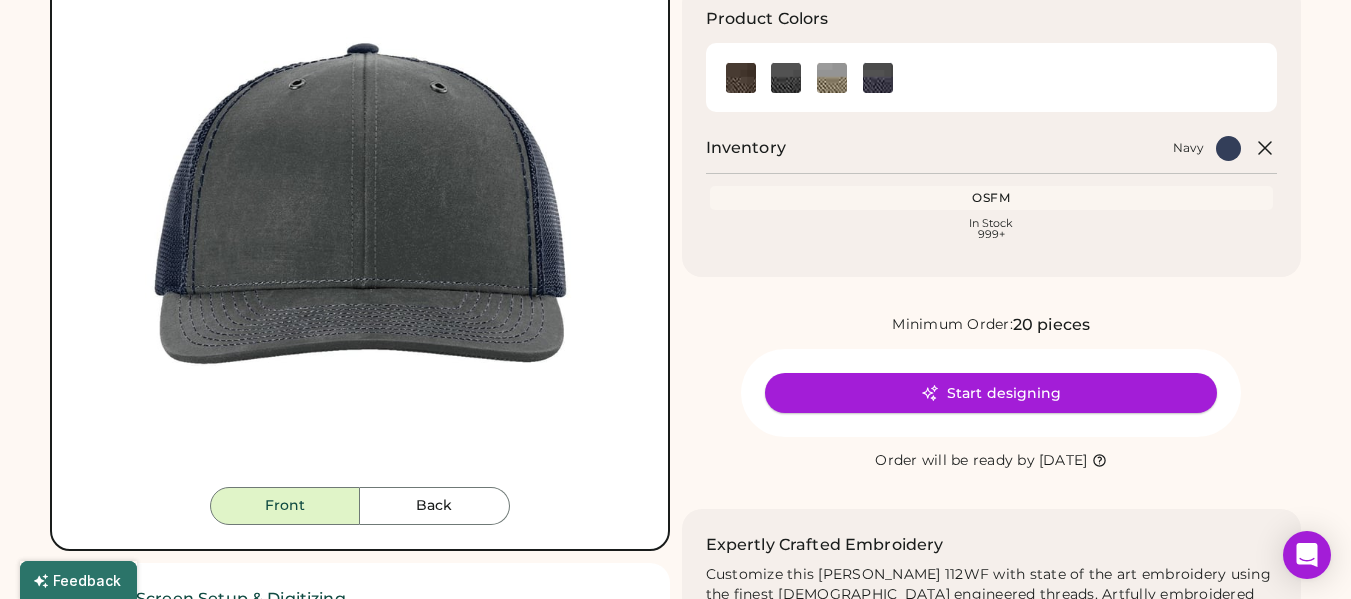 scroll, scrollTop: 300, scrollLeft: 0, axis: vertical 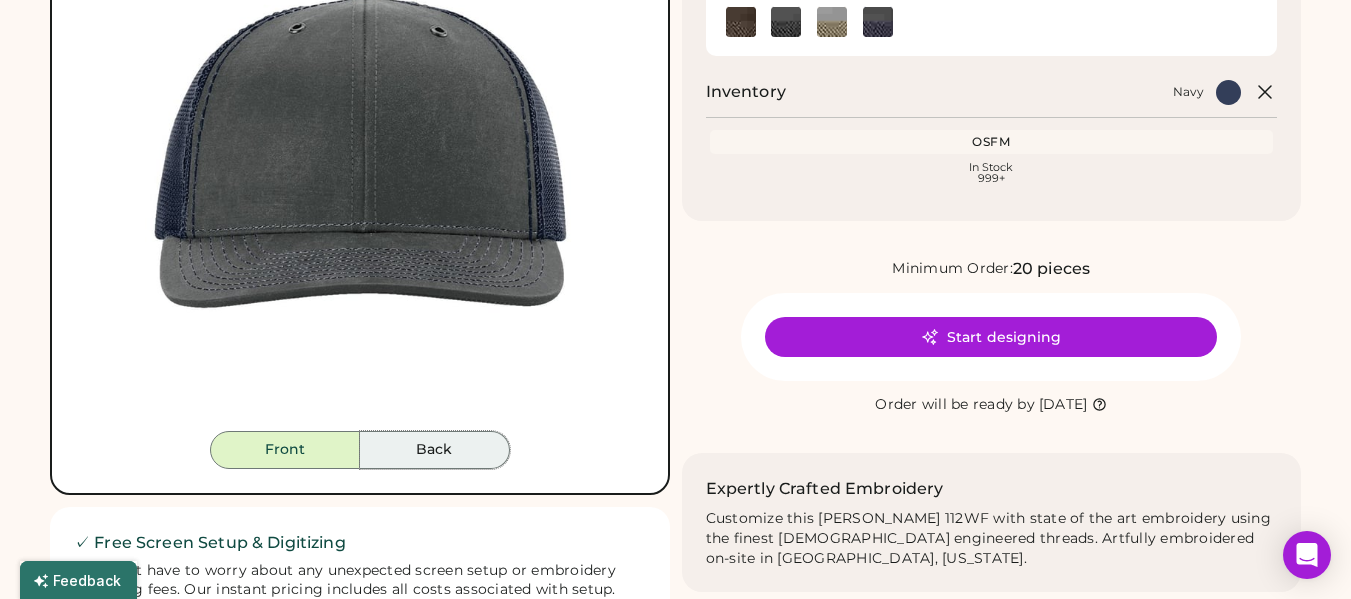 click on "Back" at bounding box center [435, 450] 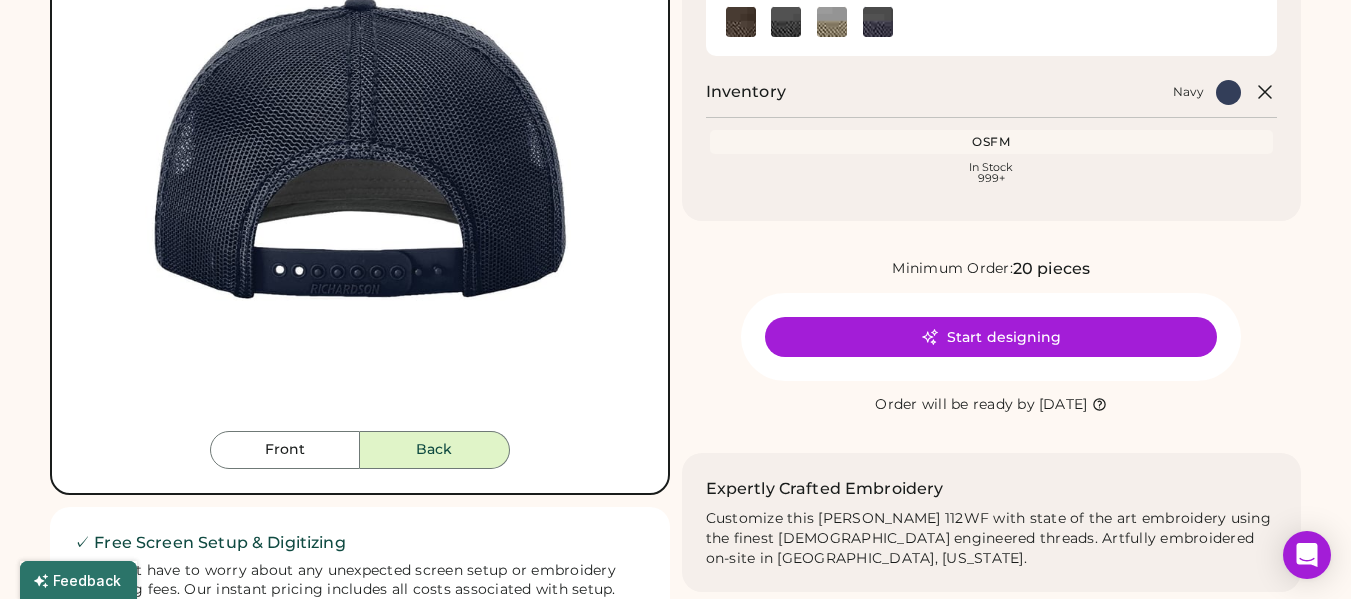 click 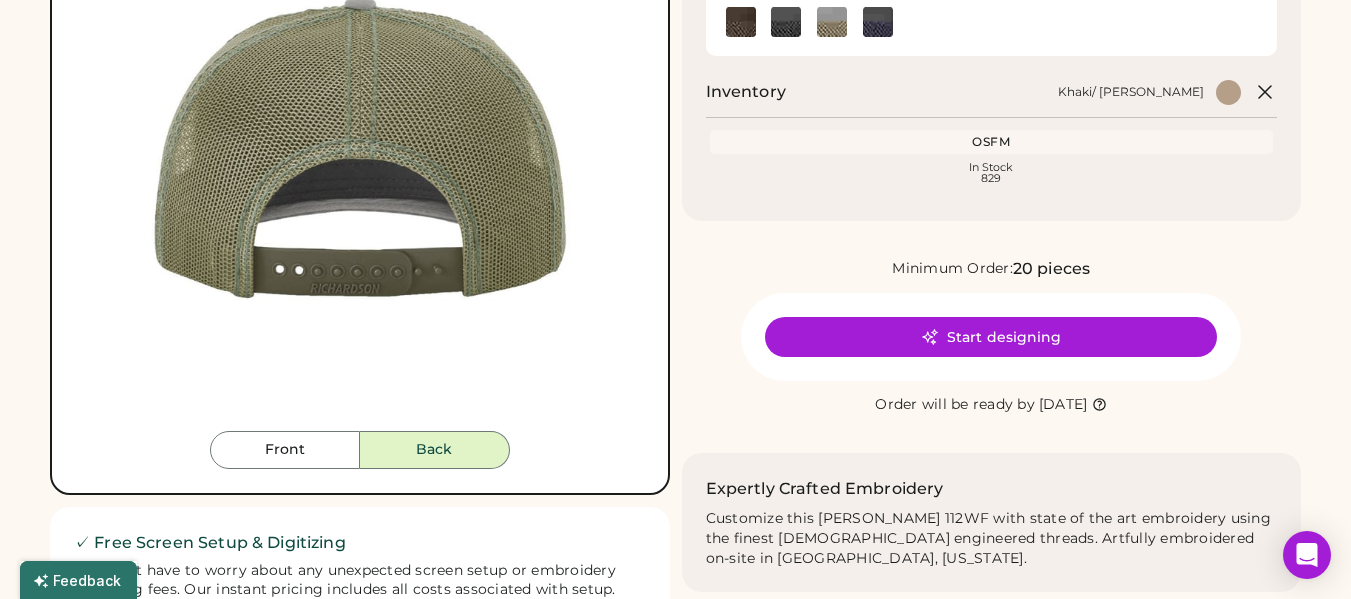 click 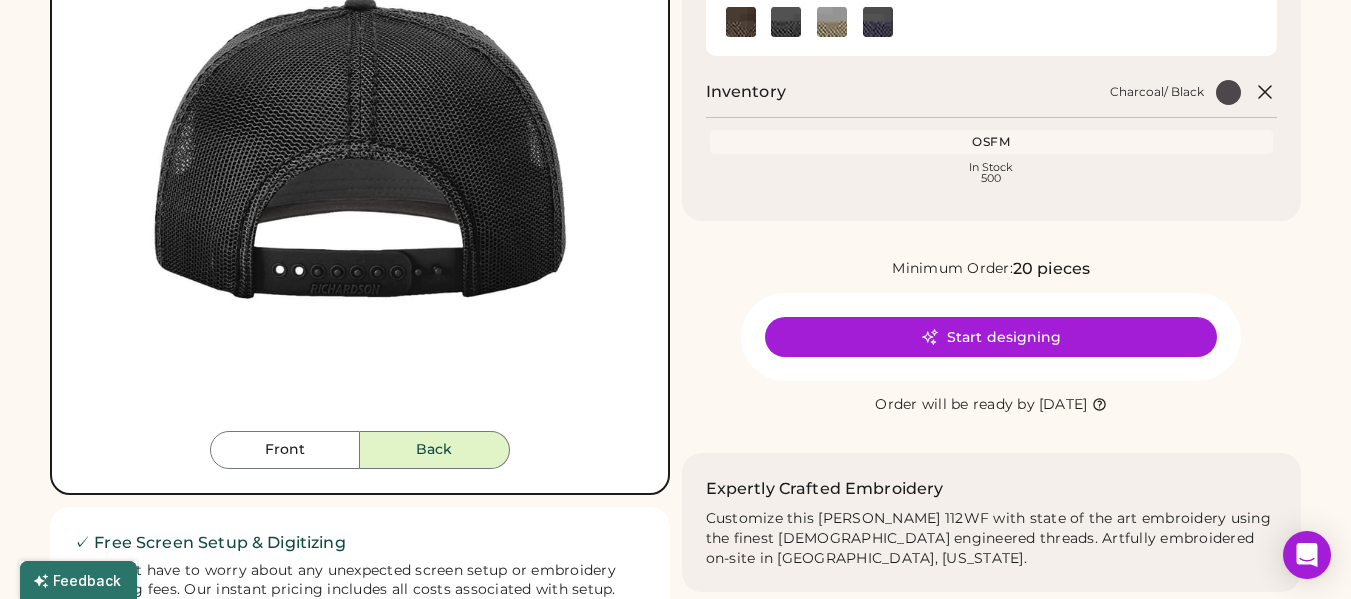 click 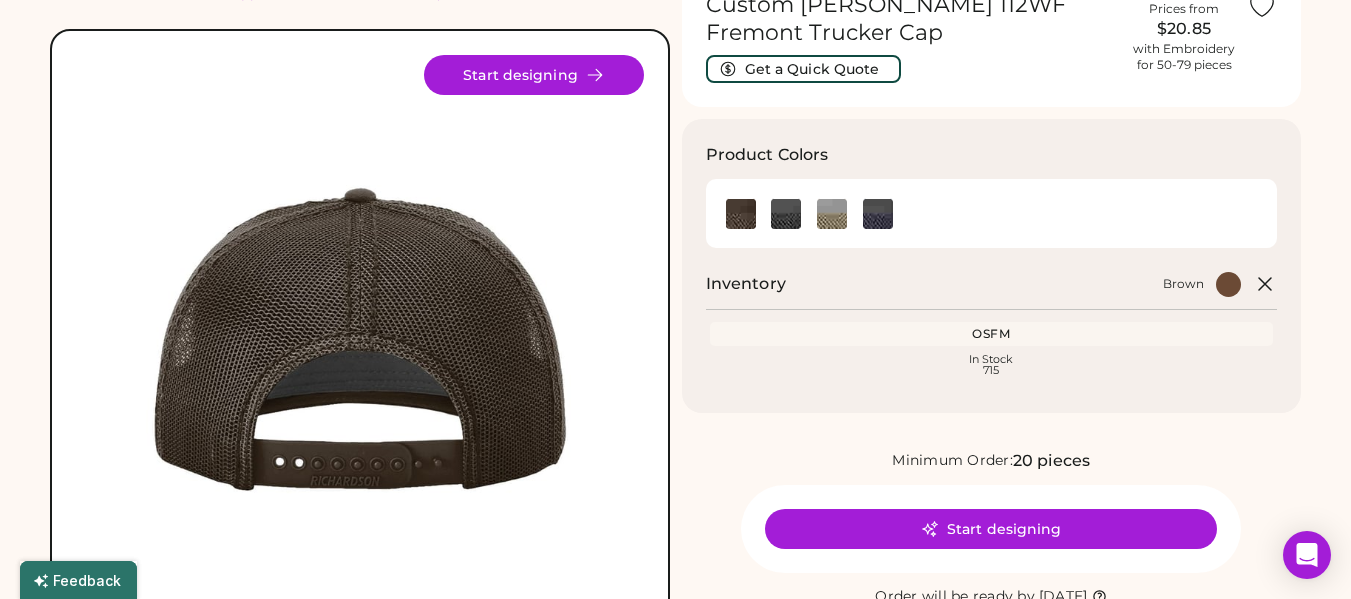 scroll, scrollTop: 100, scrollLeft: 0, axis: vertical 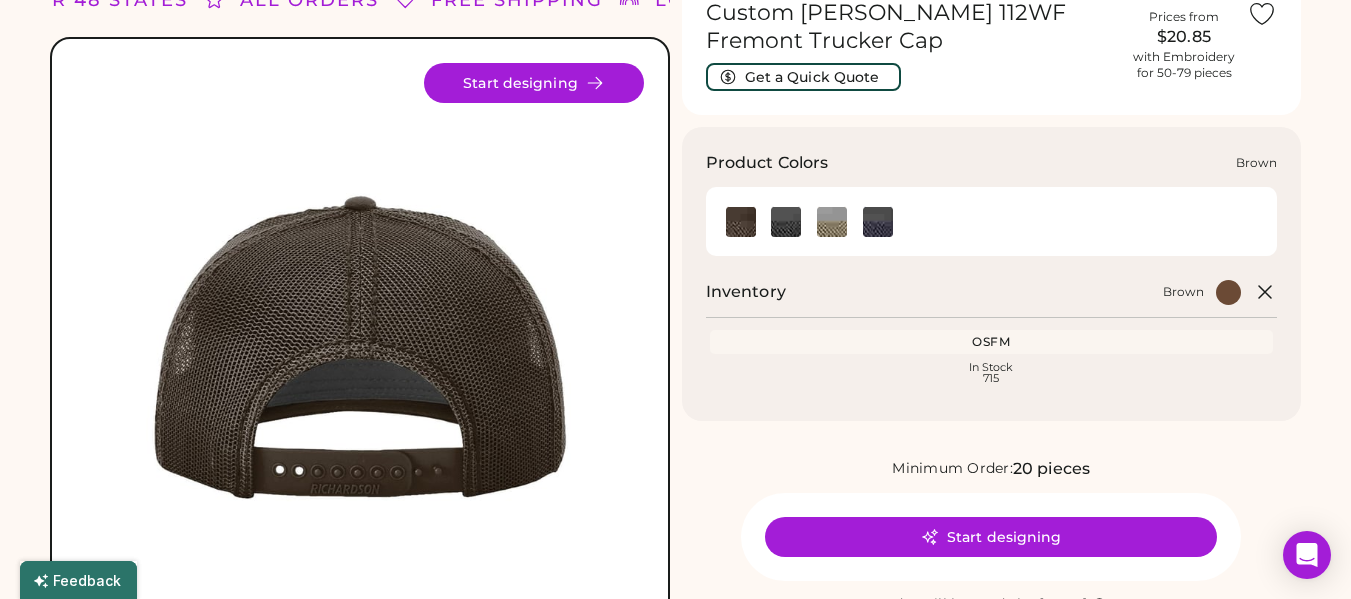 click 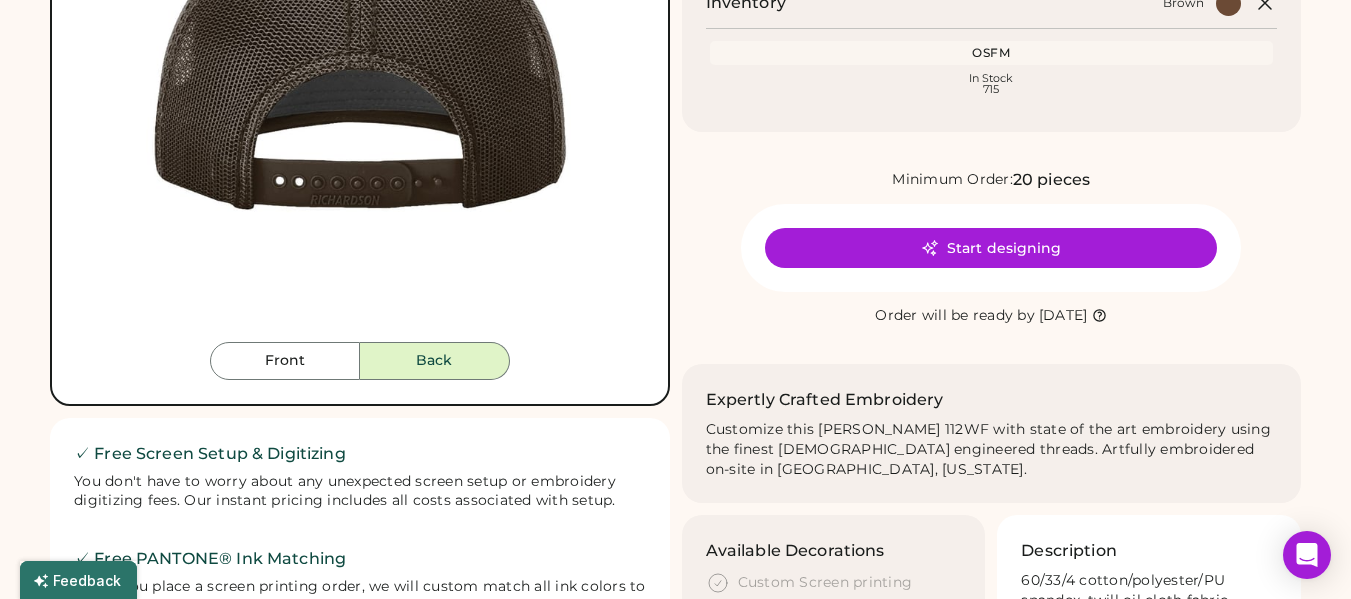 scroll, scrollTop: 400, scrollLeft: 0, axis: vertical 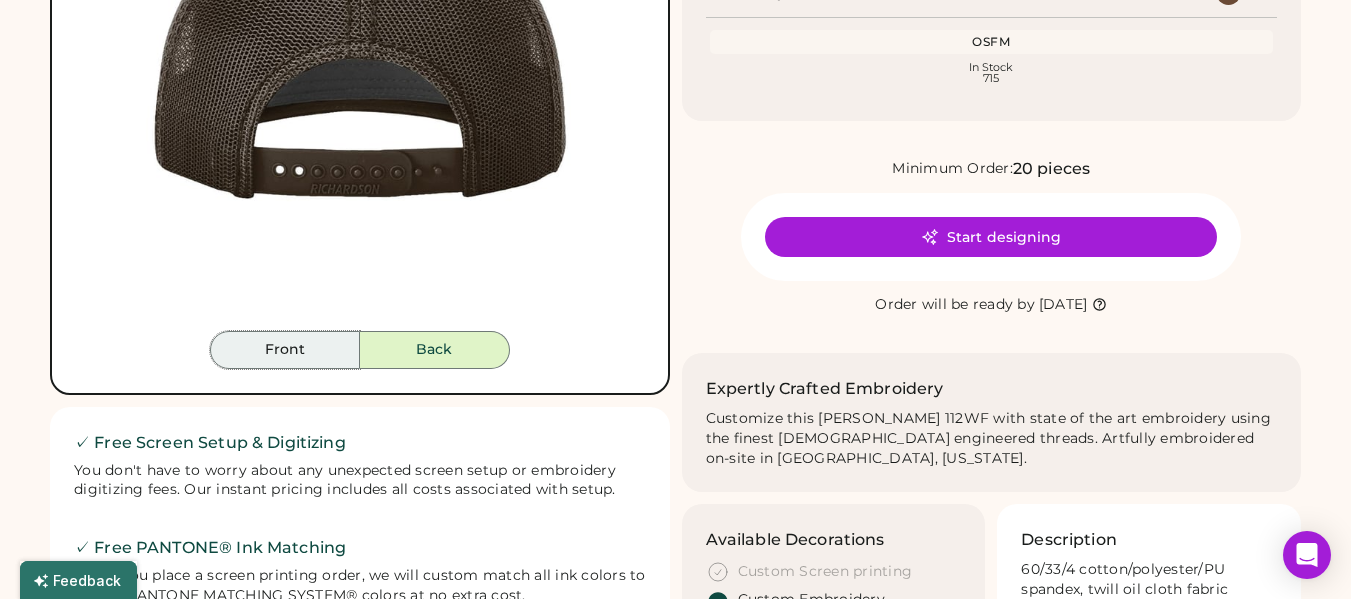 click on "Front" at bounding box center (285, 350) 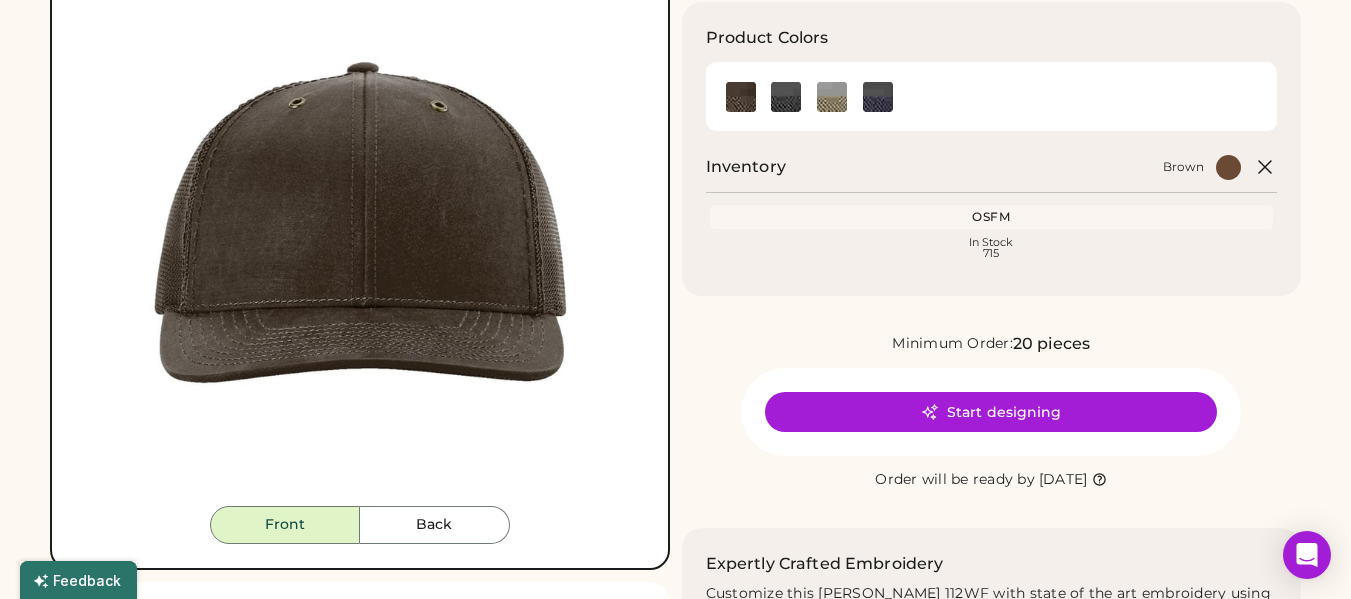 scroll, scrollTop: 200, scrollLeft: 0, axis: vertical 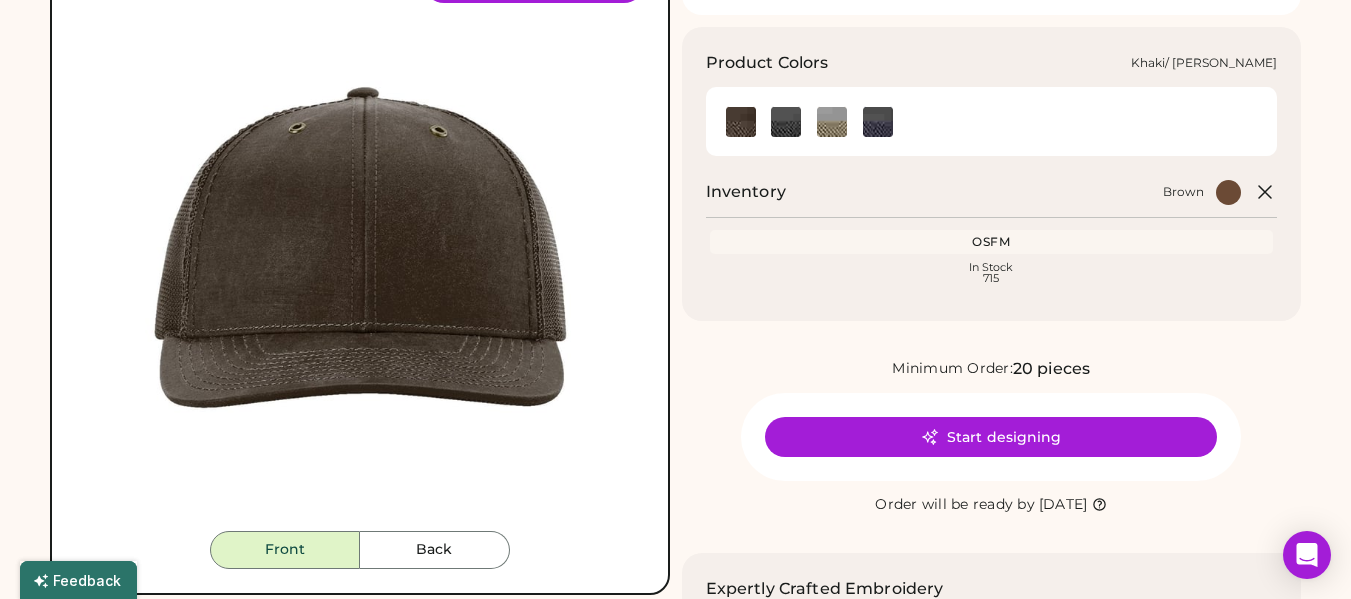 click 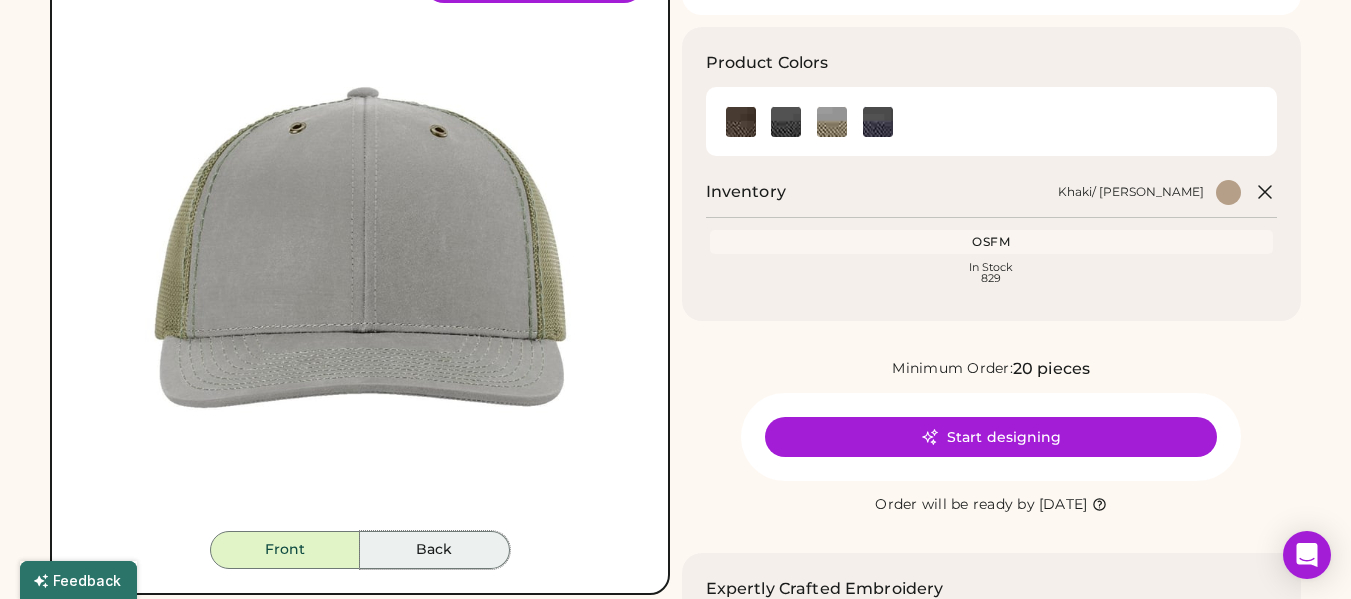 click on "Back" at bounding box center [435, 550] 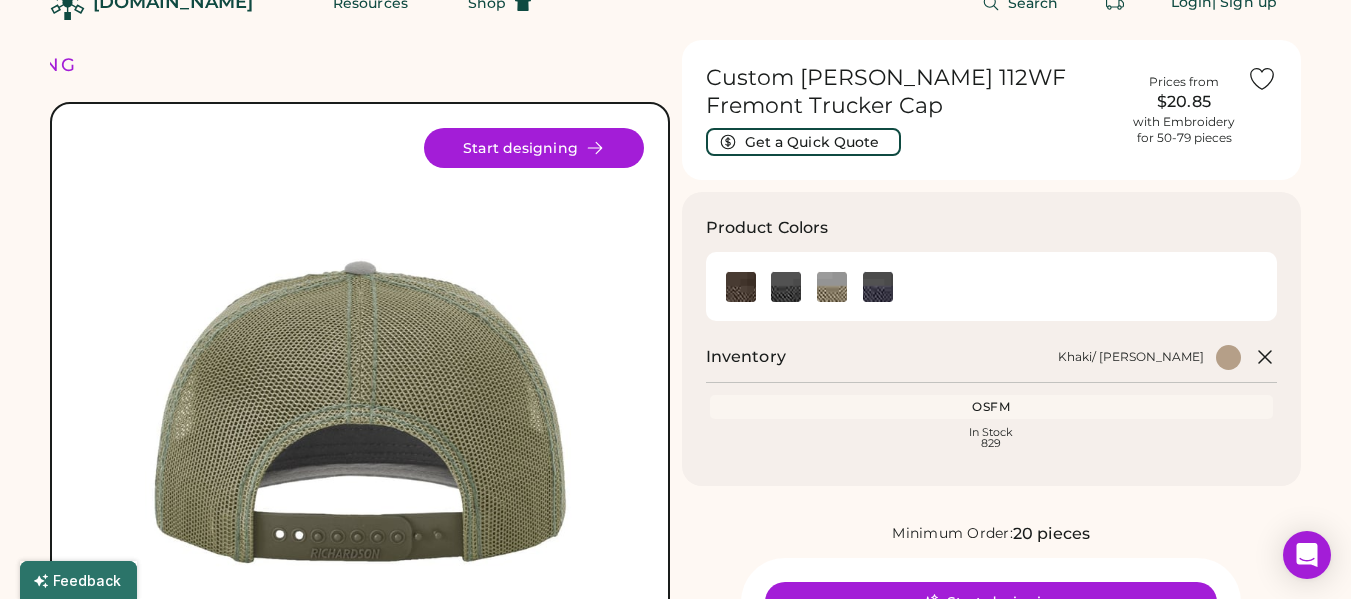 scroll, scrollTop: 0, scrollLeft: 0, axis: both 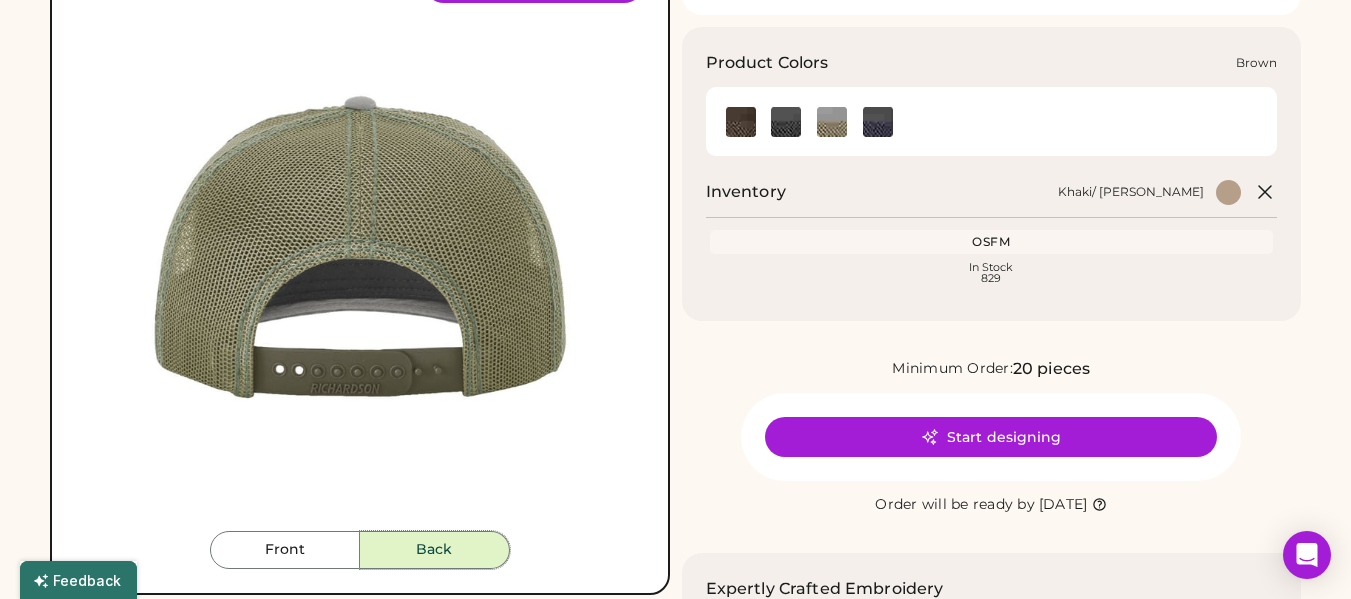 click 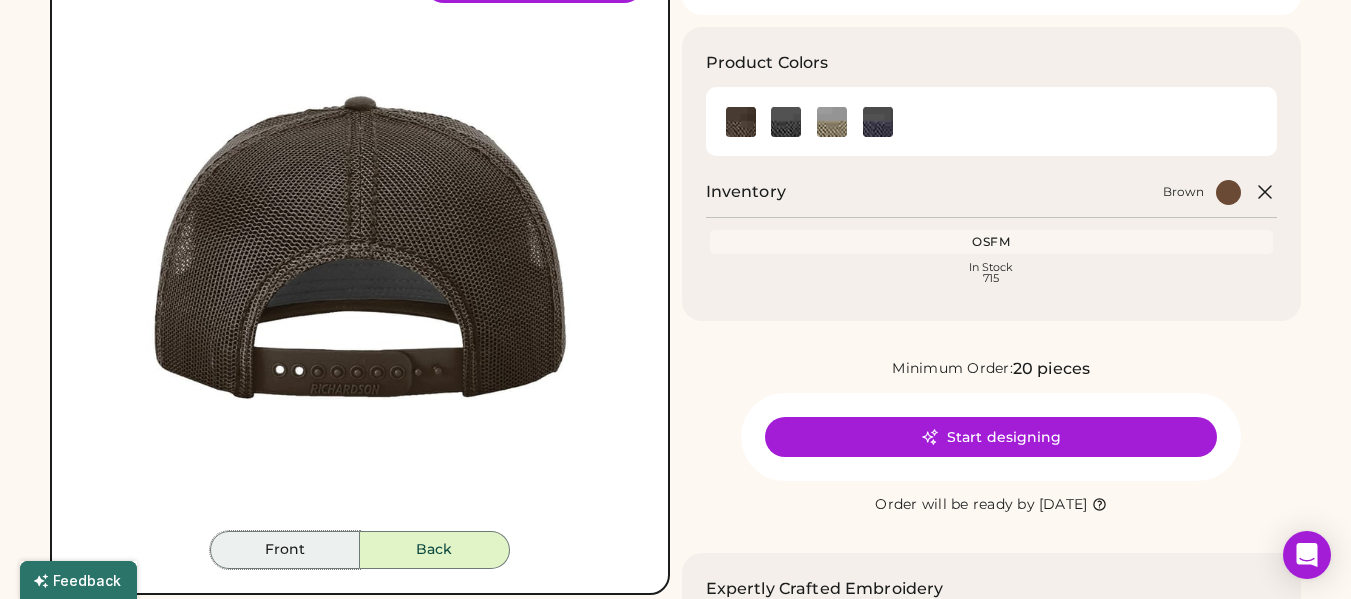 click on "Front" at bounding box center (285, 550) 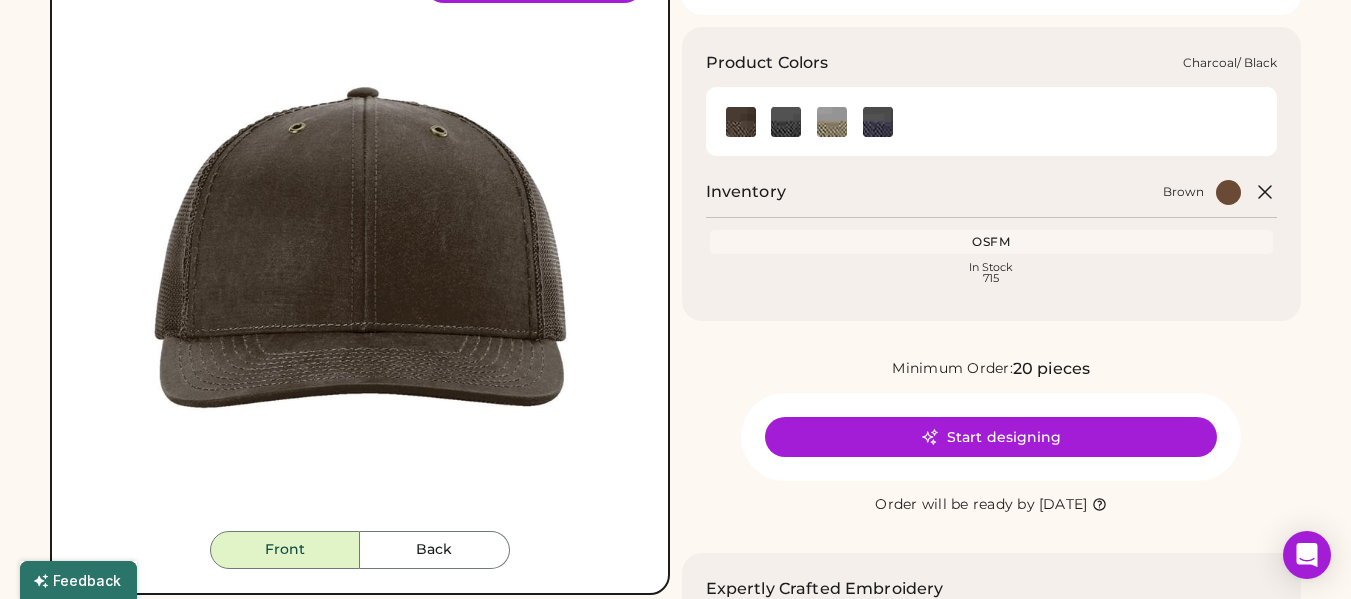 click 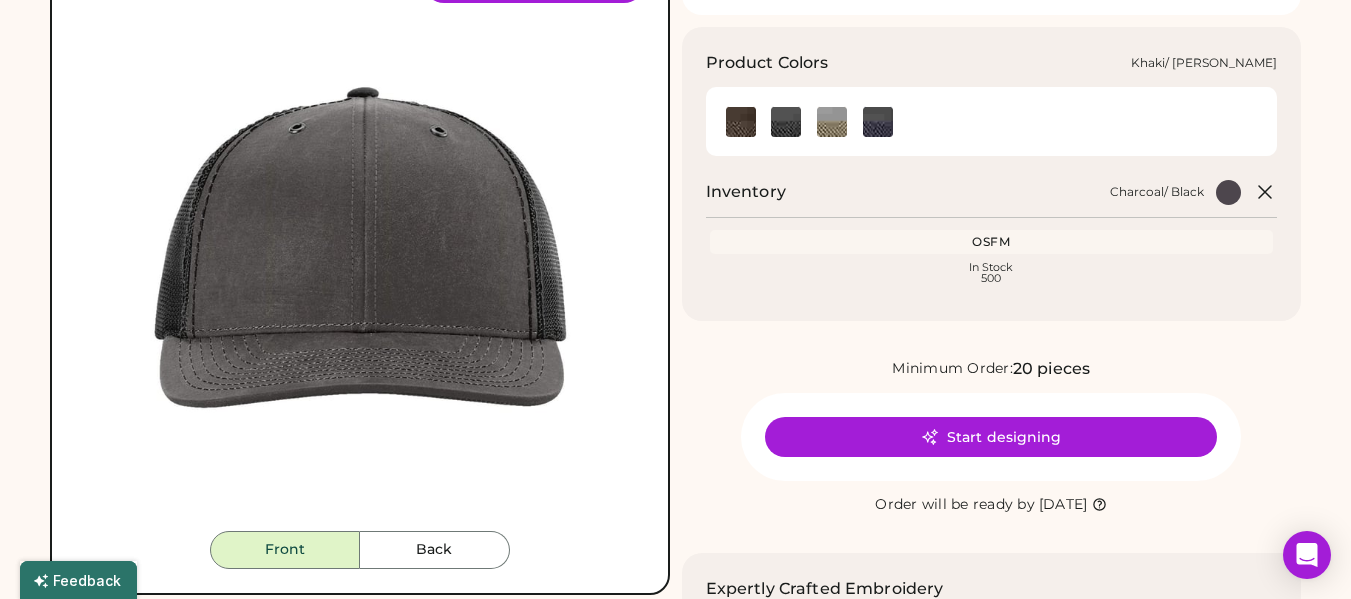 click 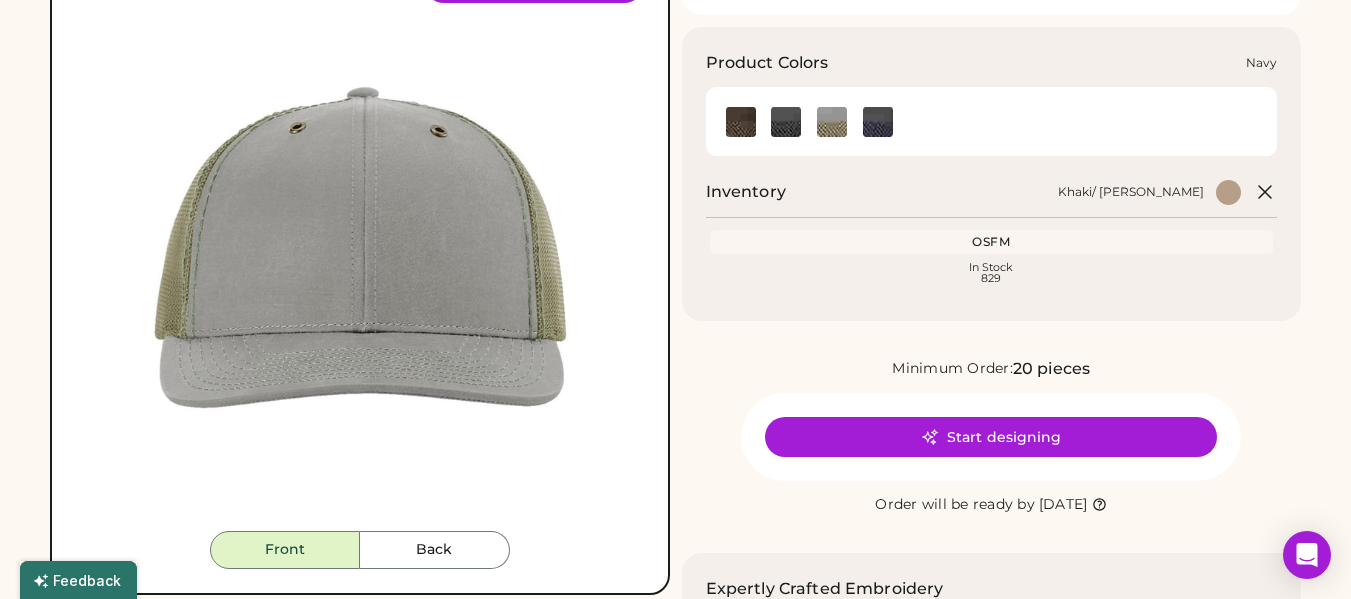 click 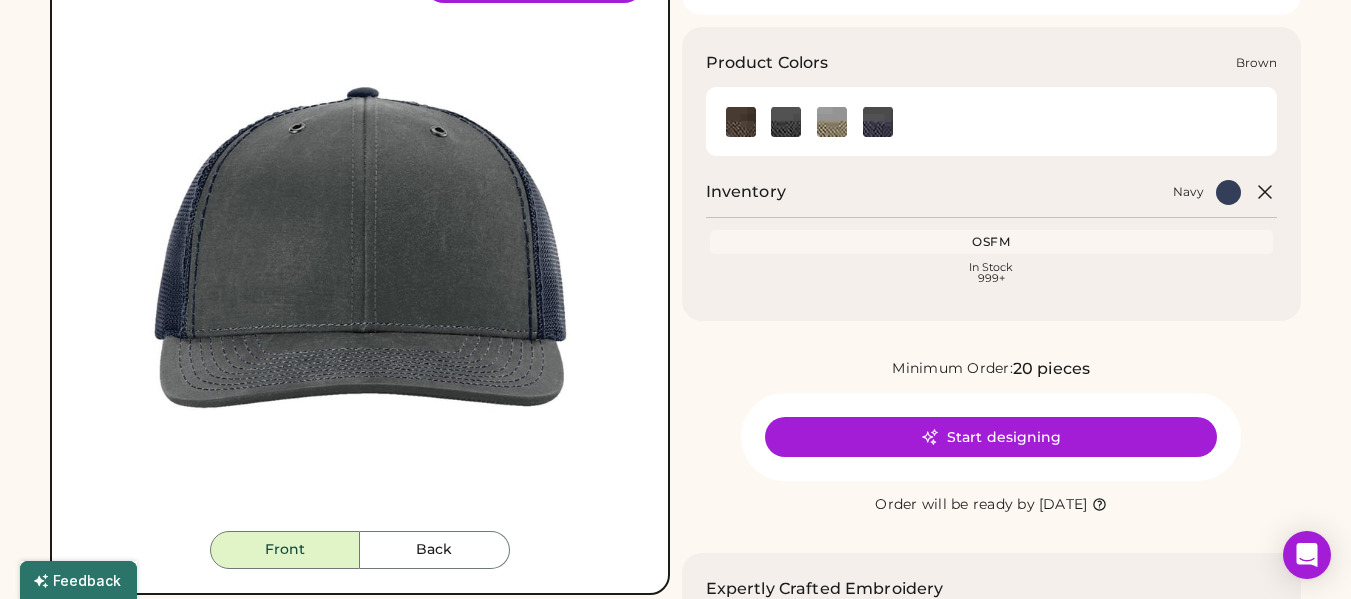 click 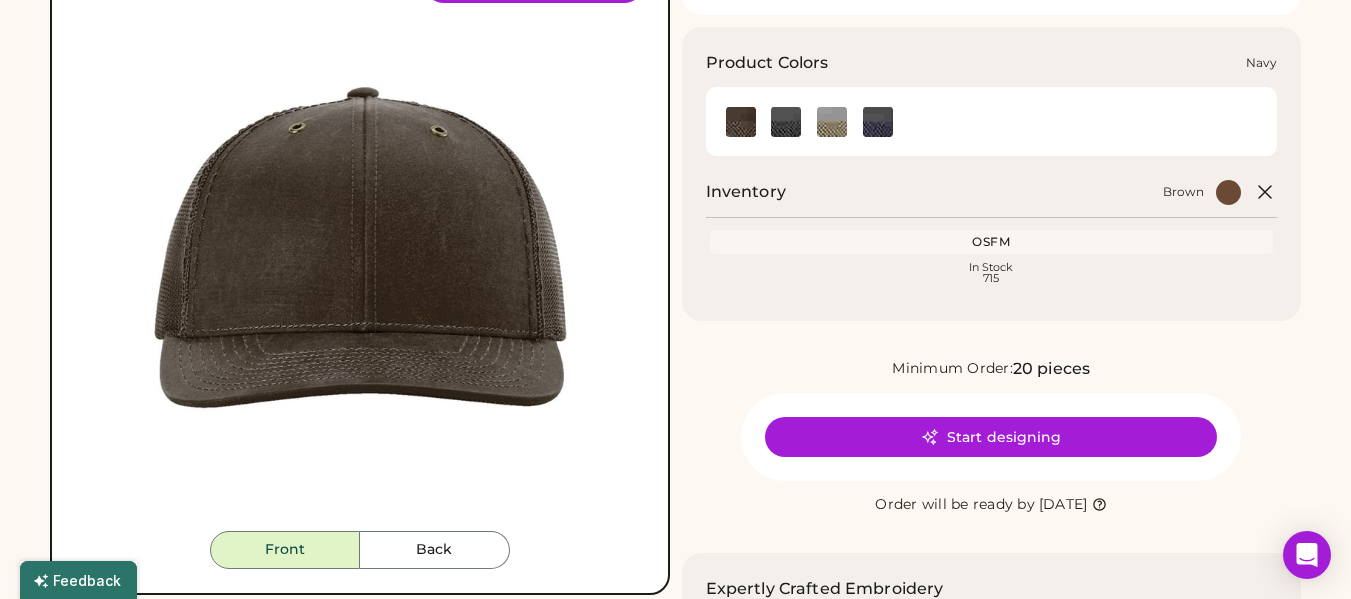 click 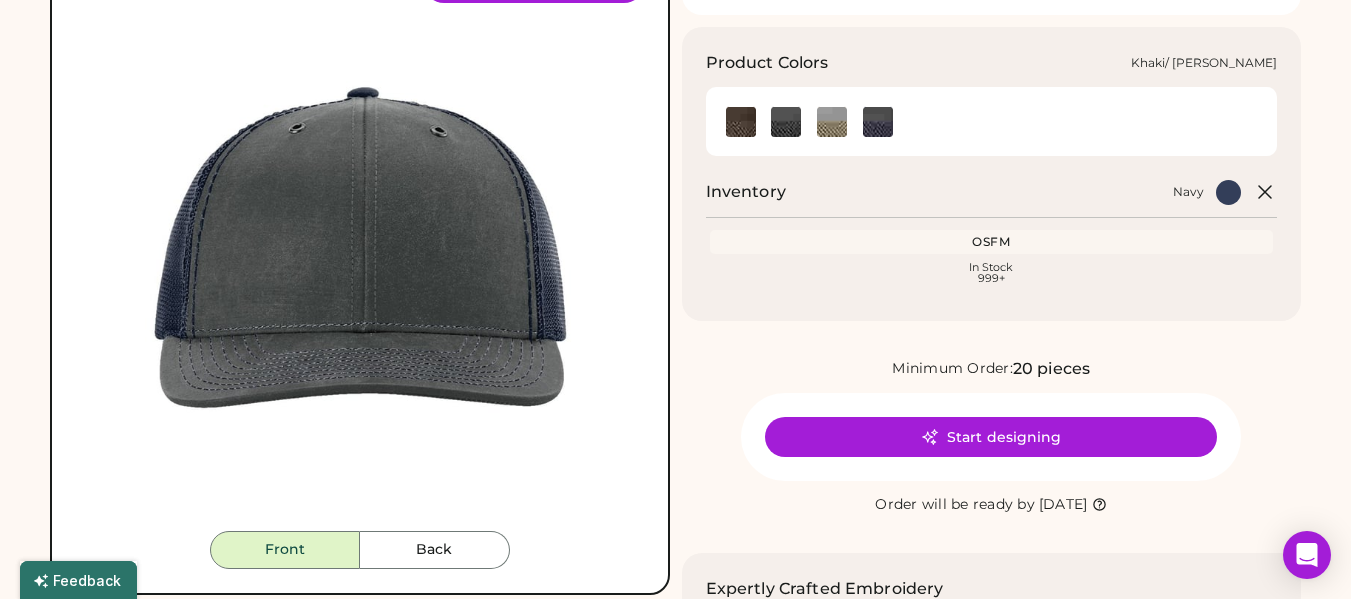 click 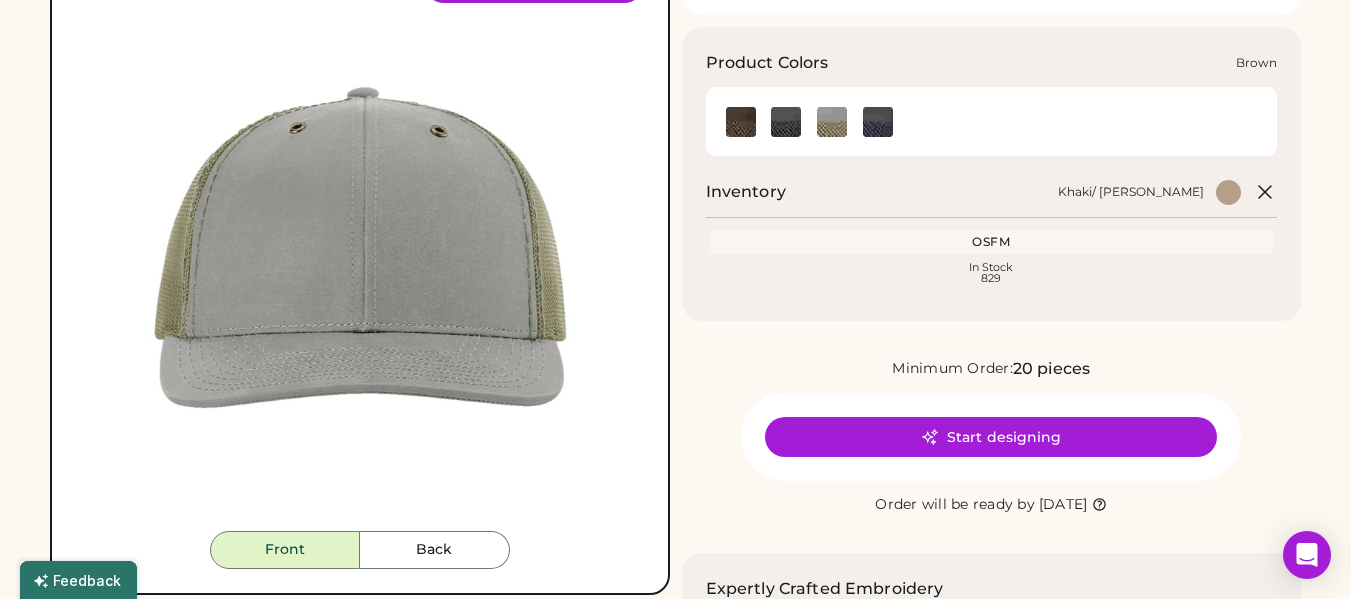 click 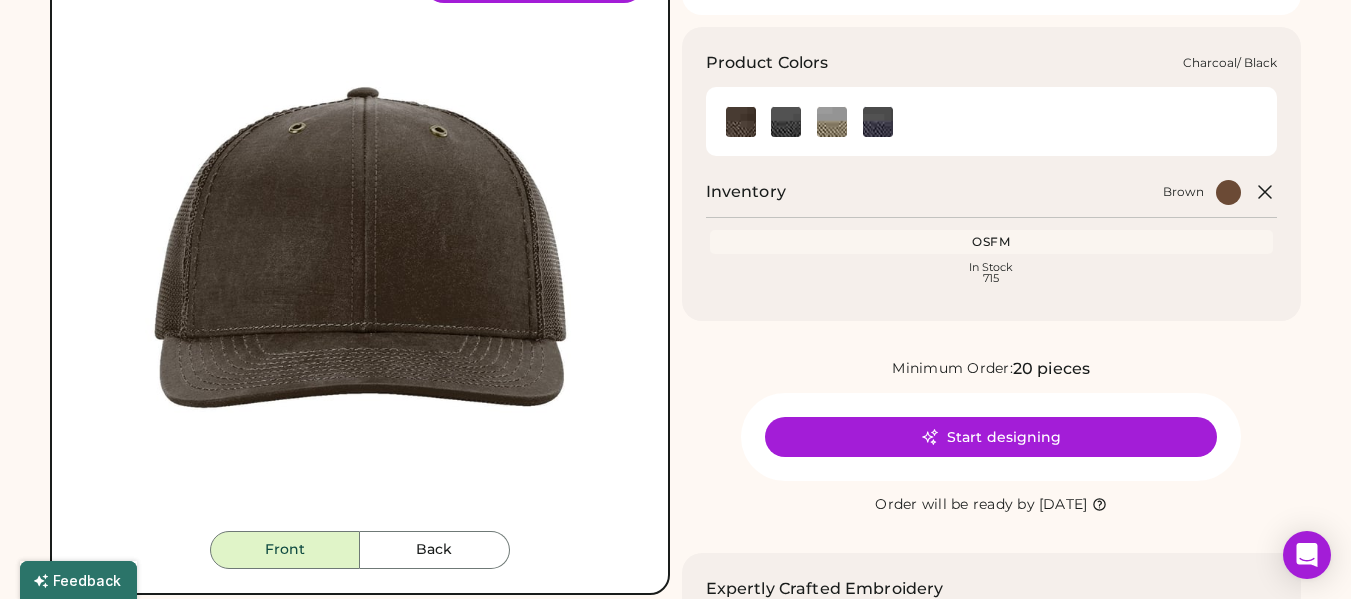 click 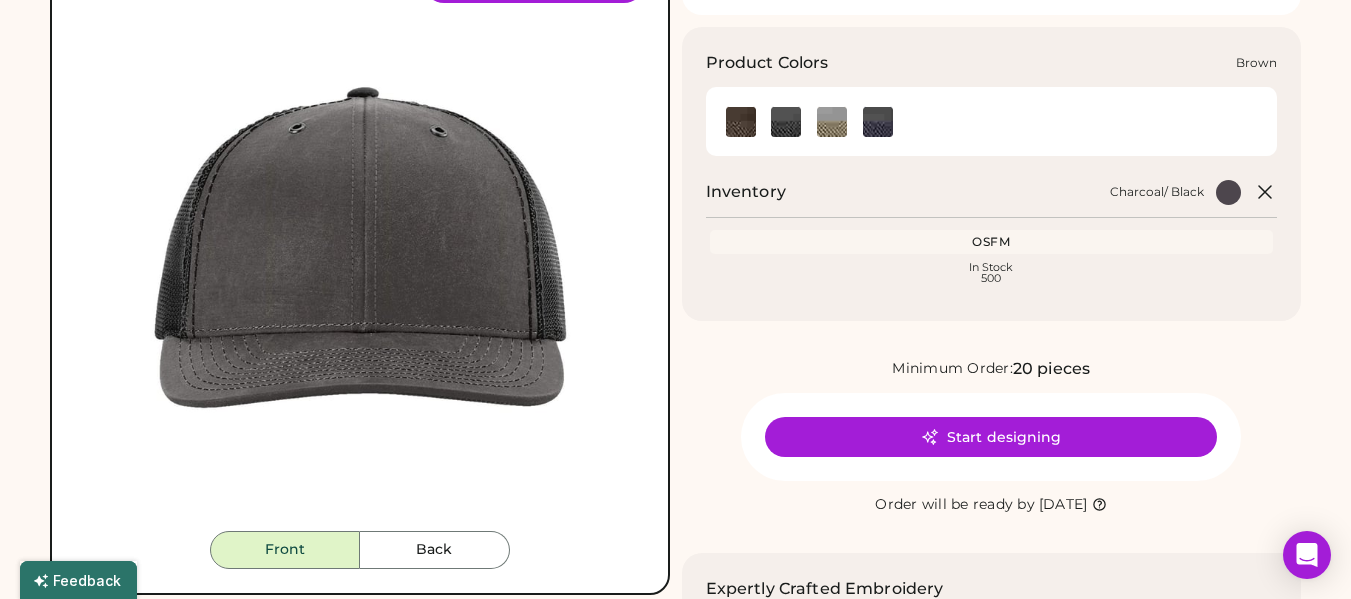 click 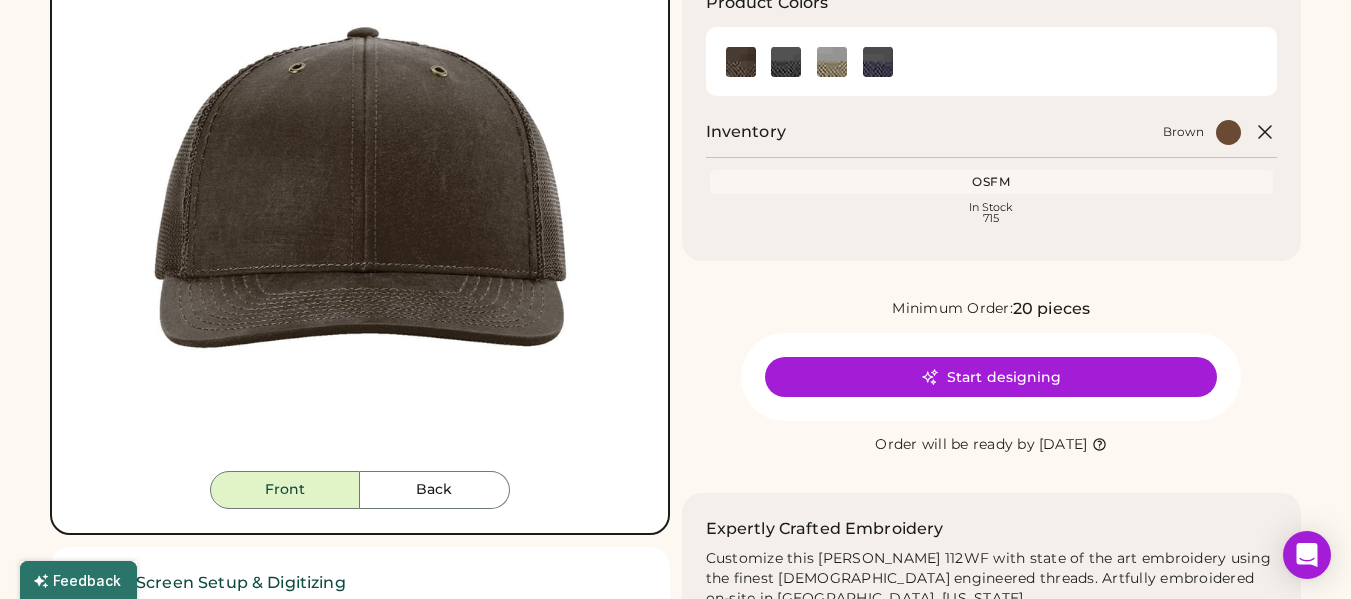 scroll, scrollTop: 300, scrollLeft: 0, axis: vertical 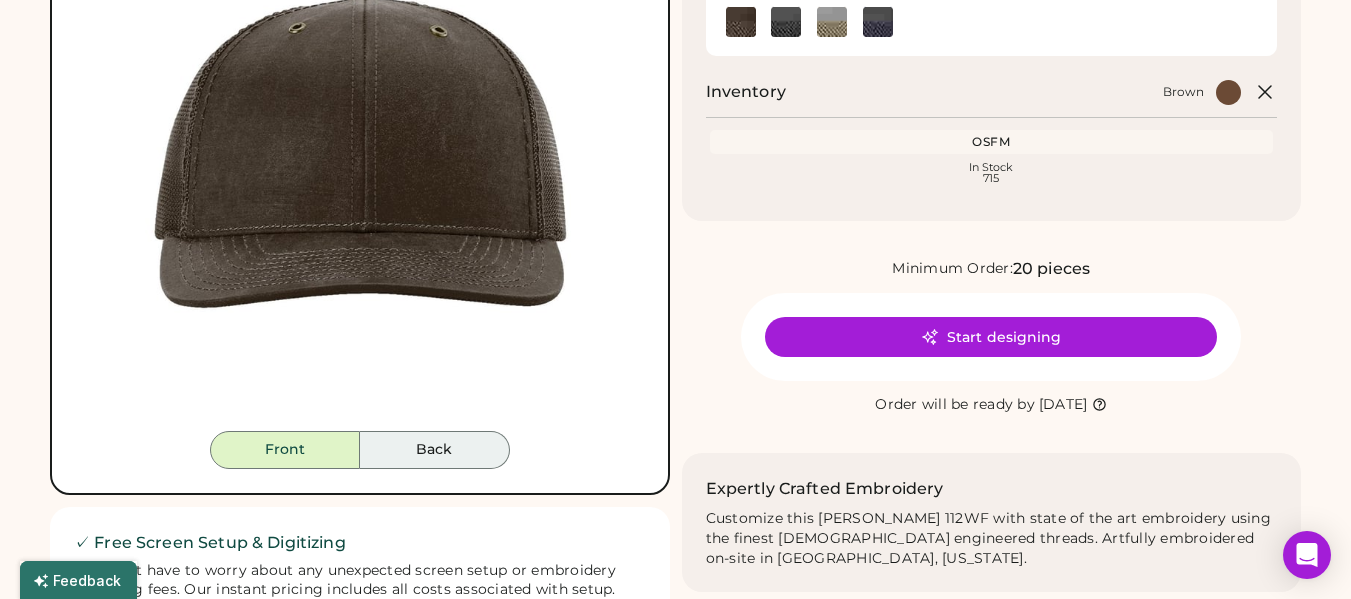 click on "Back" at bounding box center [435, 450] 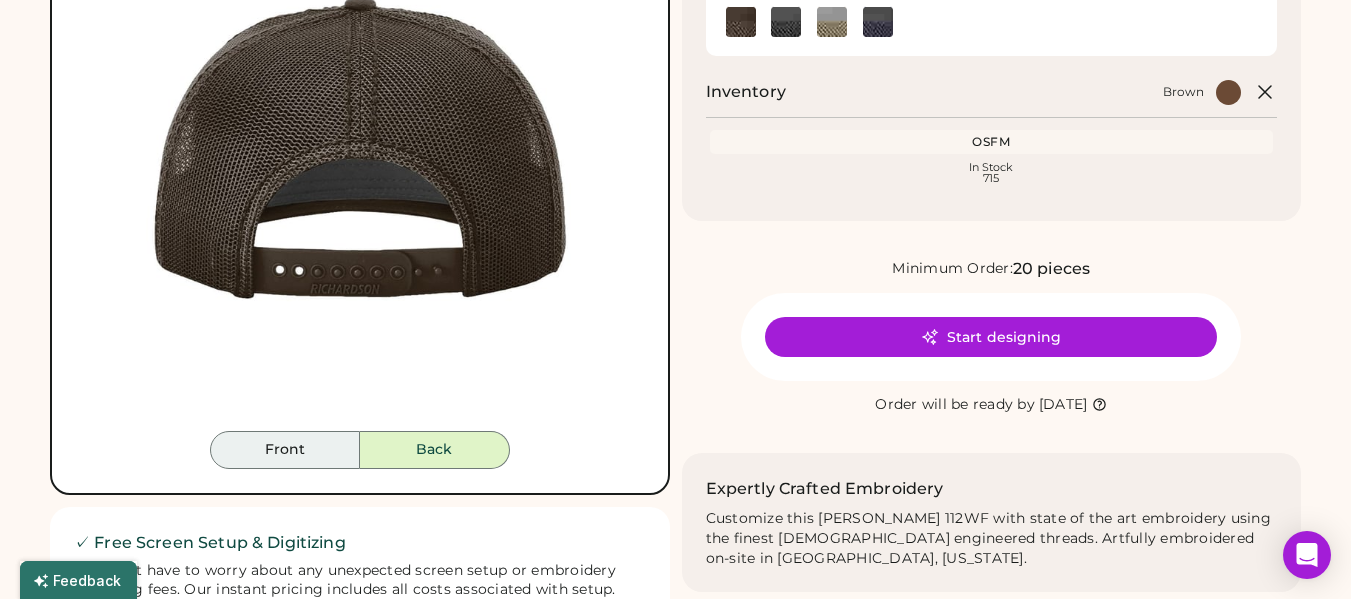 click on "Front" at bounding box center [285, 450] 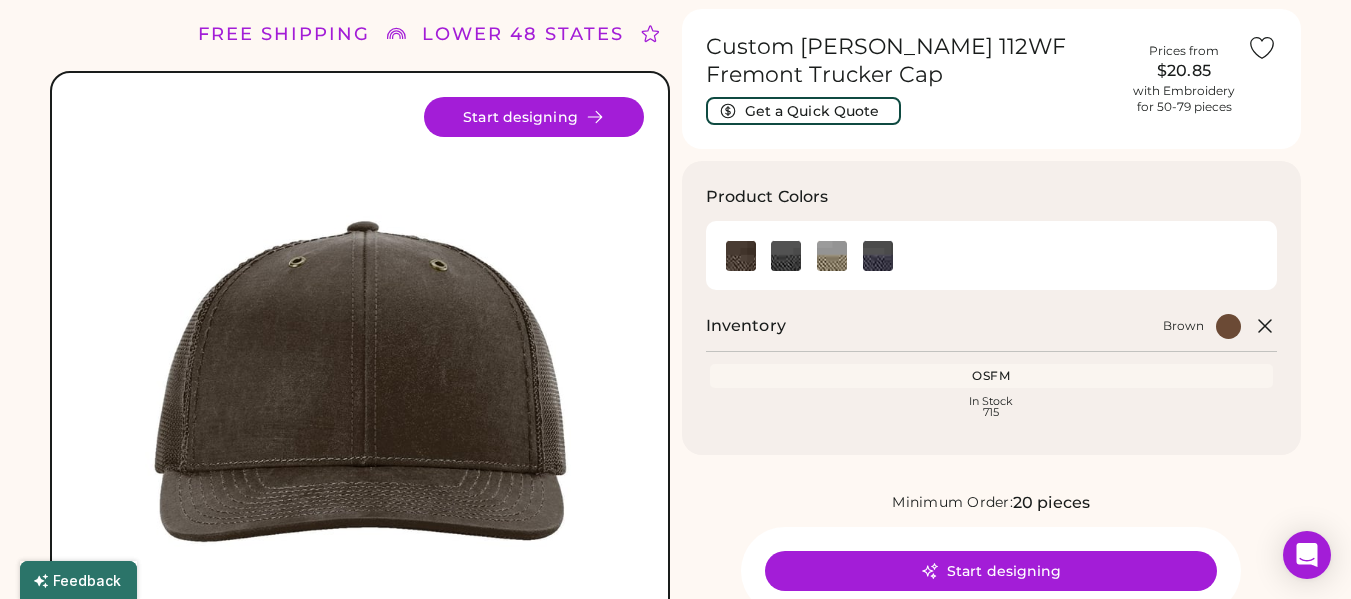 scroll, scrollTop: 100, scrollLeft: 0, axis: vertical 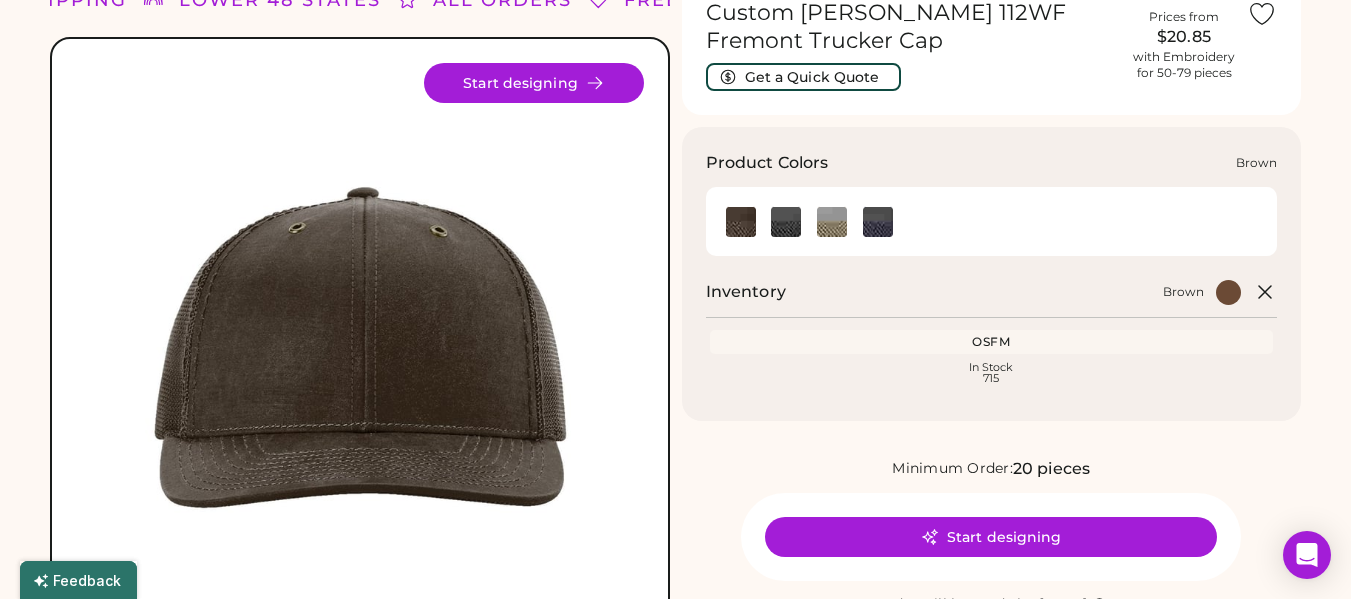 click 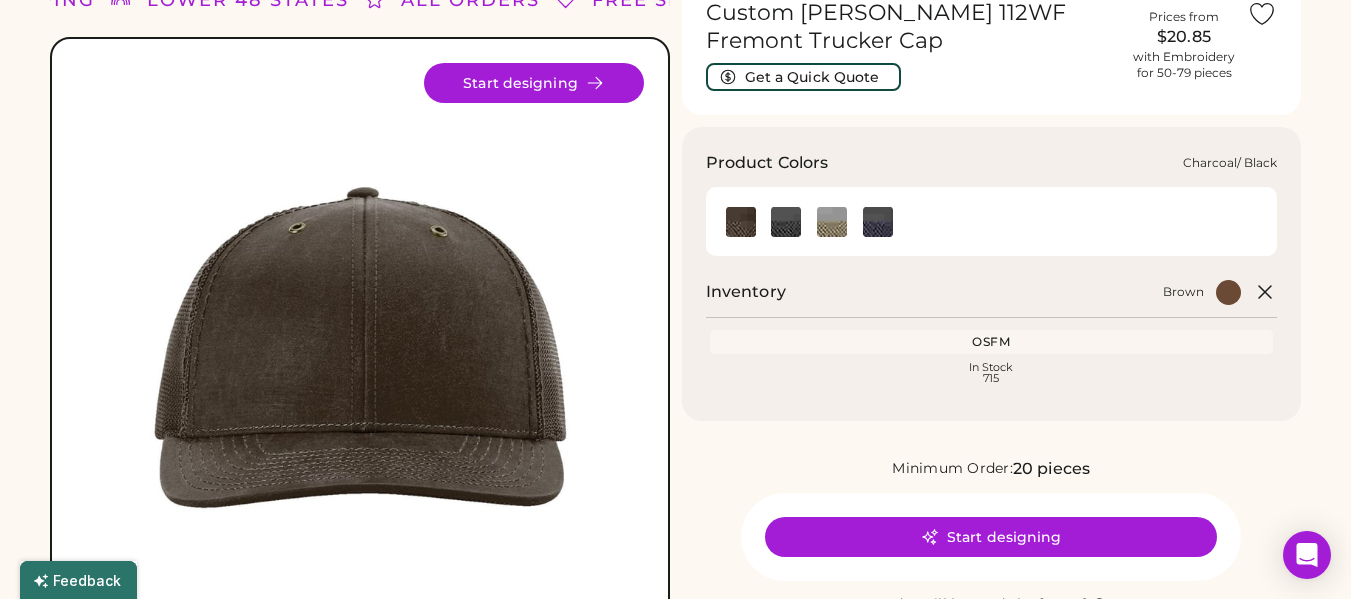 click 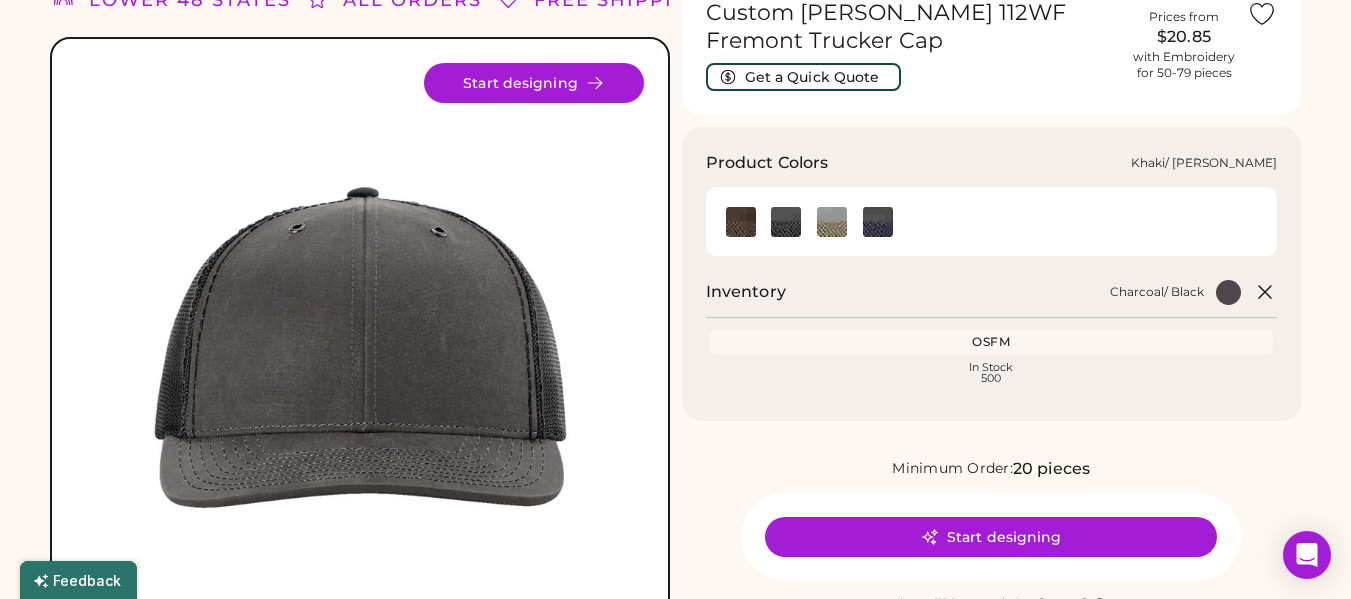 click 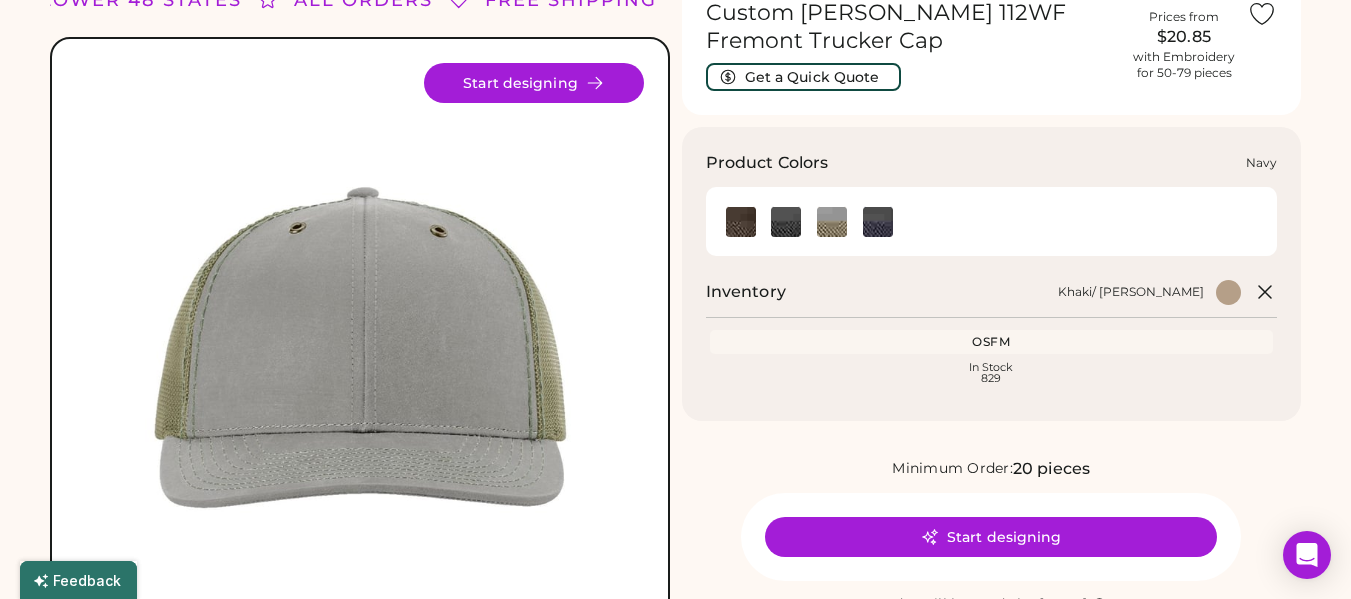 click 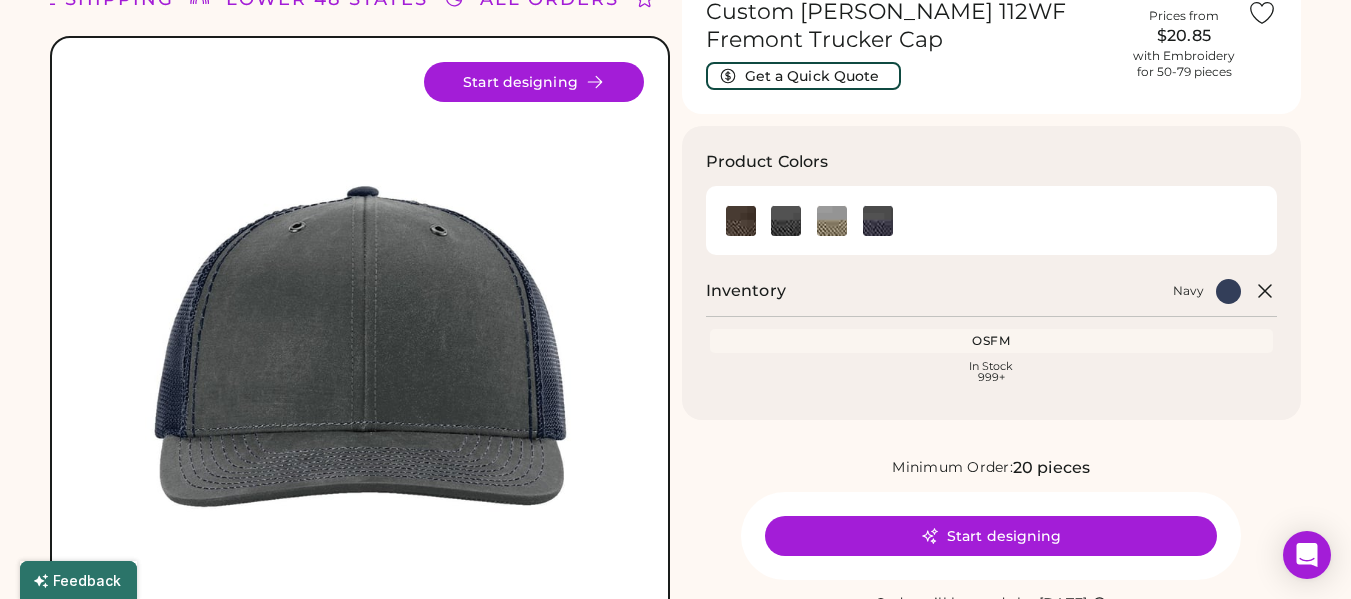 scroll, scrollTop: 100, scrollLeft: 0, axis: vertical 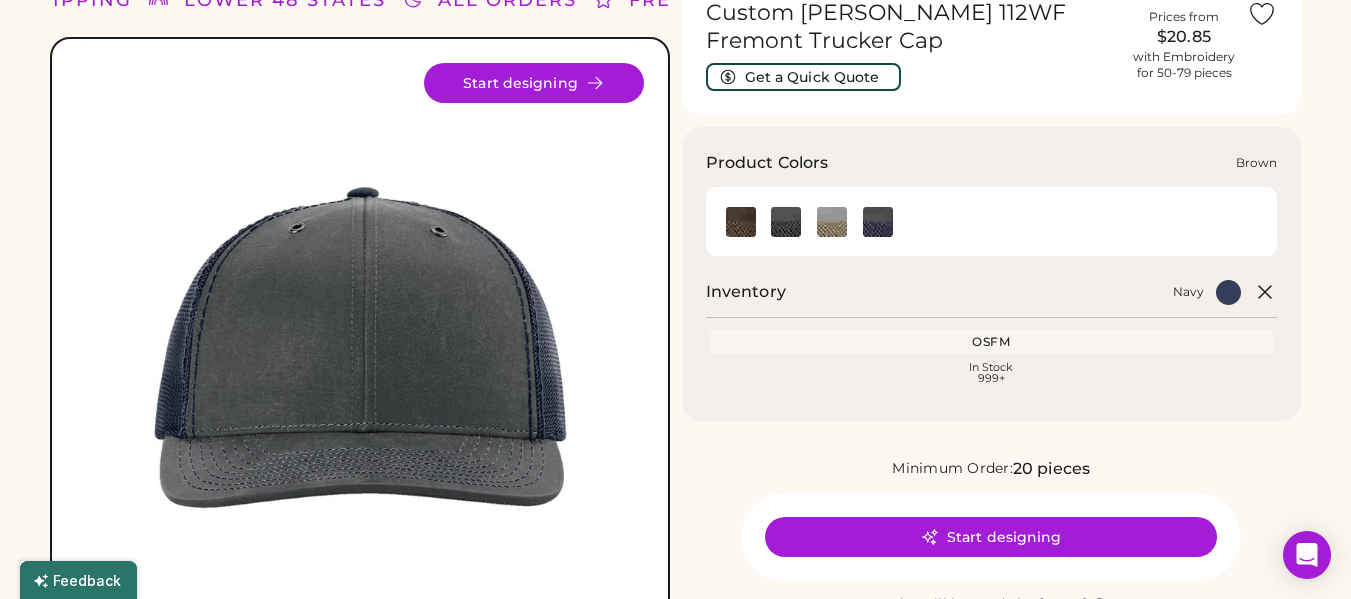 click 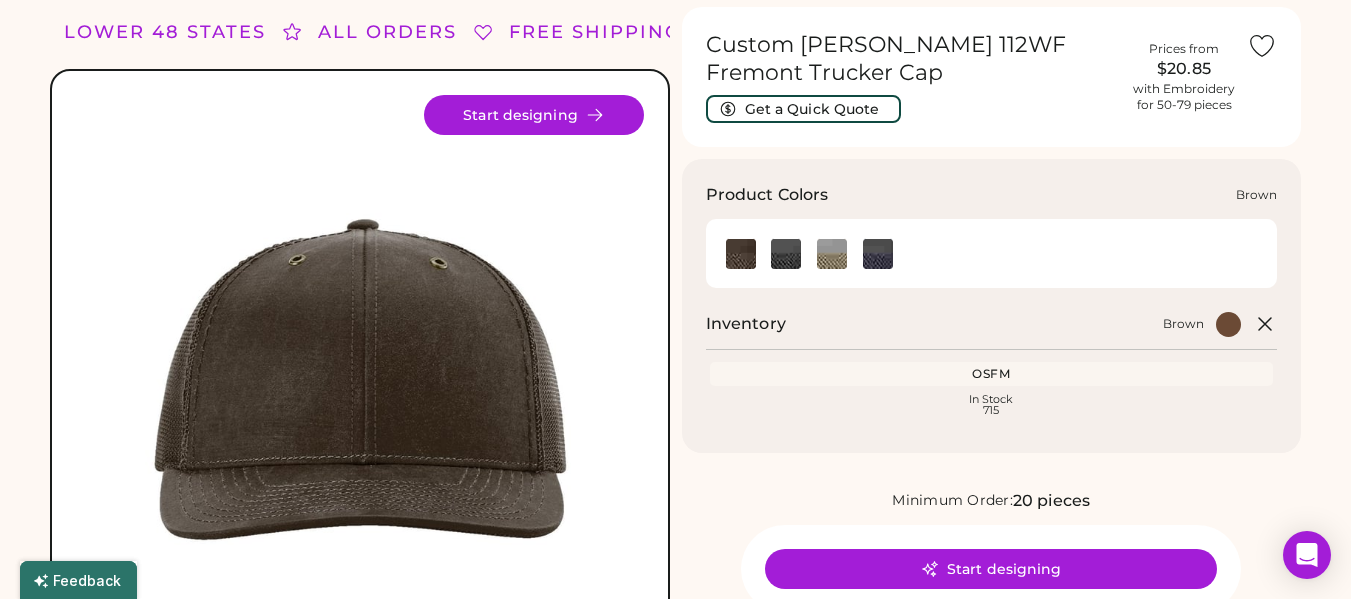 scroll, scrollTop: 200, scrollLeft: 0, axis: vertical 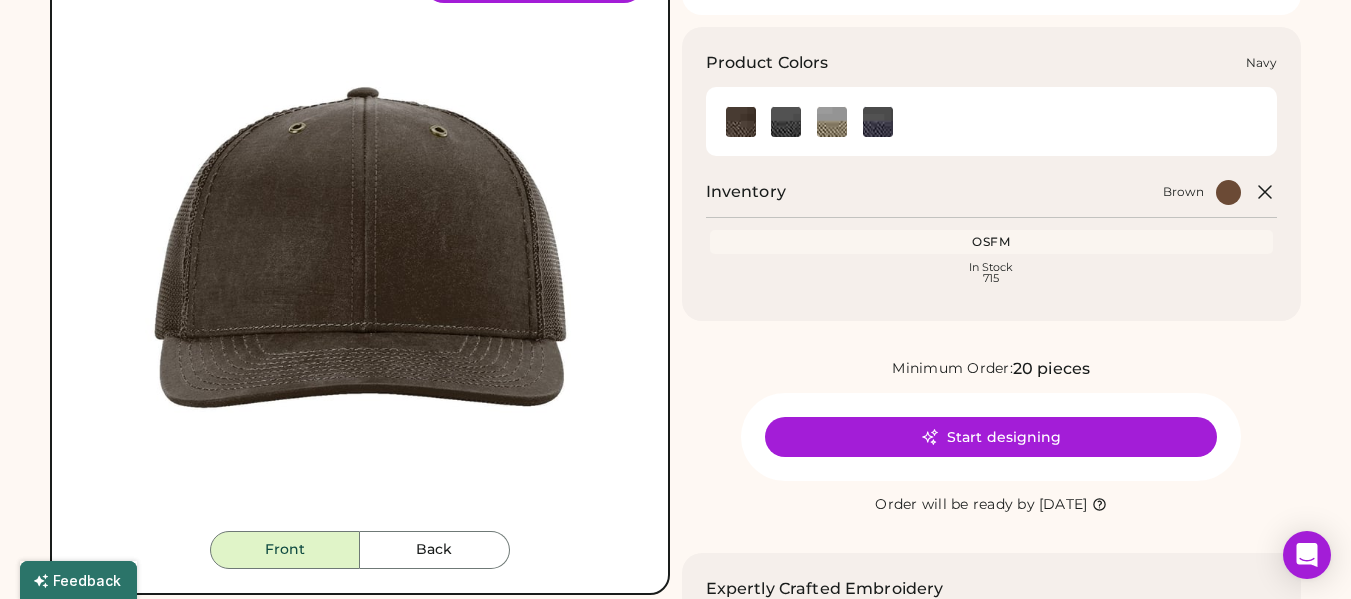 click 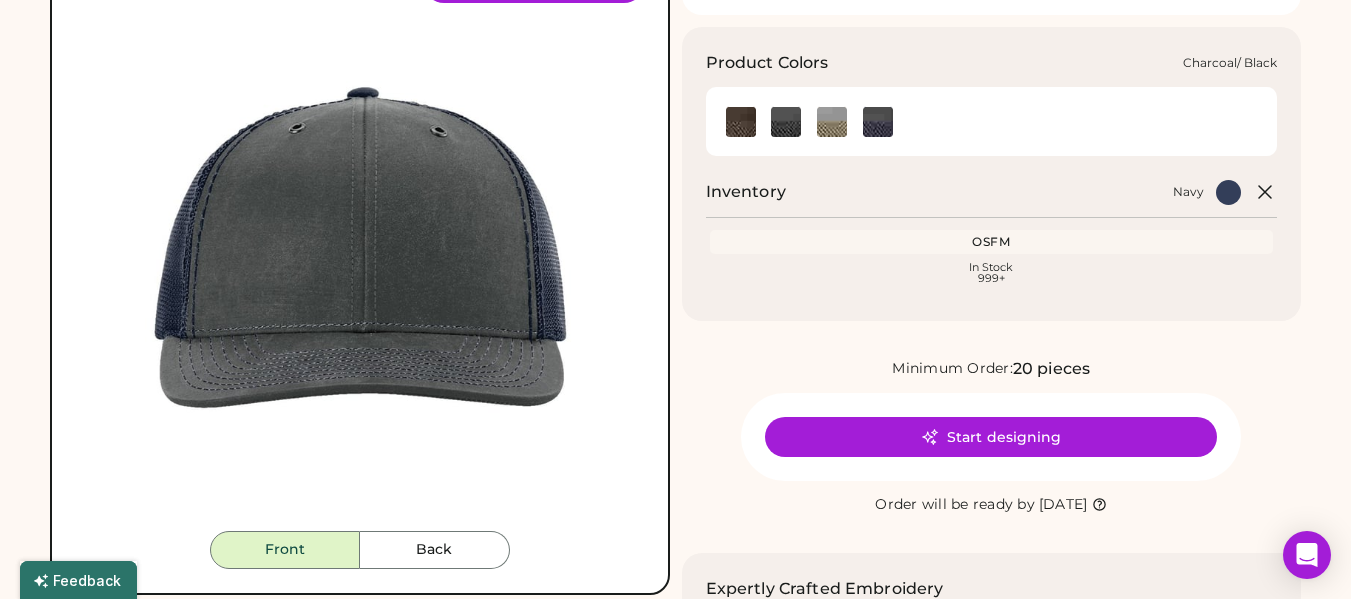 click 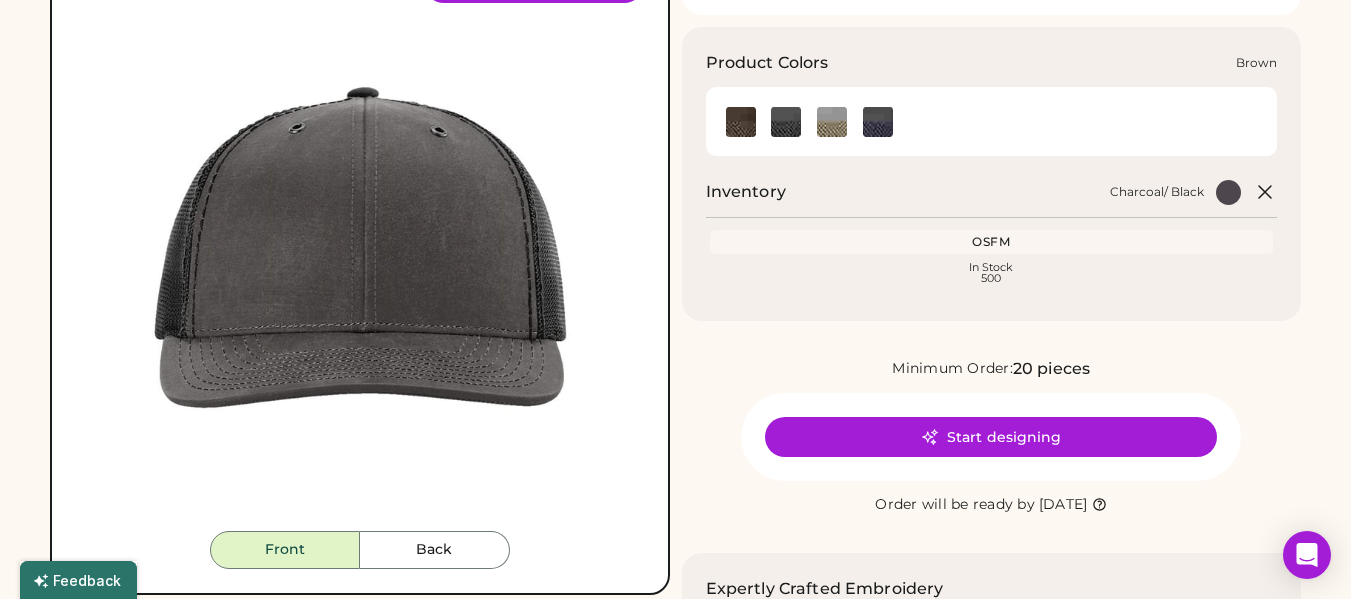 click 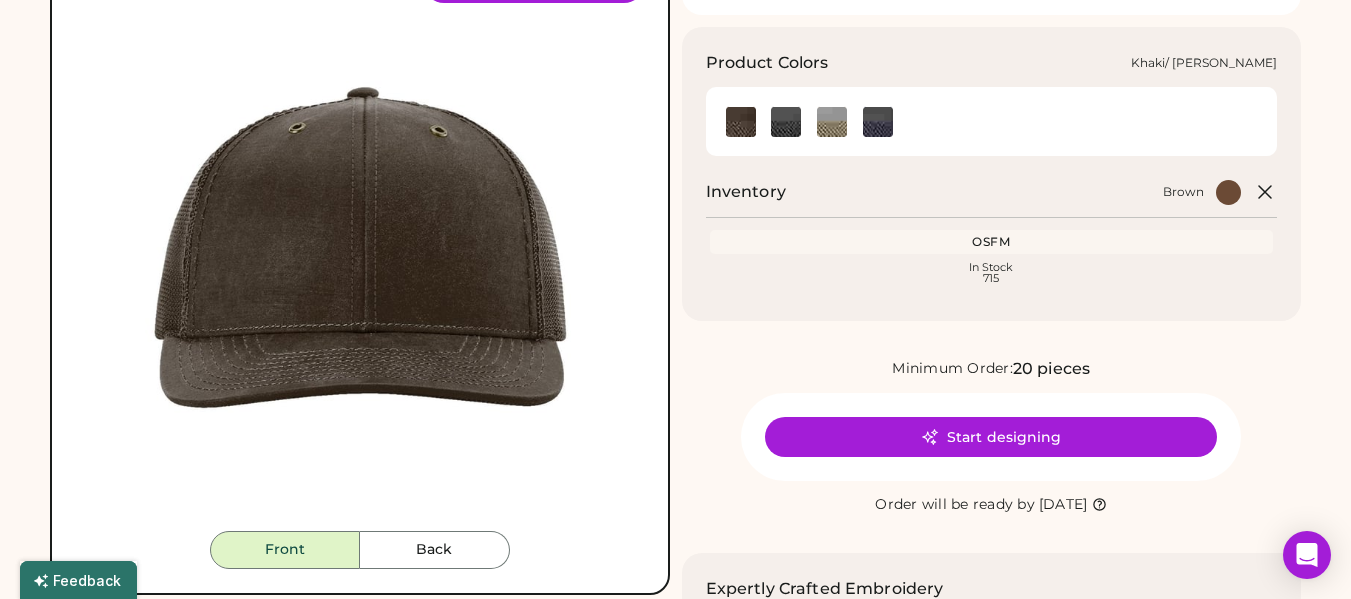 click 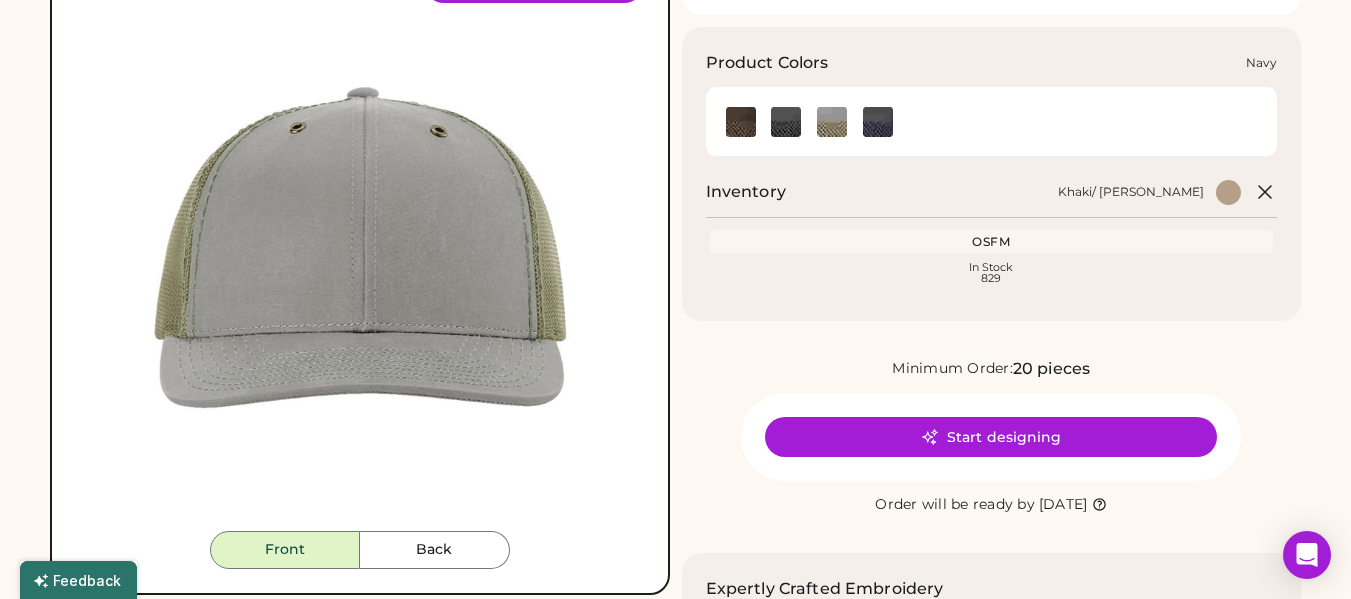 click 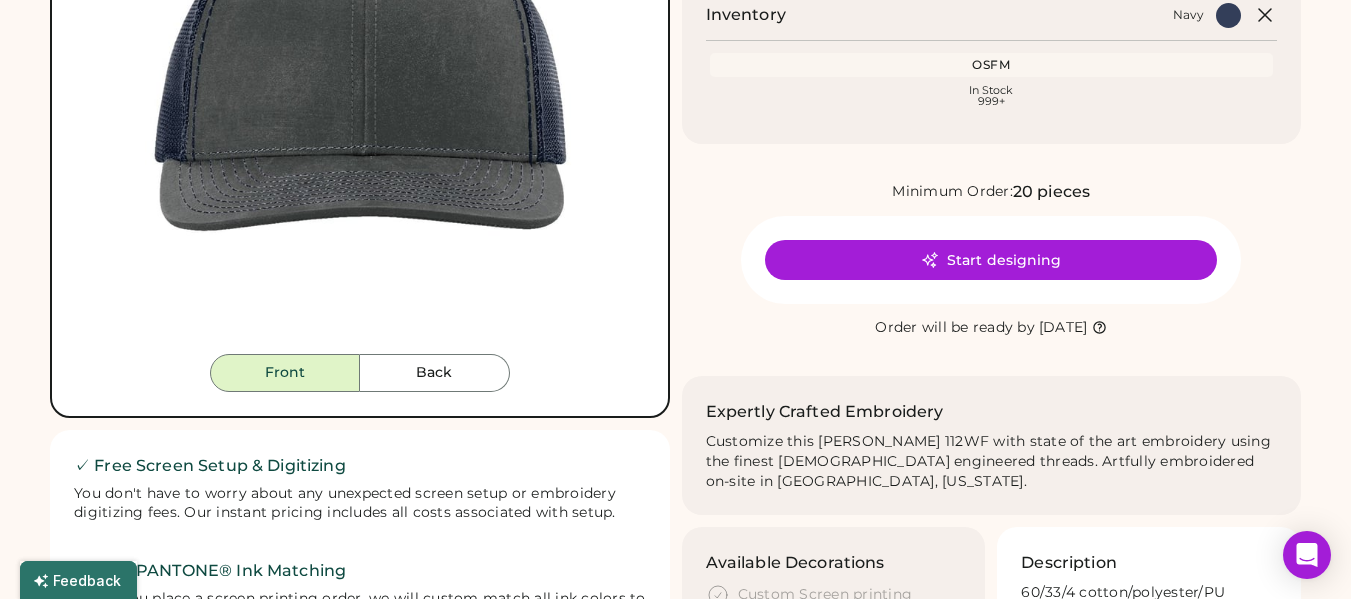 scroll, scrollTop: 0, scrollLeft: 0, axis: both 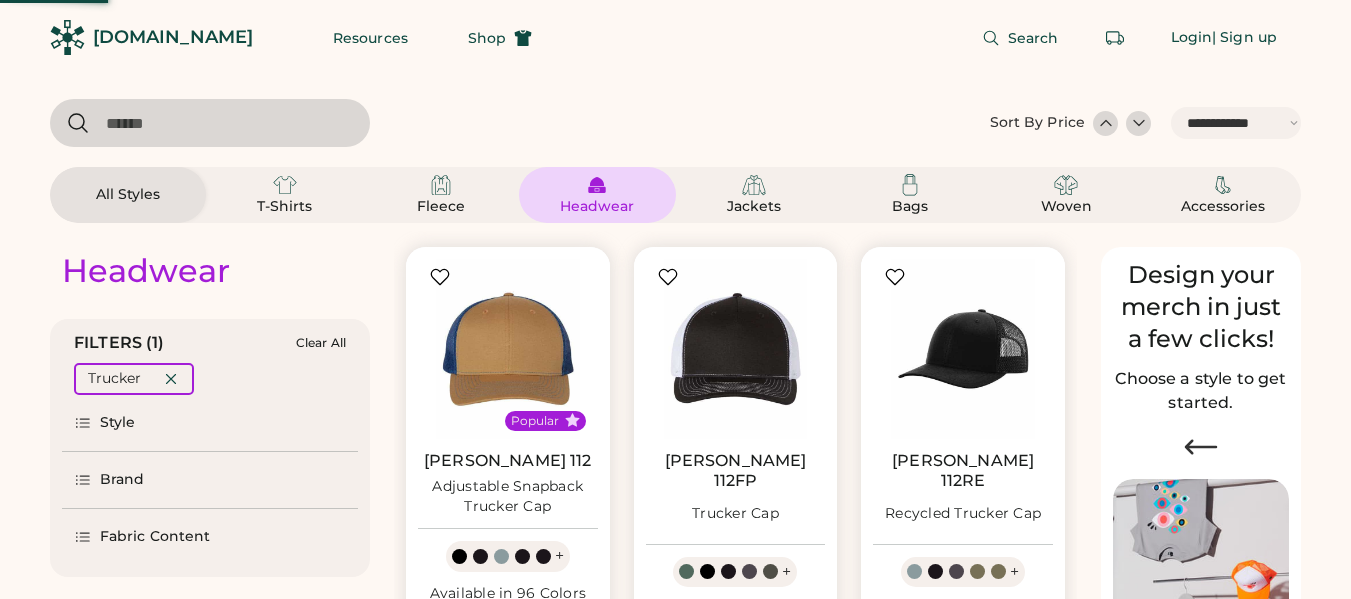 select on "*****" 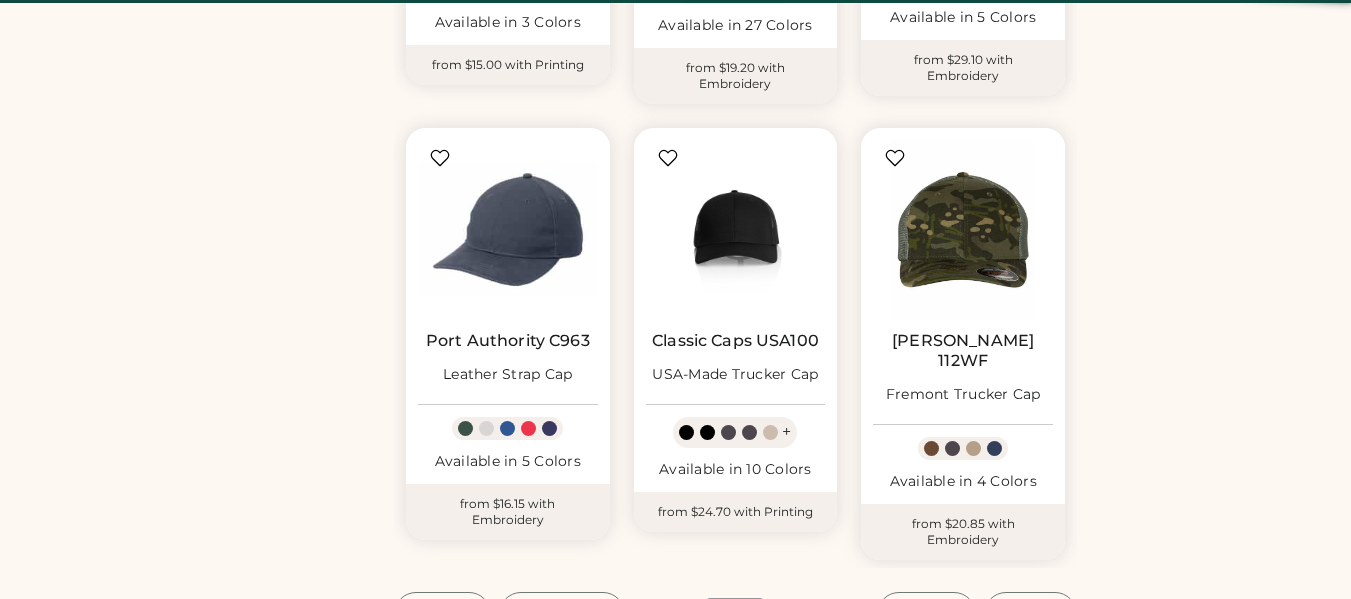 scroll, scrollTop: 1000, scrollLeft: 0, axis: vertical 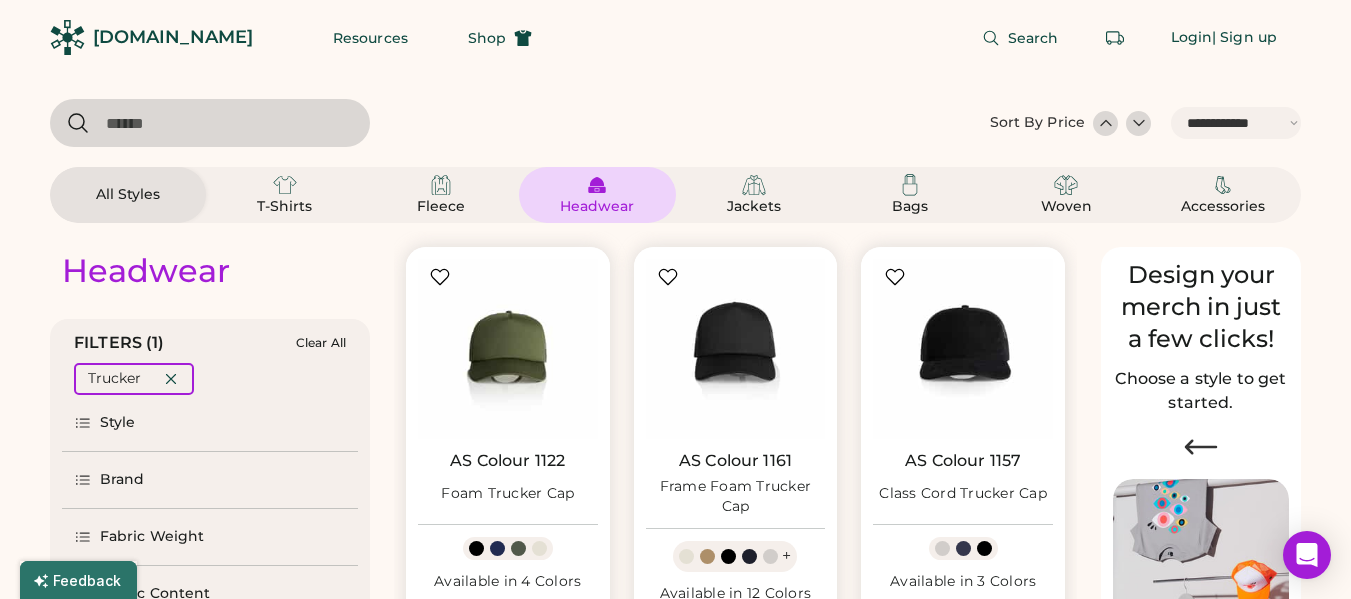 click 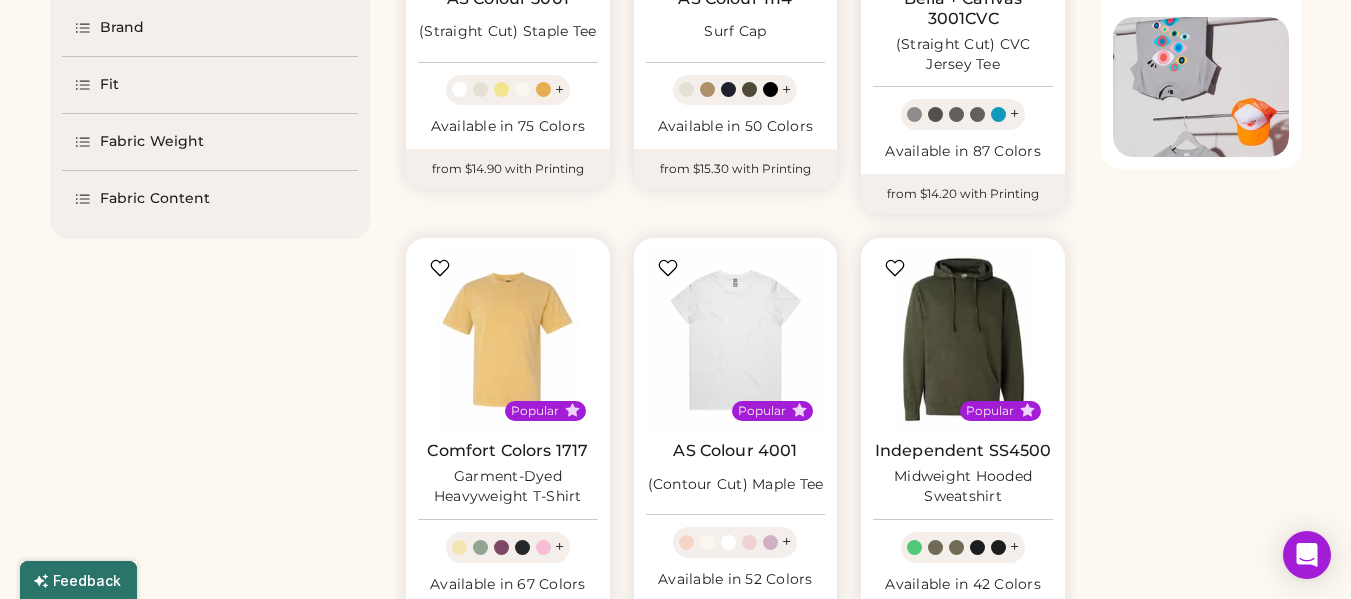 scroll, scrollTop: 0, scrollLeft: 0, axis: both 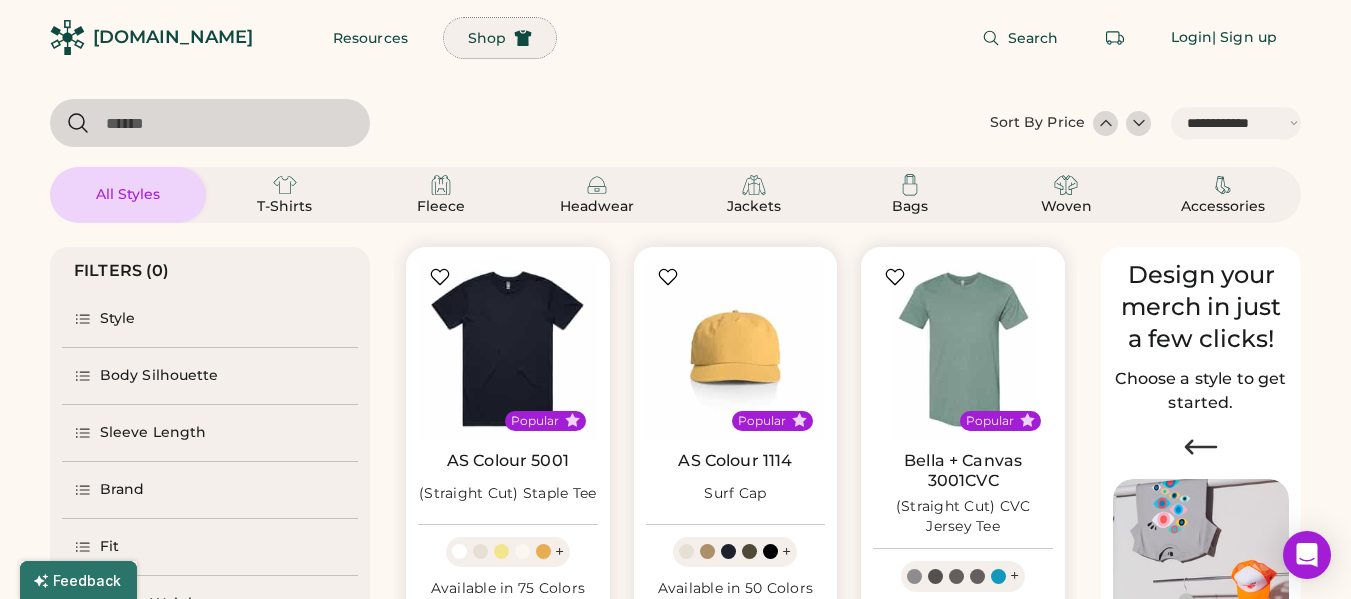 click on "Shop" at bounding box center [487, 38] 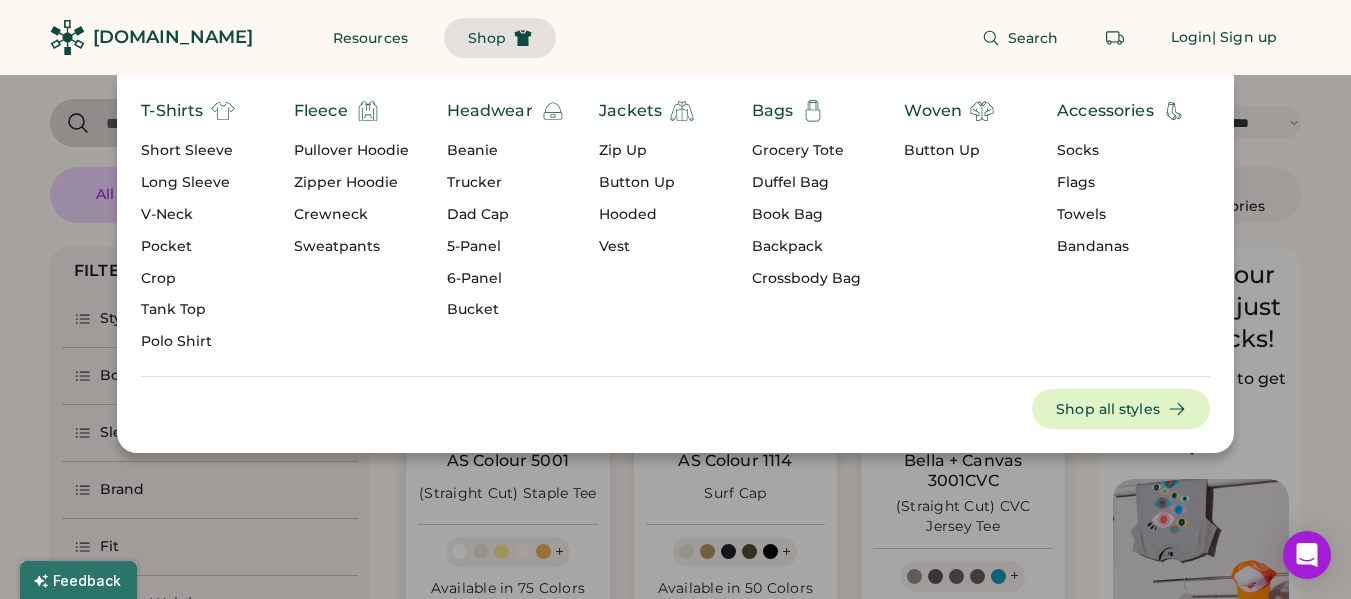 click on "5-Panel" at bounding box center [506, 247] 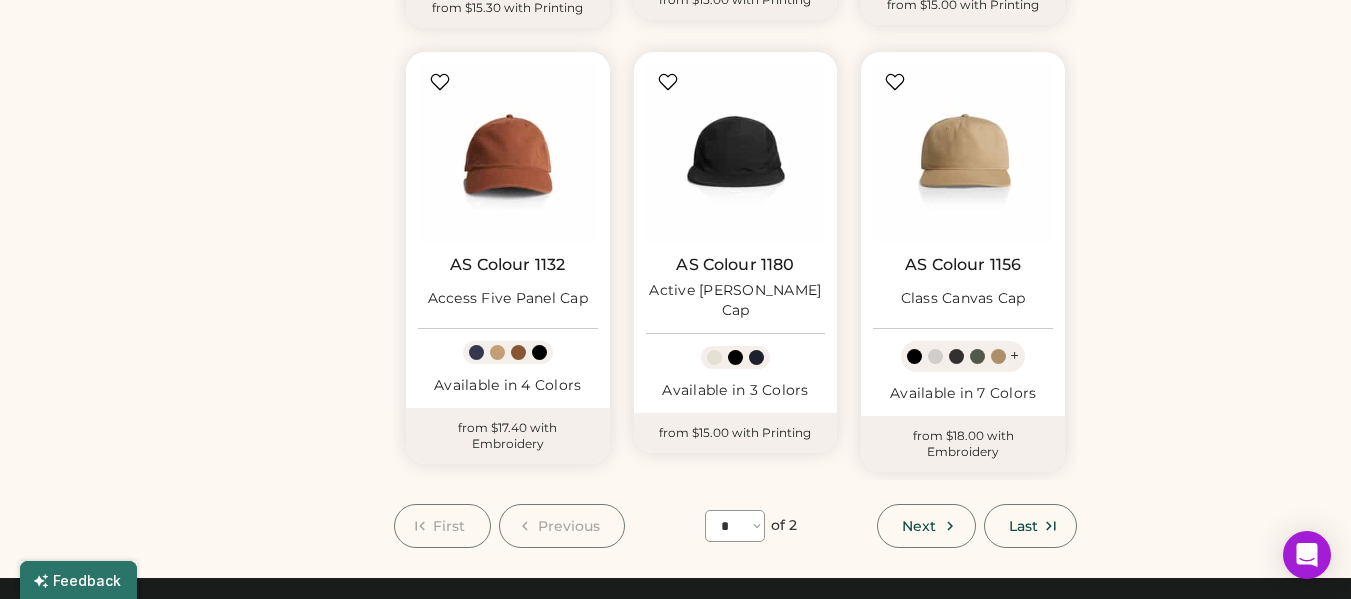 scroll, scrollTop: 1600, scrollLeft: 0, axis: vertical 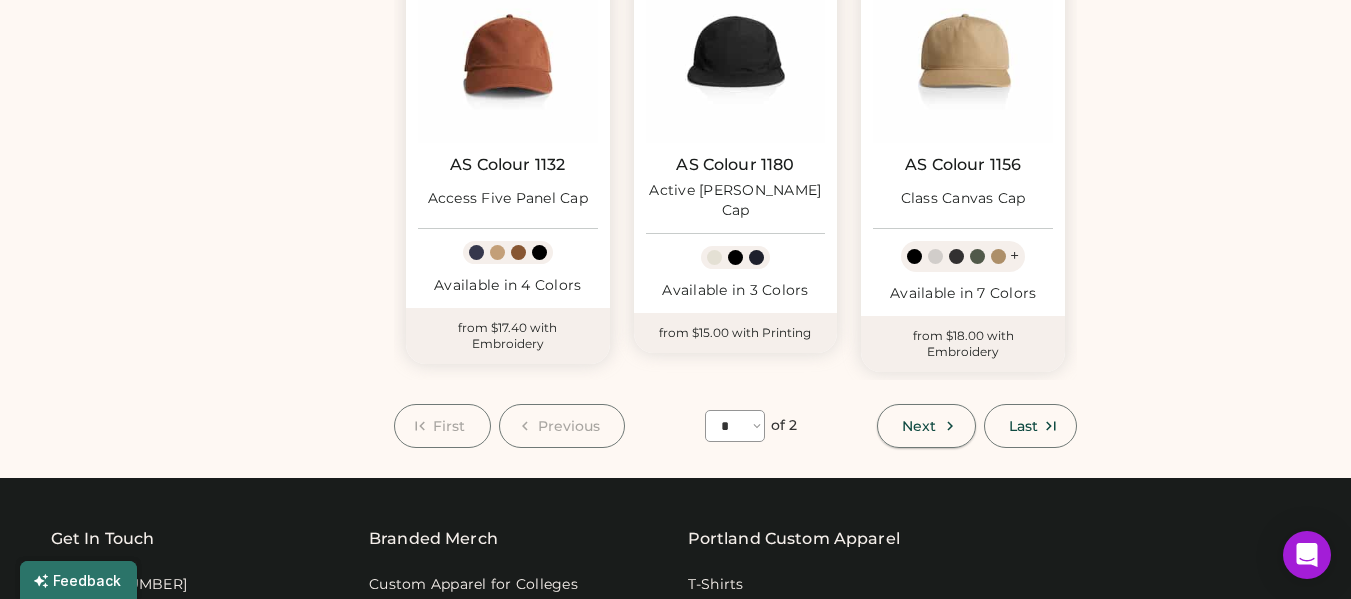 click on "Next" at bounding box center (919, 426) 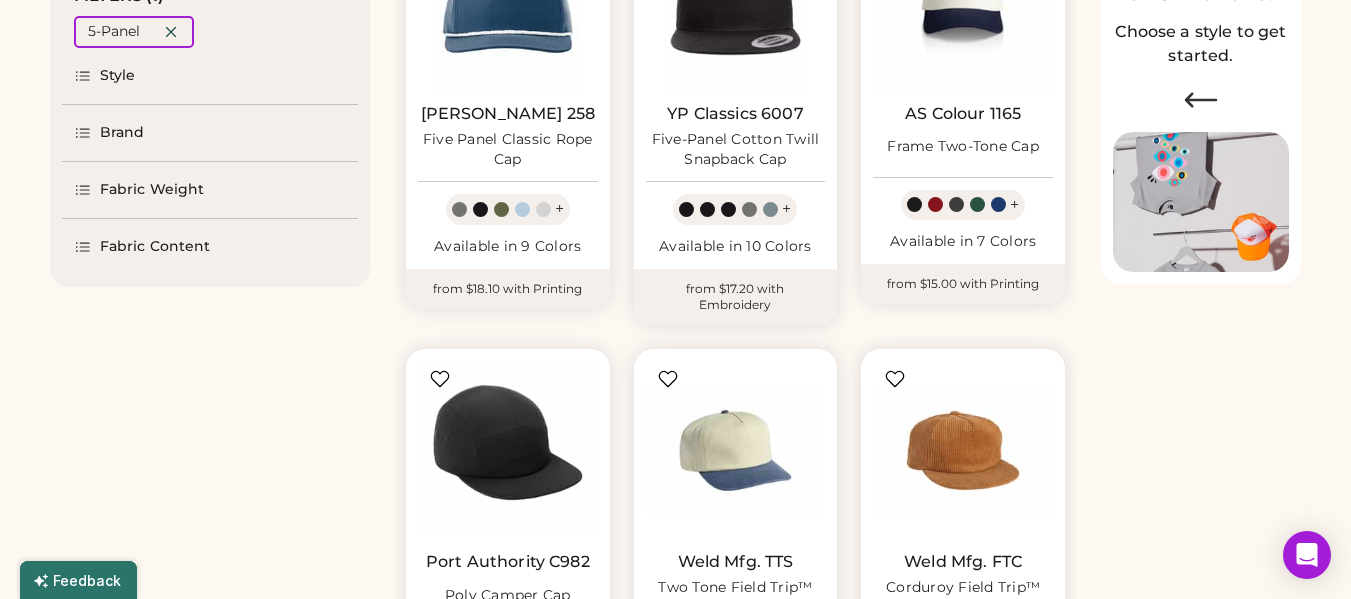 scroll, scrollTop: 0, scrollLeft: 0, axis: both 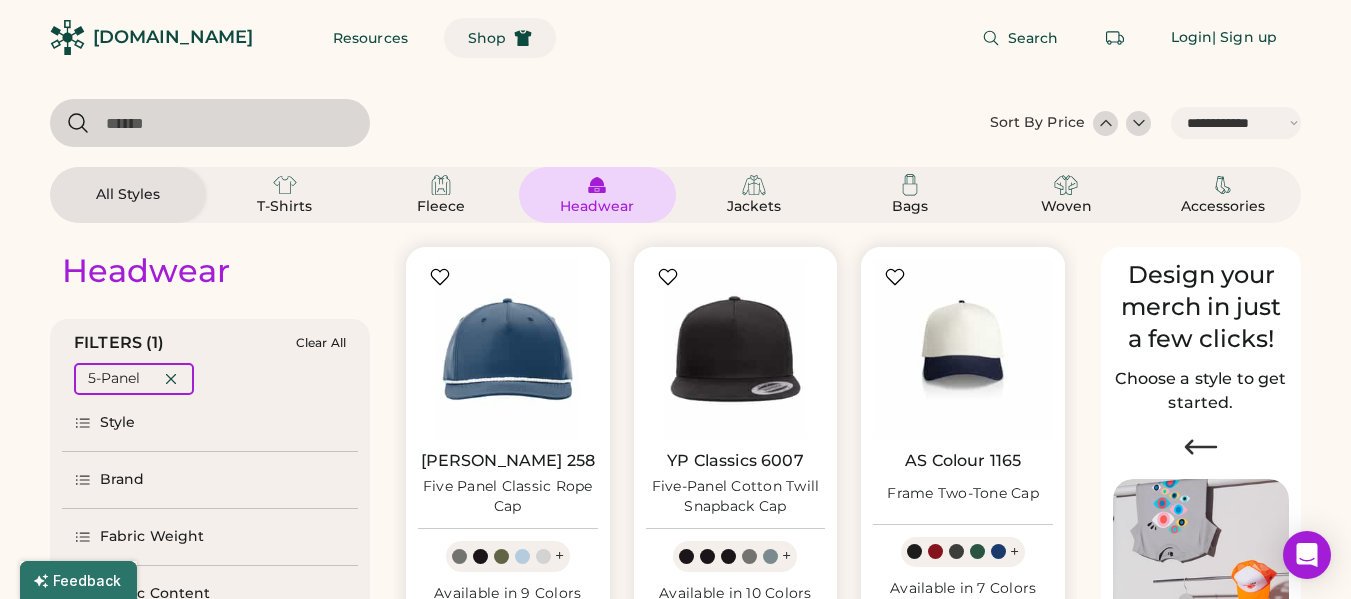 click on "Shop" at bounding box center [487, 38] 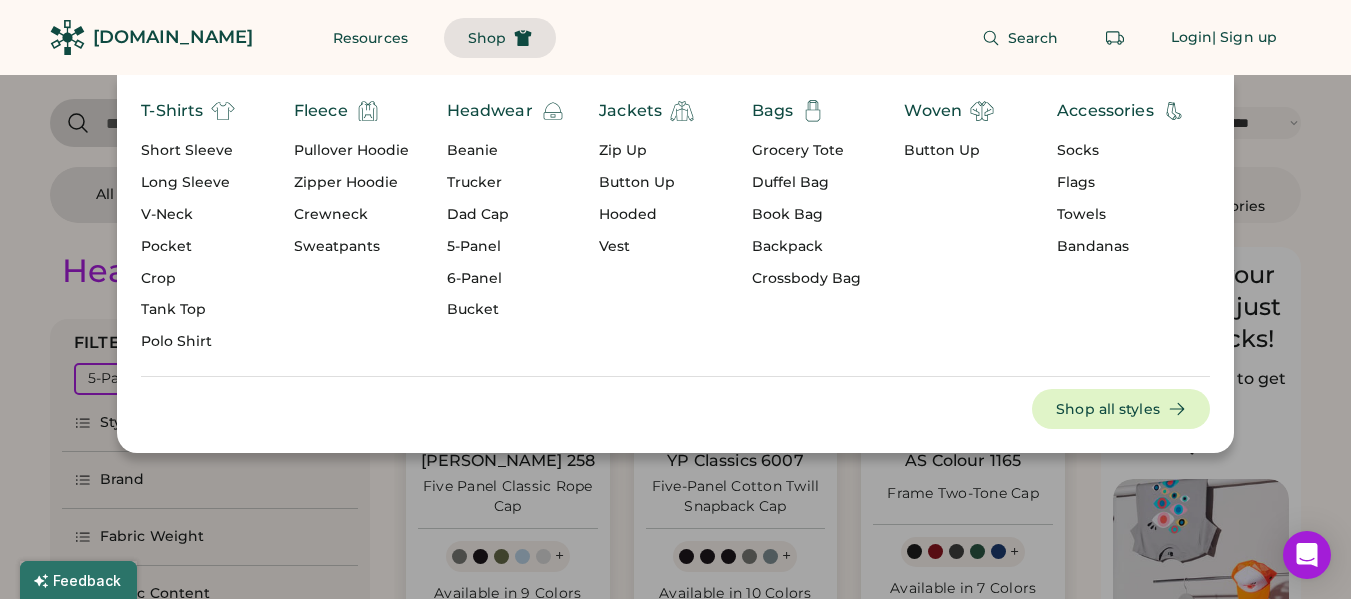 click on "Trucker" at bounding box center (506, 183) 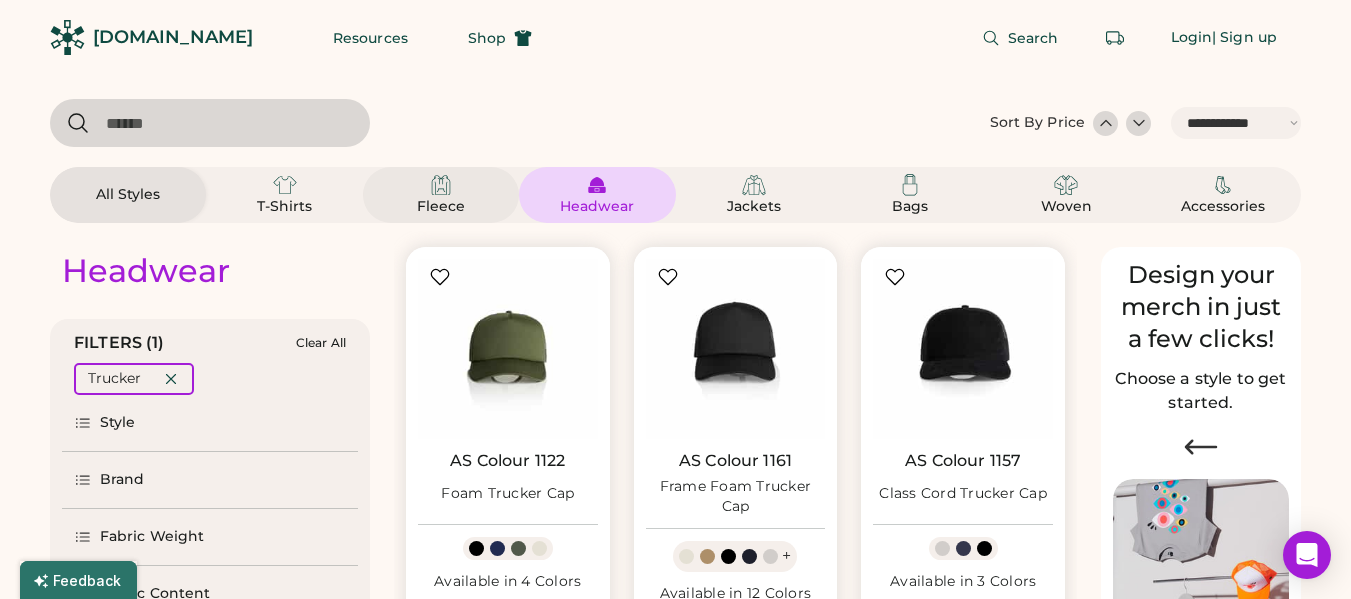 select on "*" 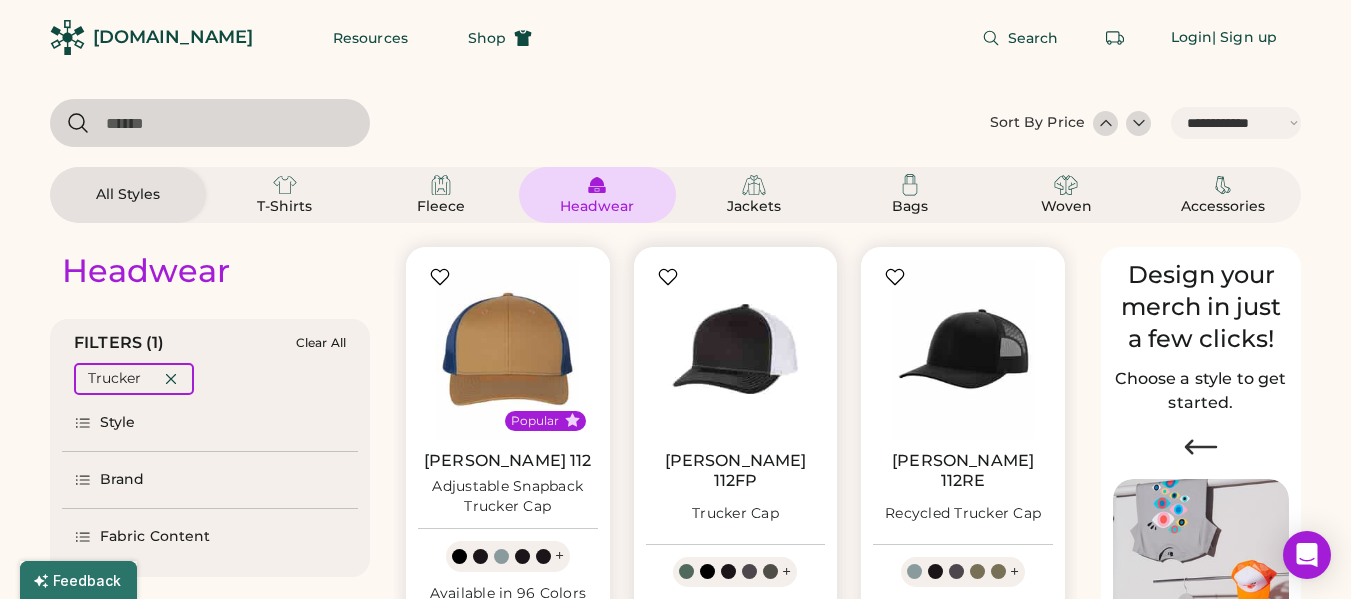 click at bounding box center [736, 349] 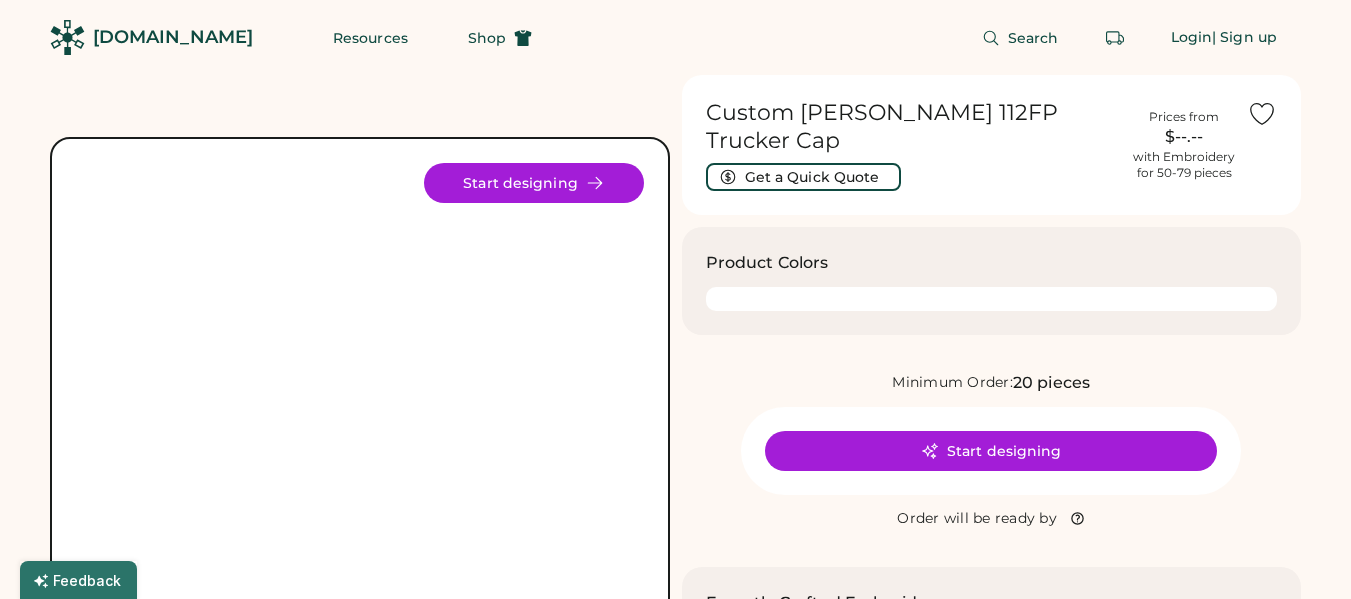 scroll, scrollTop: 0, scrollLeft: 0, axis: both 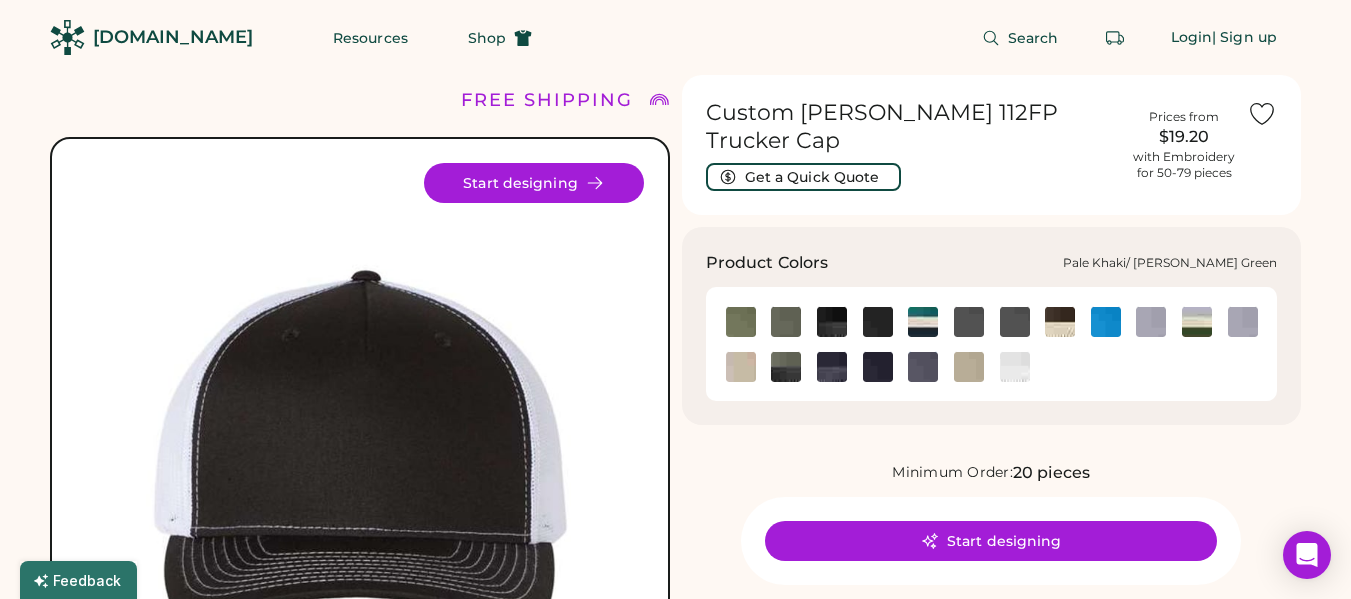 click 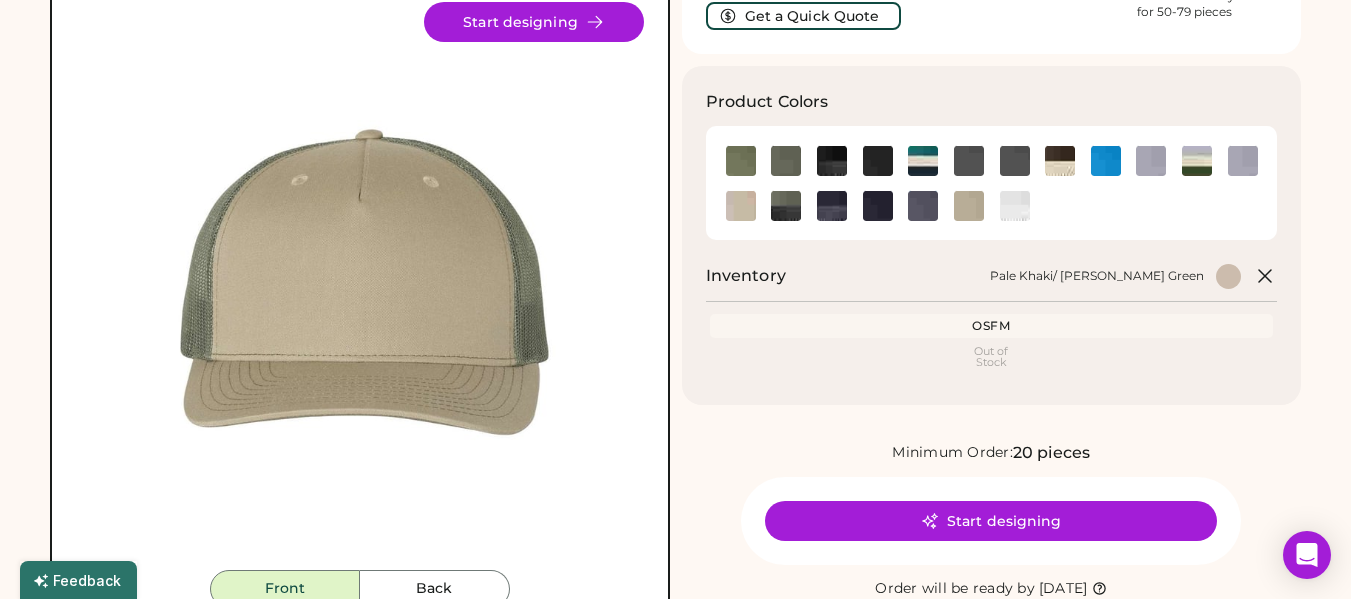 scroll, scrollTop: 200, scrollLeft: 0, axis: vertical 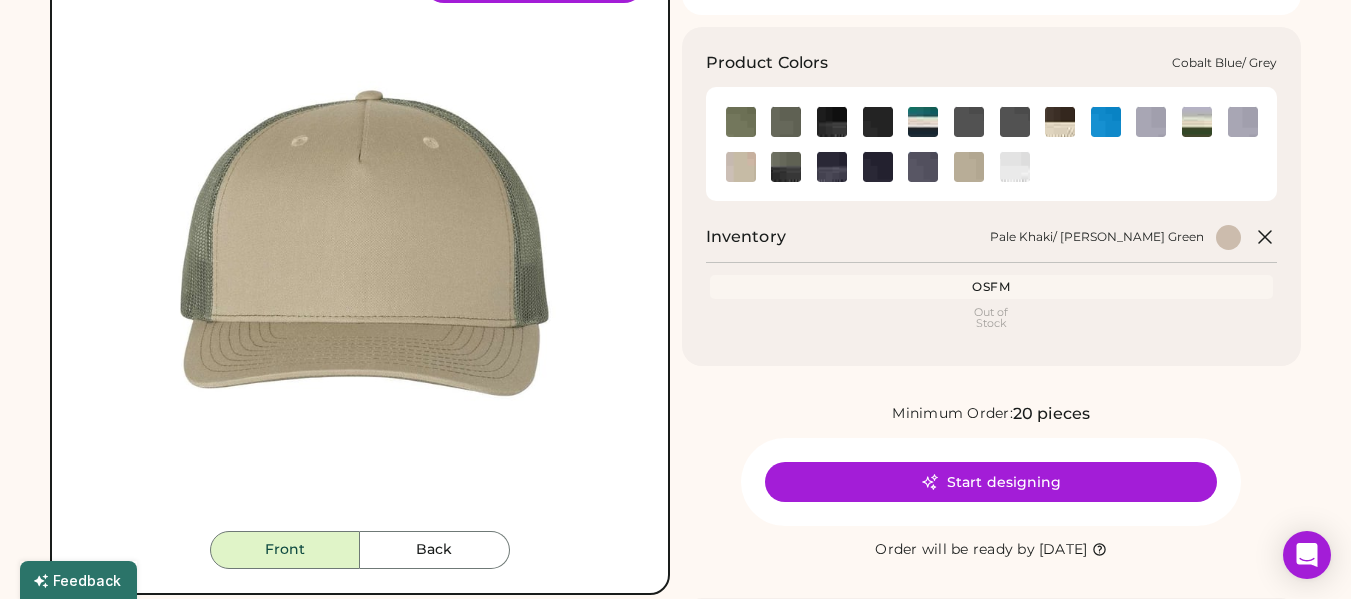 click 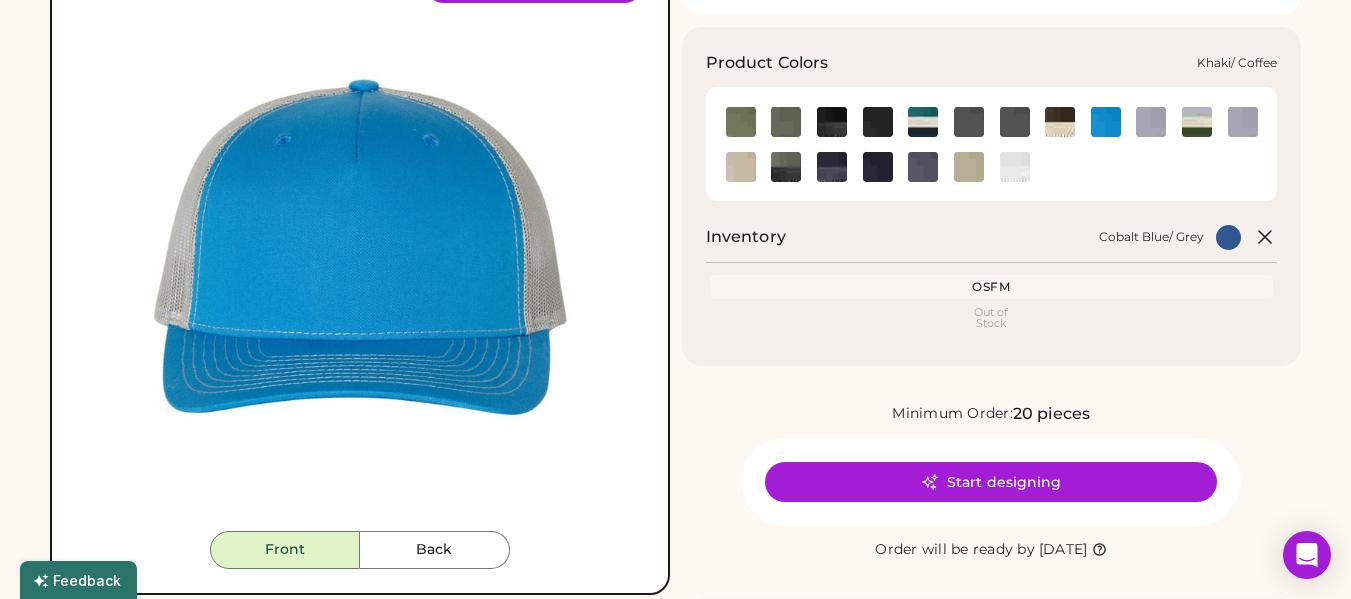 click 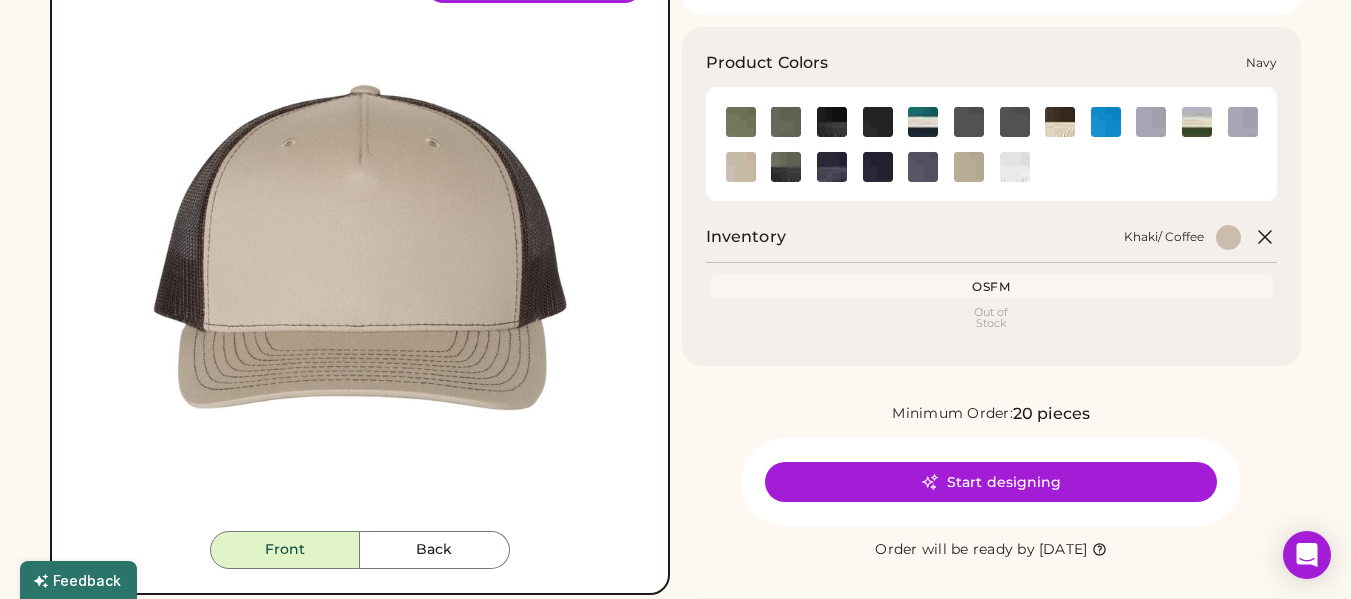 click 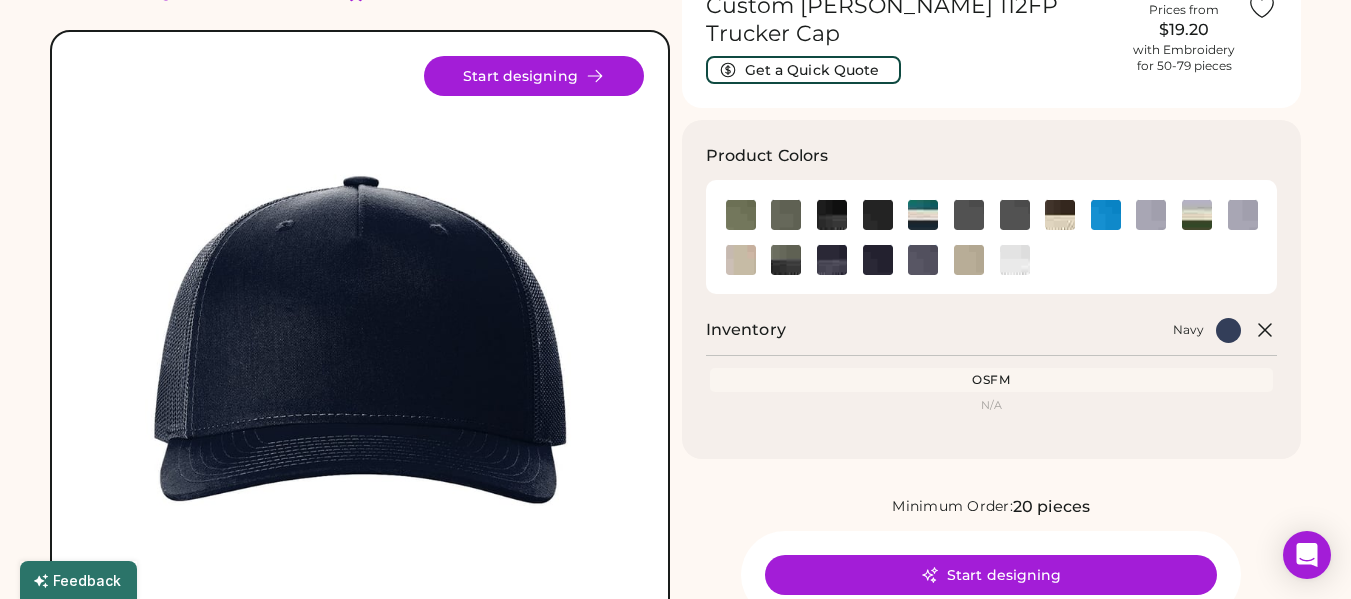 scroll, scrollTop: 0, scrollLeft: 0, axis: both 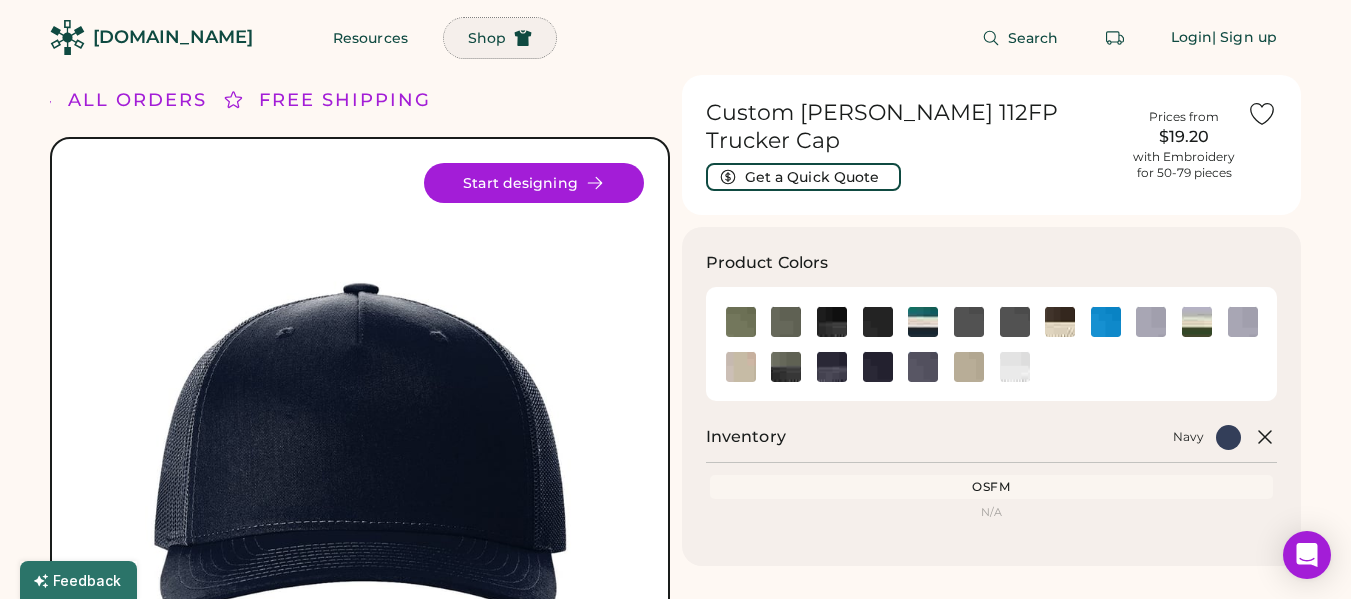 click on "Shop" at bounding box center [487, 38] 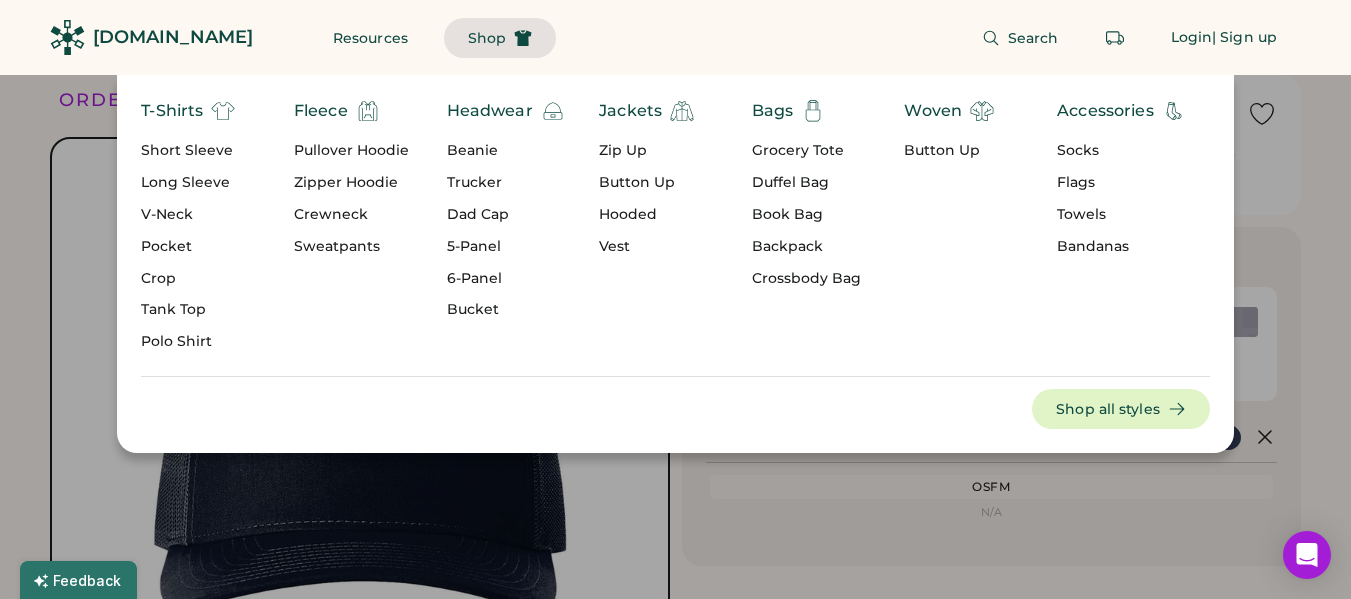 click on "Trucker" at bounding box center (506, 183) 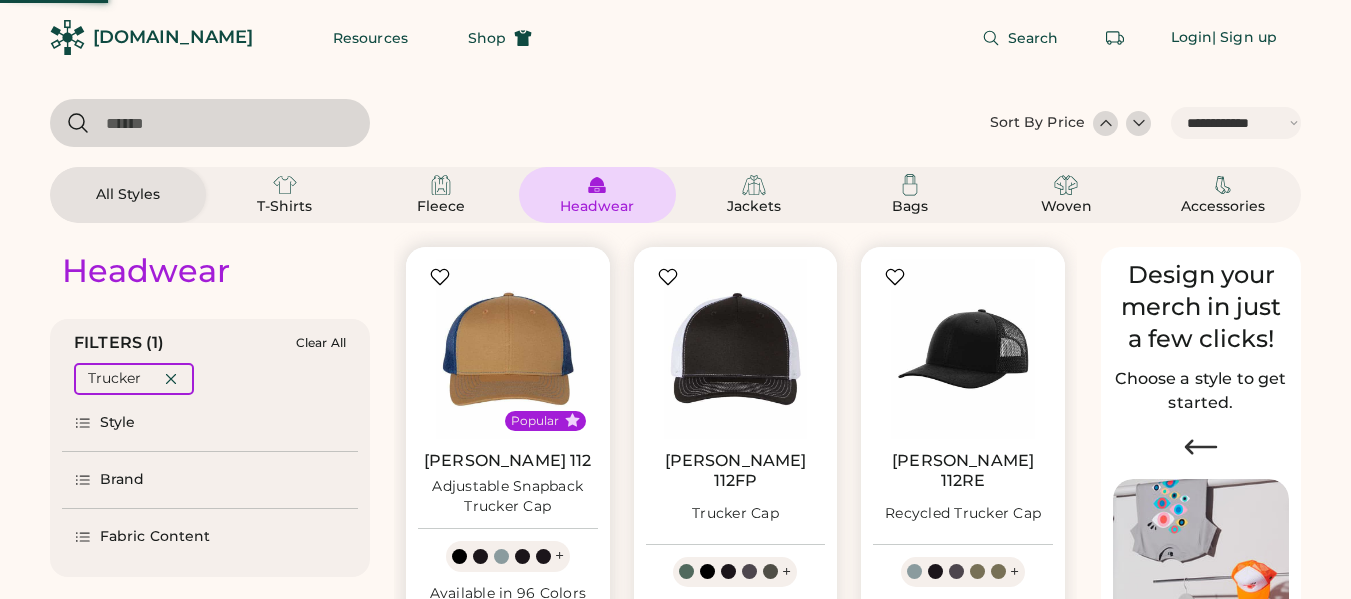 select on "*****" 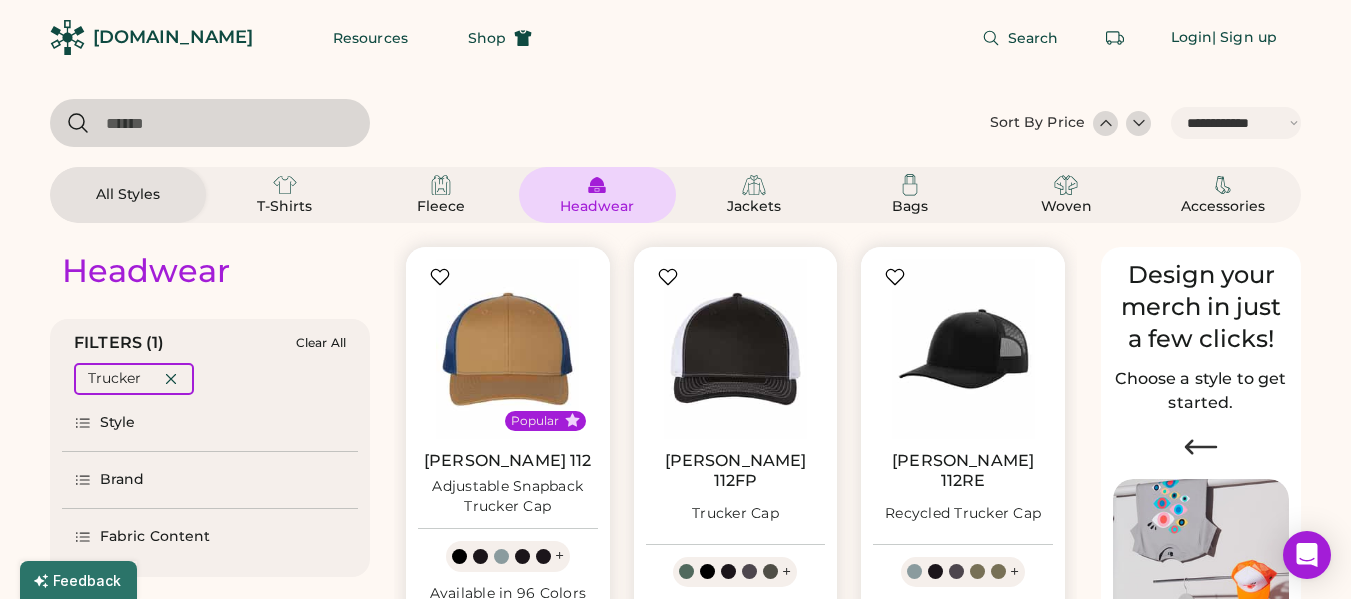 scroll, scrollTop: 0, scrollLeft: 0, axis: both 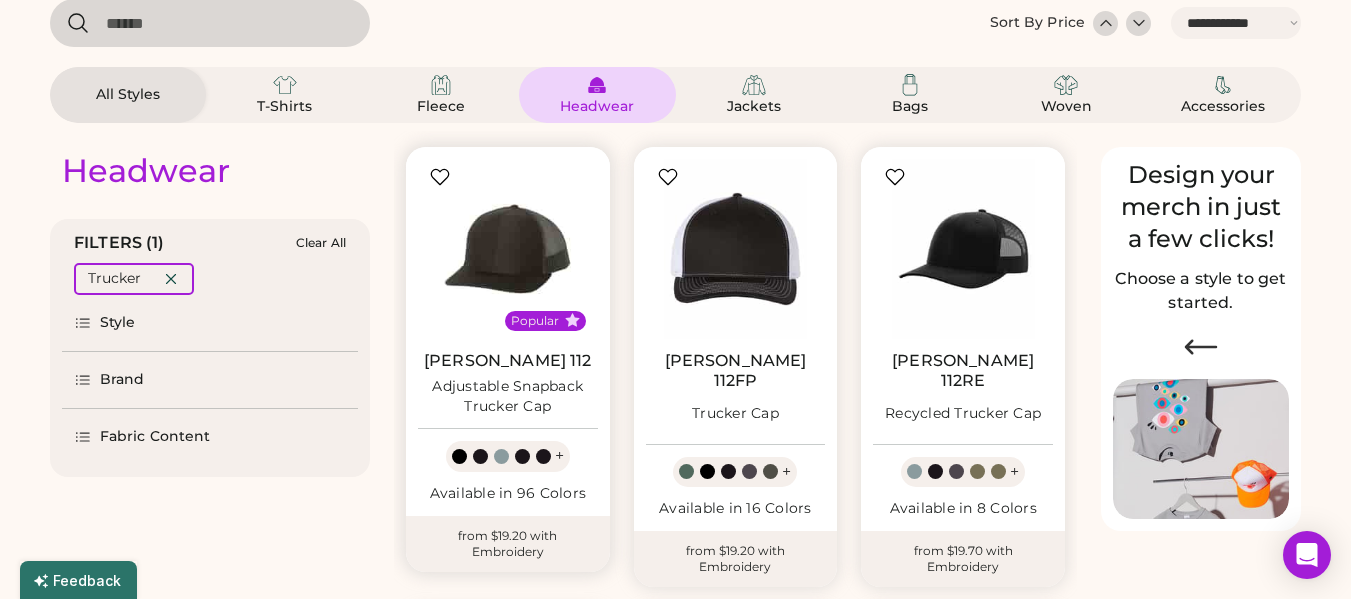 click at bounding box center (508, 249) 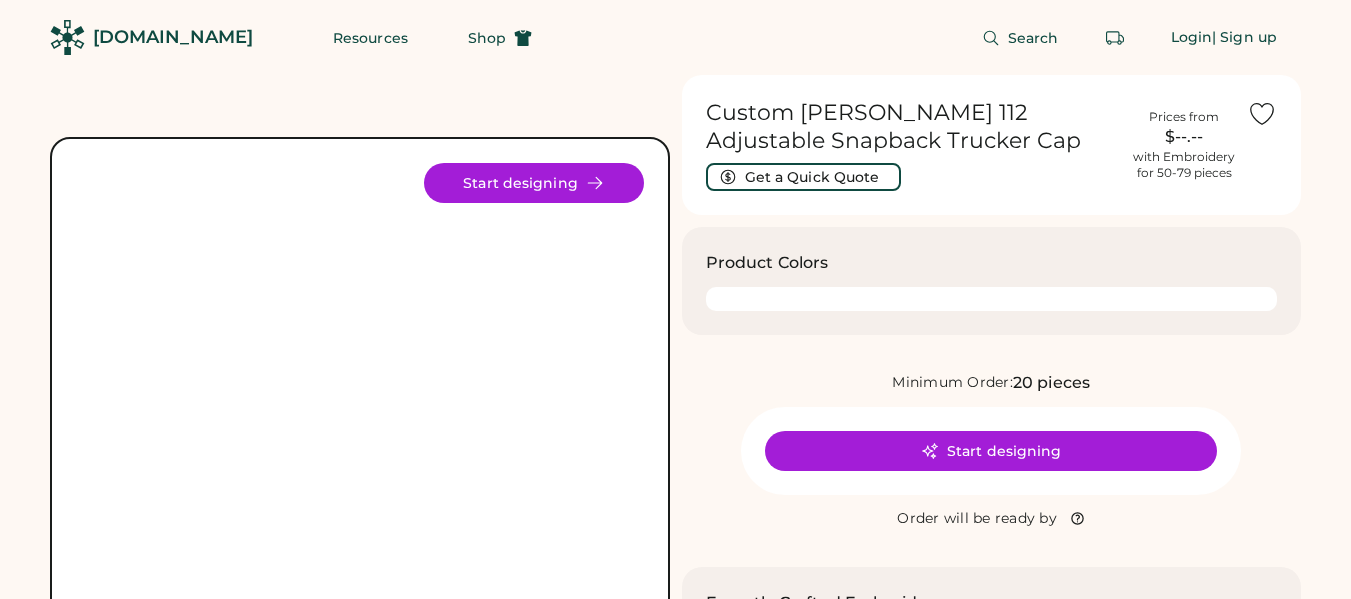 scroll, scrollTop: 0, scrollLeft: 0, axis: both 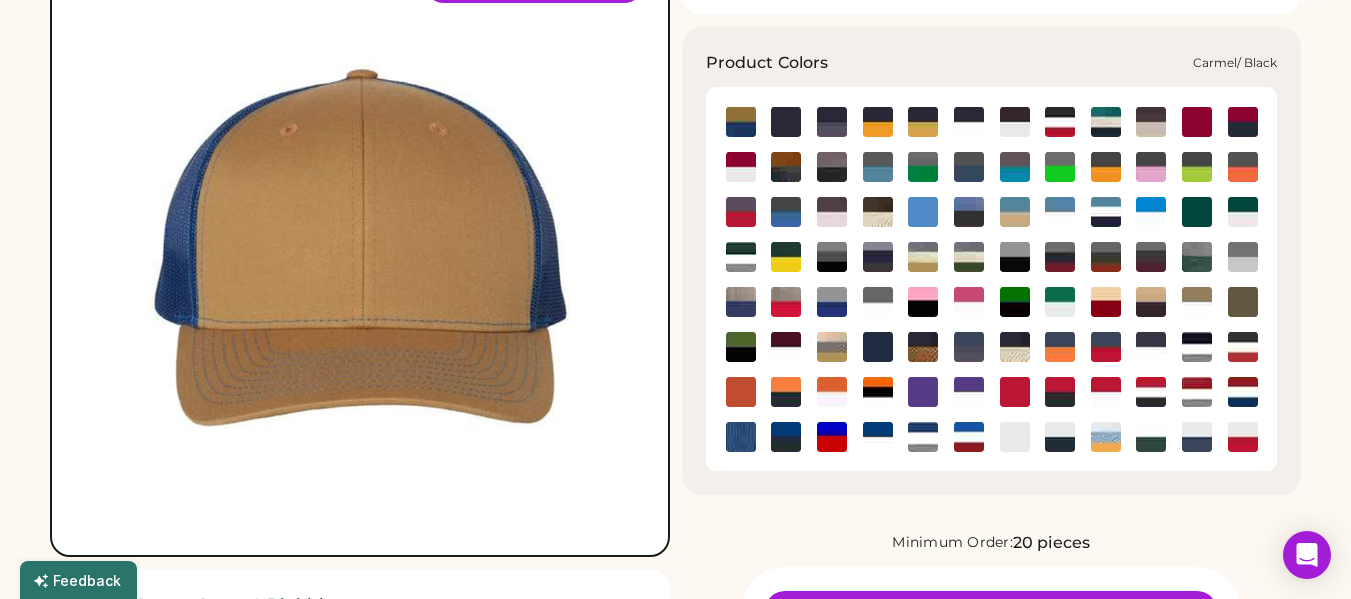click 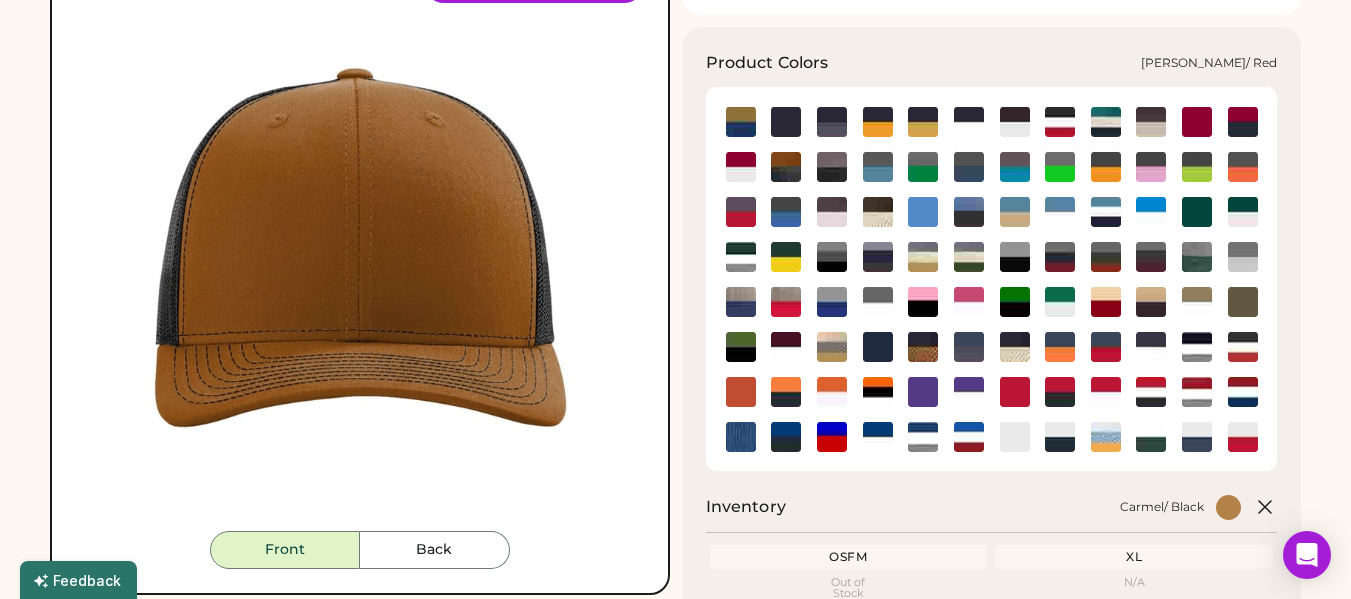 click 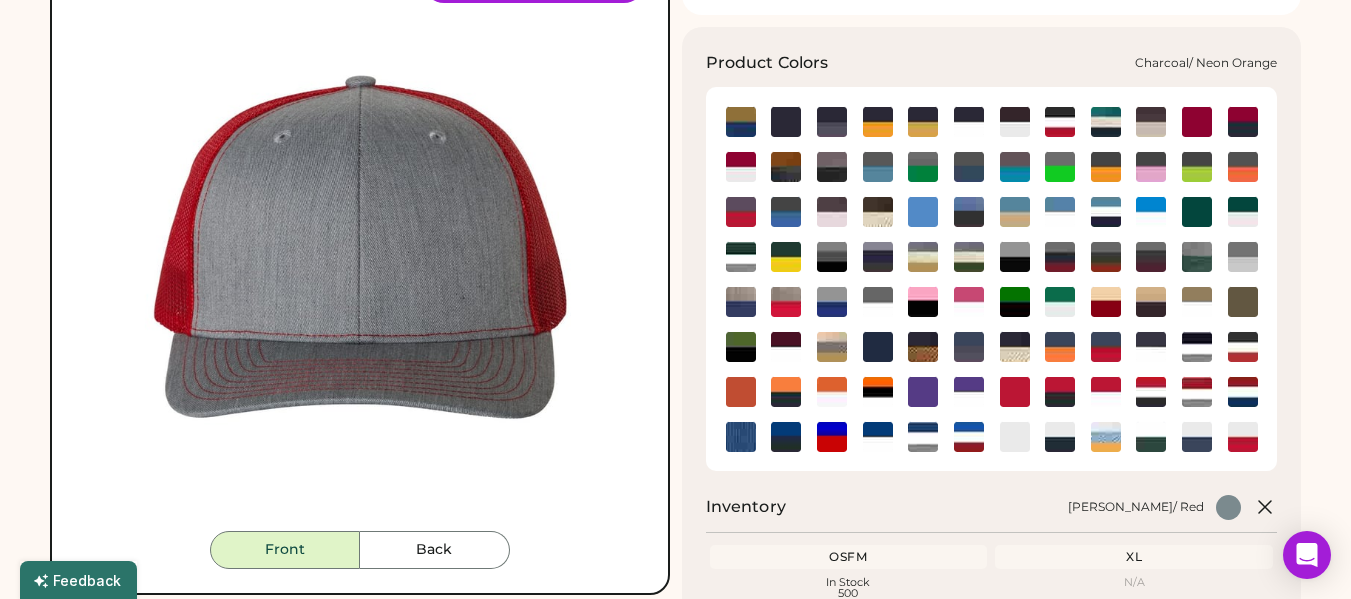 click 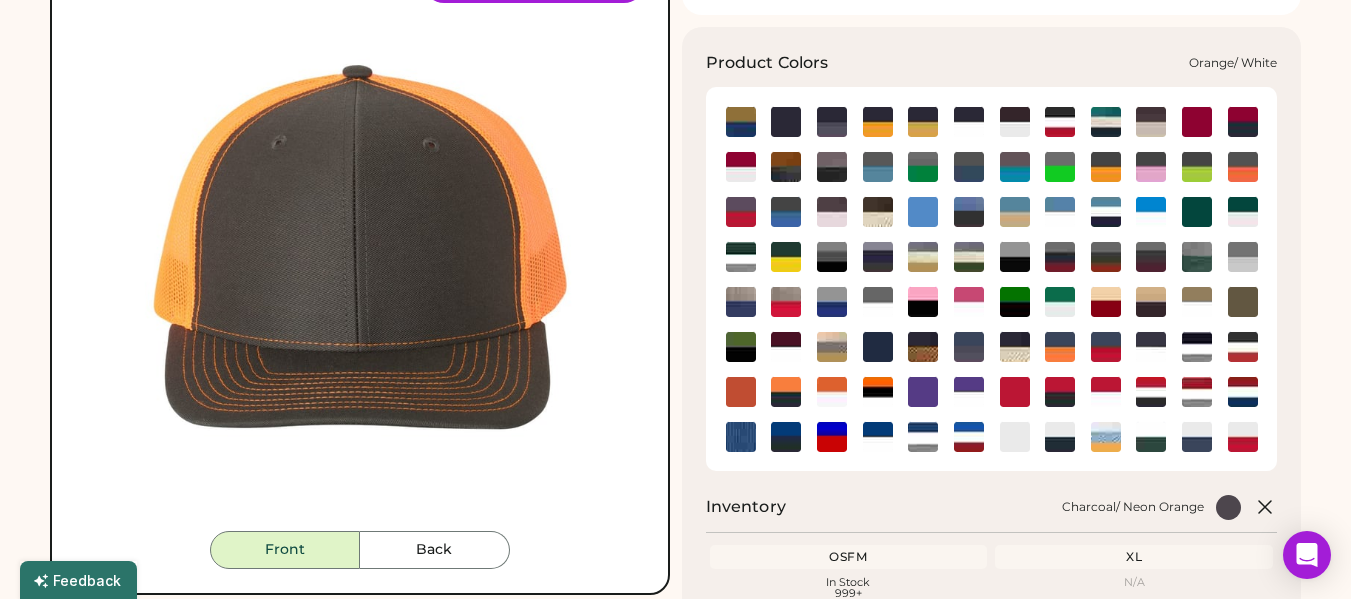 click 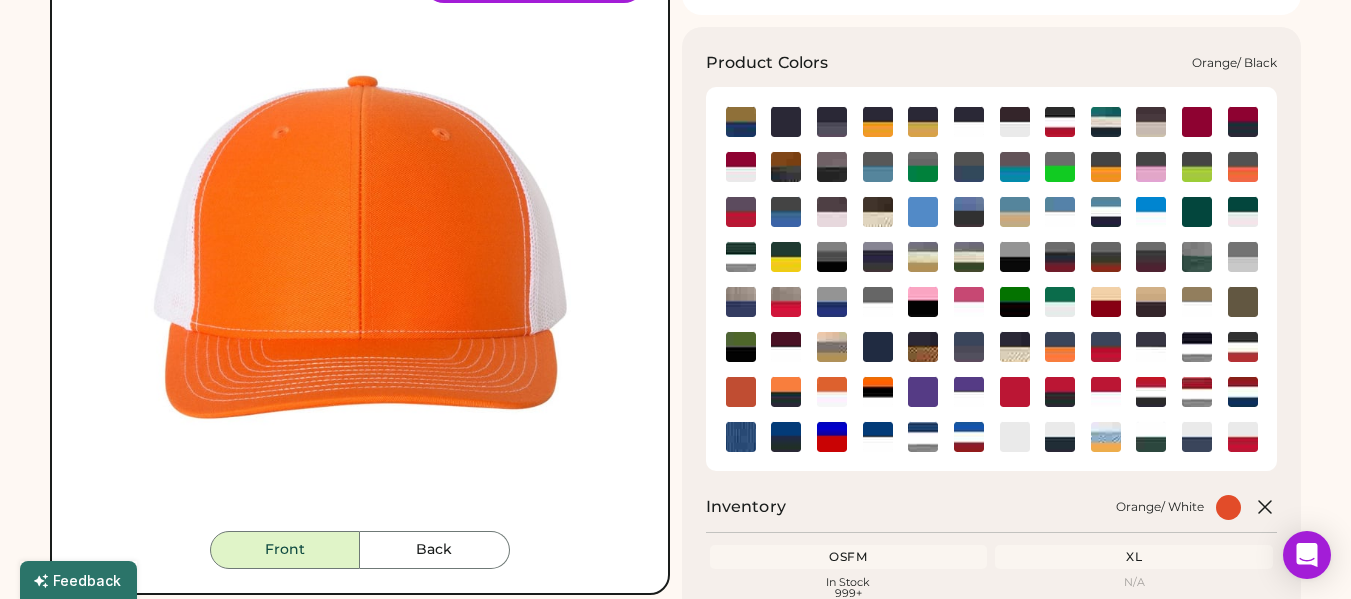 click 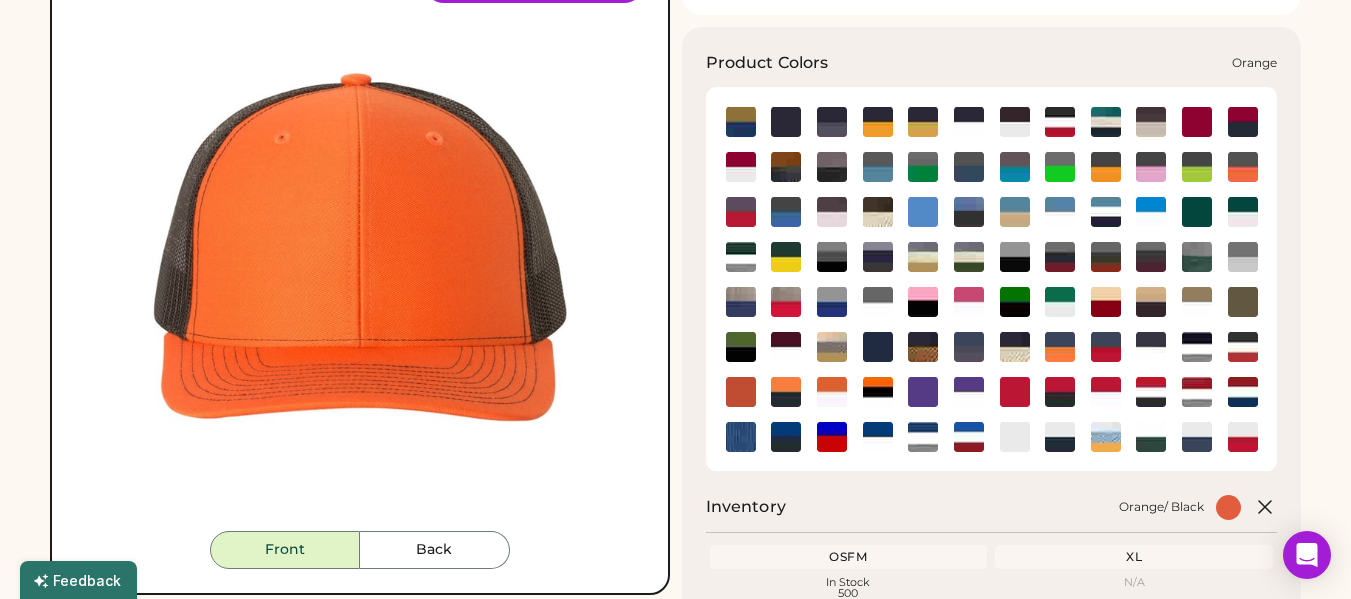 click 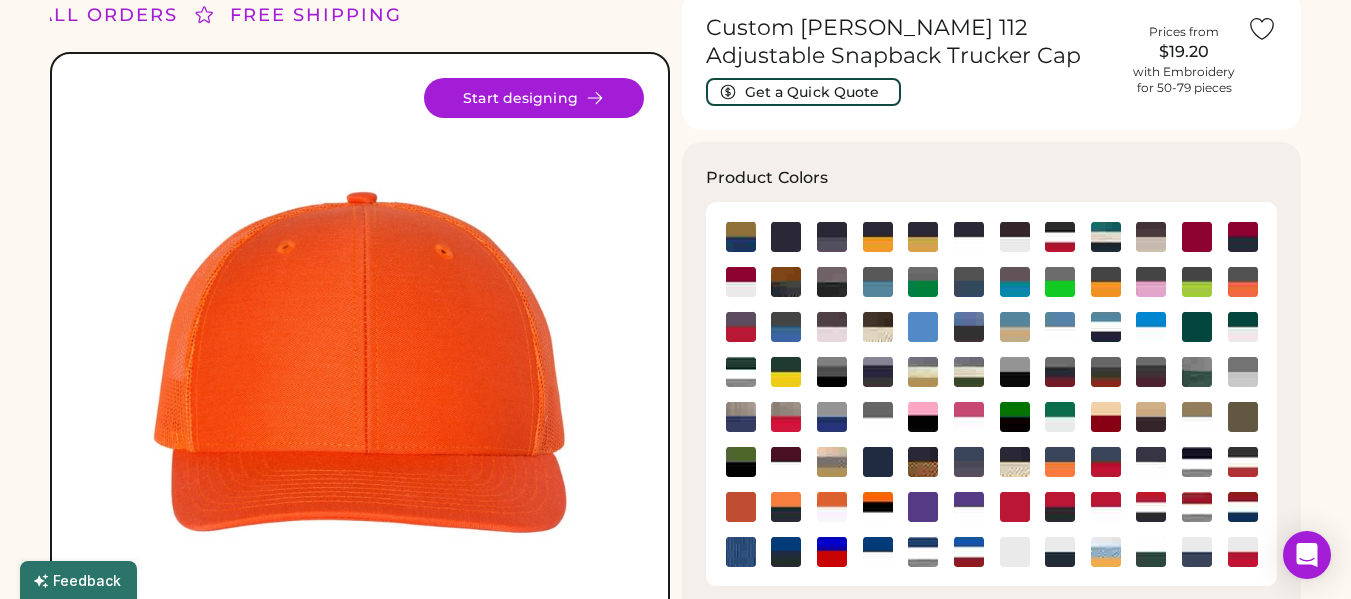 scroll, scrollTop: 0, scrollLeft: 0, axis: both 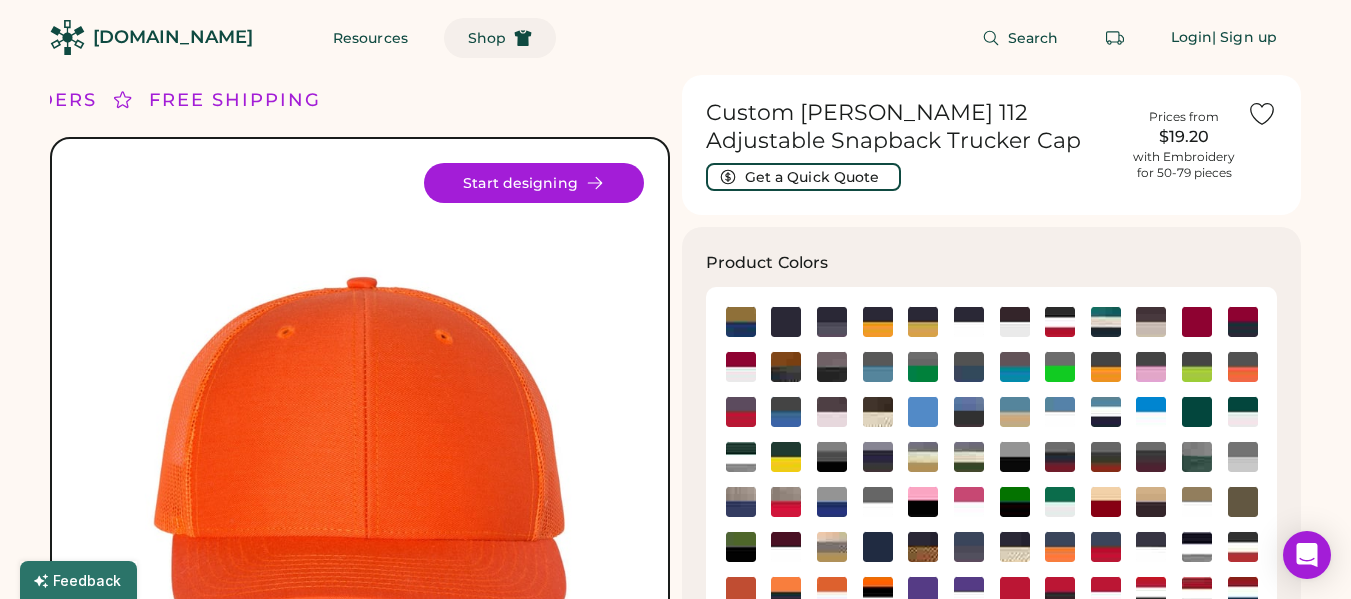 click on "Shop" at bounding box center [487, 38] 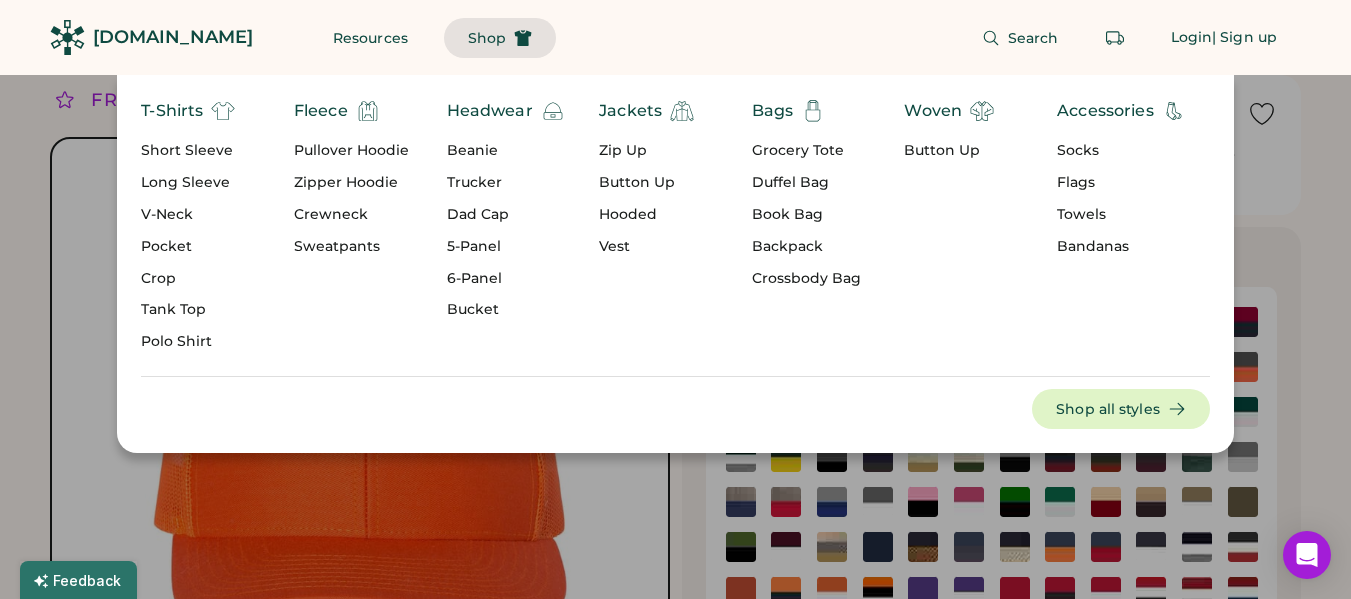click on "Trucker" at bounding box center (506, 183) 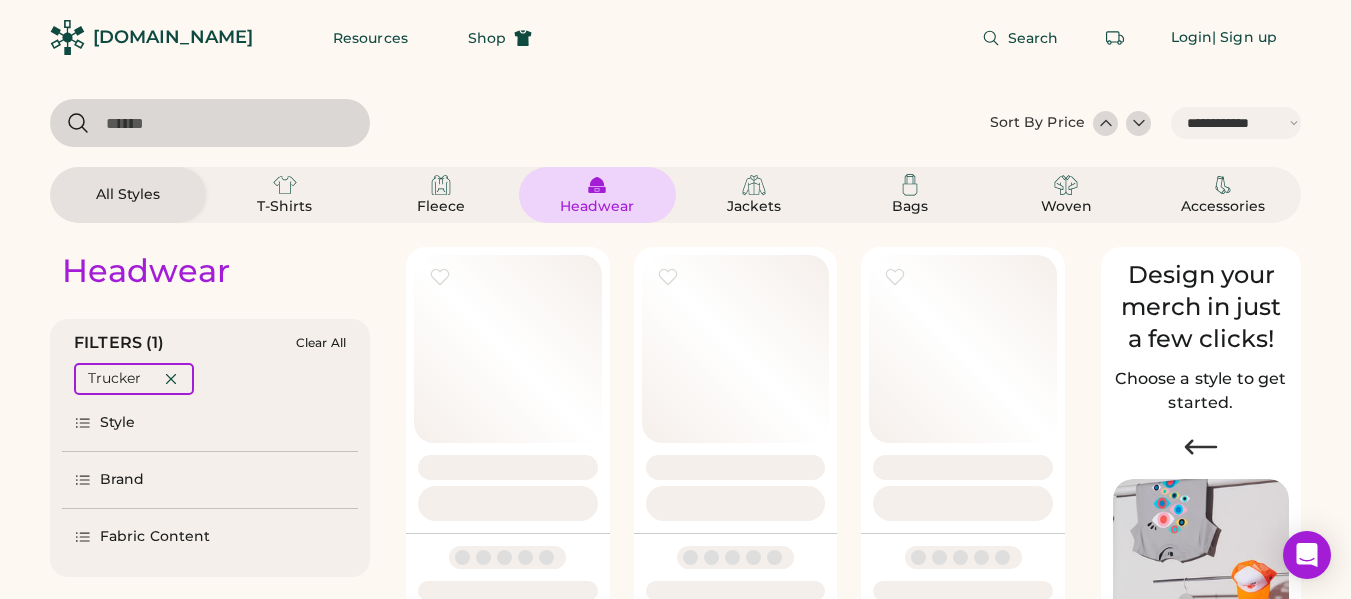 select on "*****" 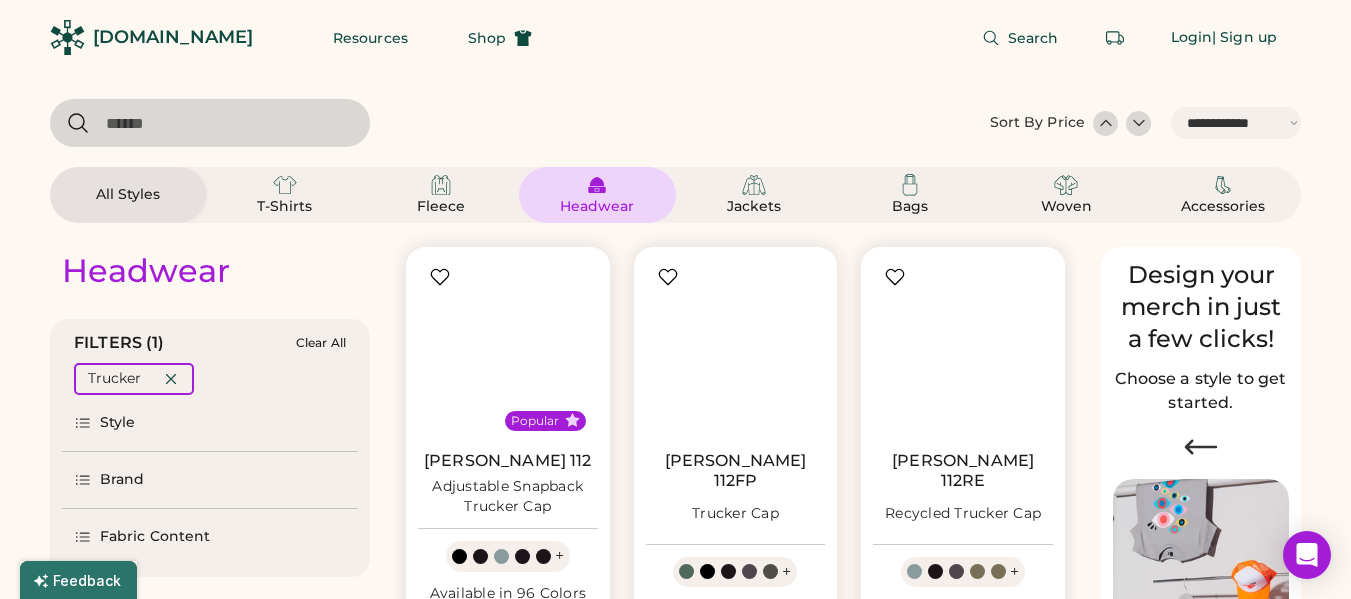scroll, scrollTop: 0, scrollLeft: 0, axis: both 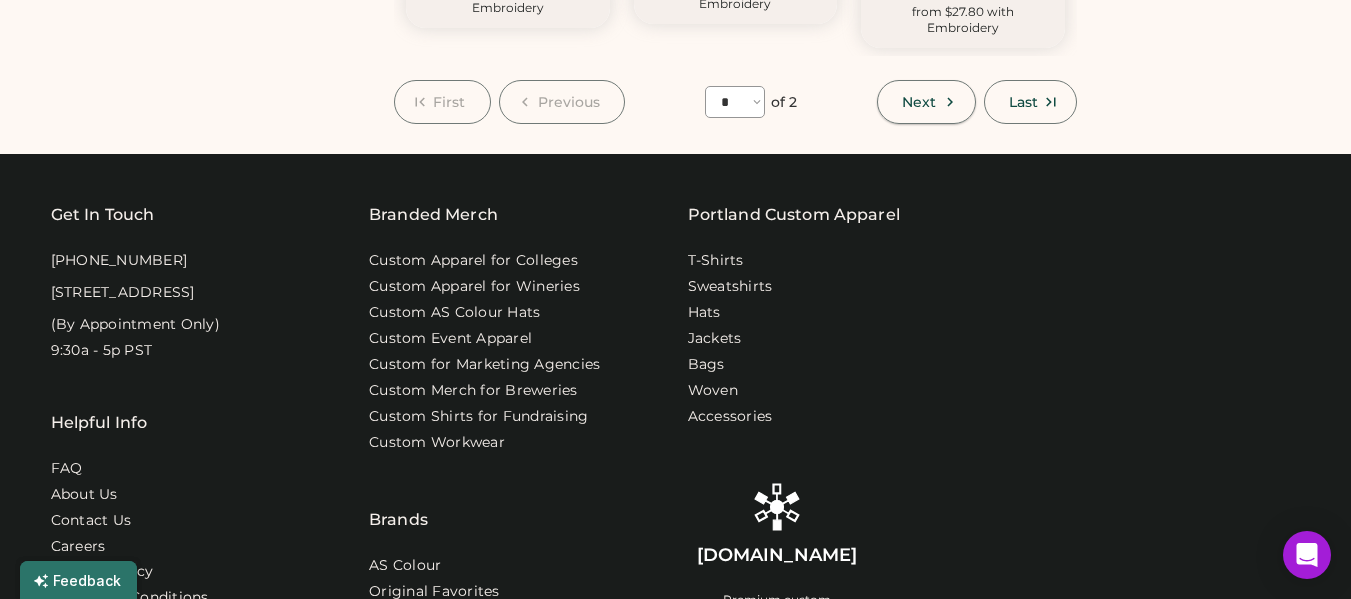 click on "Next" at bounding box center (926, 102) 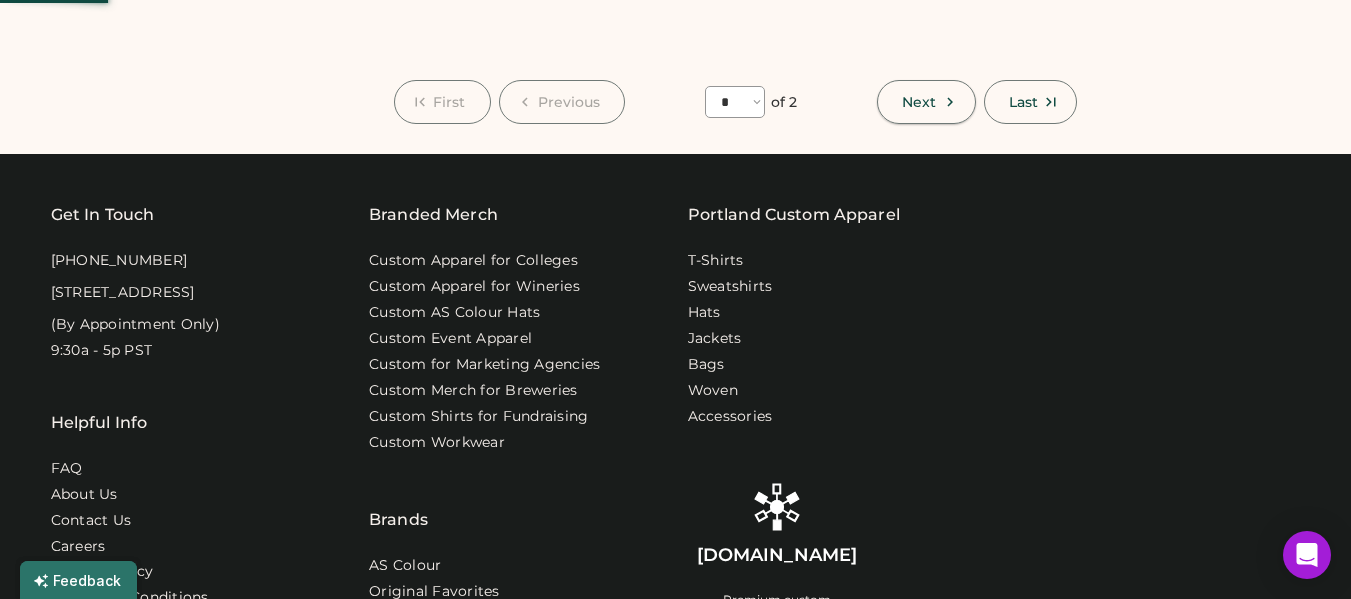 select on "*" 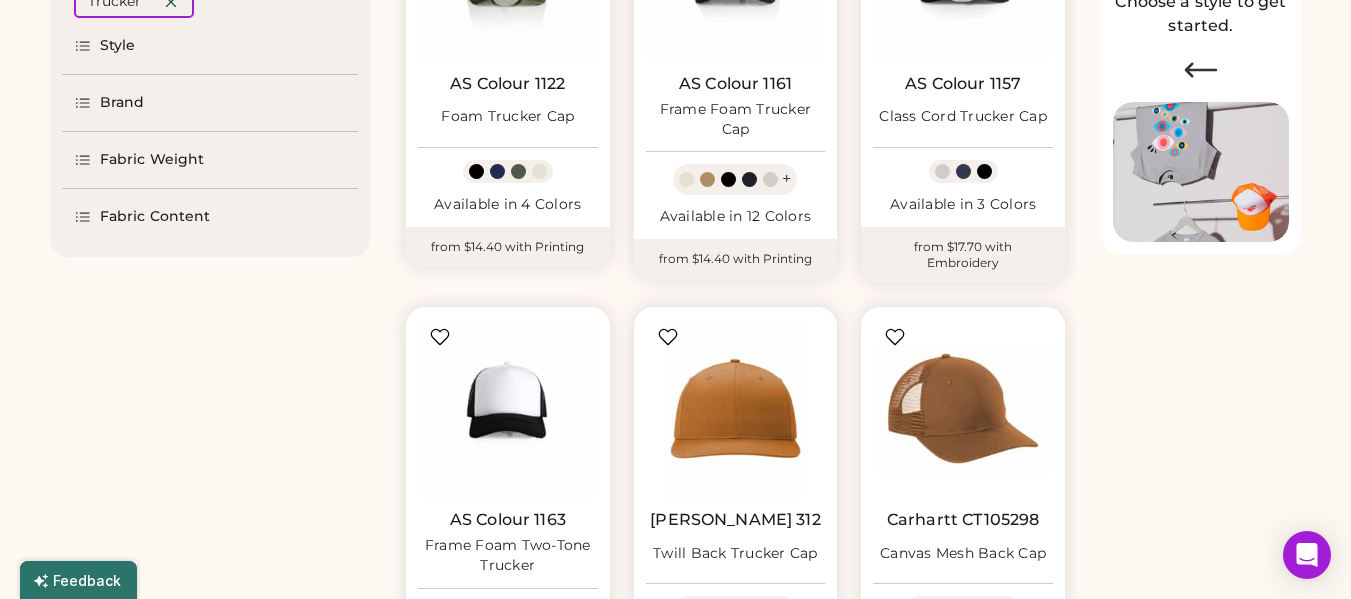 scroll, scrollTop: 487, scrollLeft: 0, axis: vertical 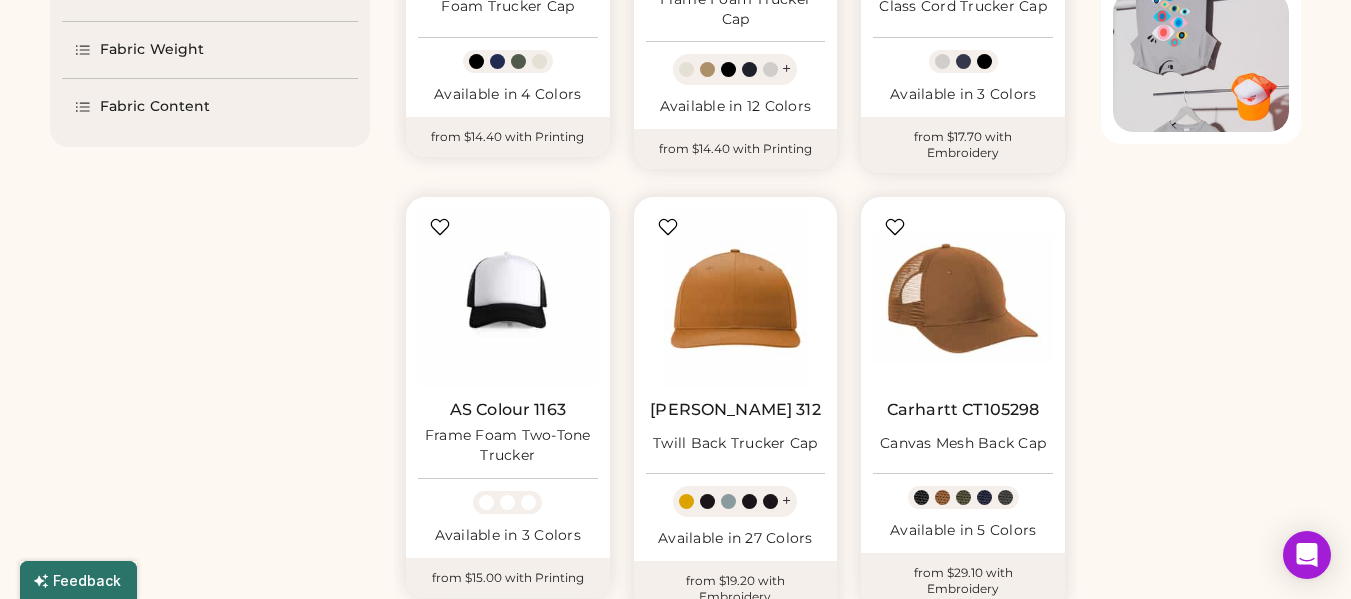 select on "*****" 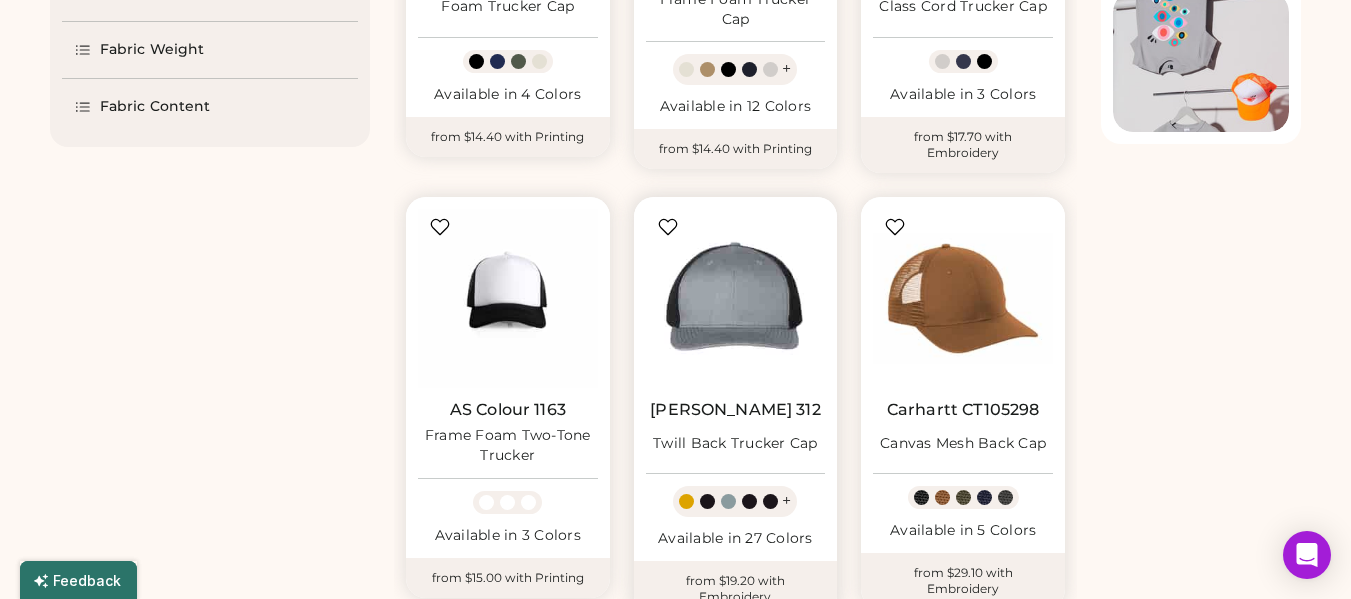 click at bounding box center [736, 299] 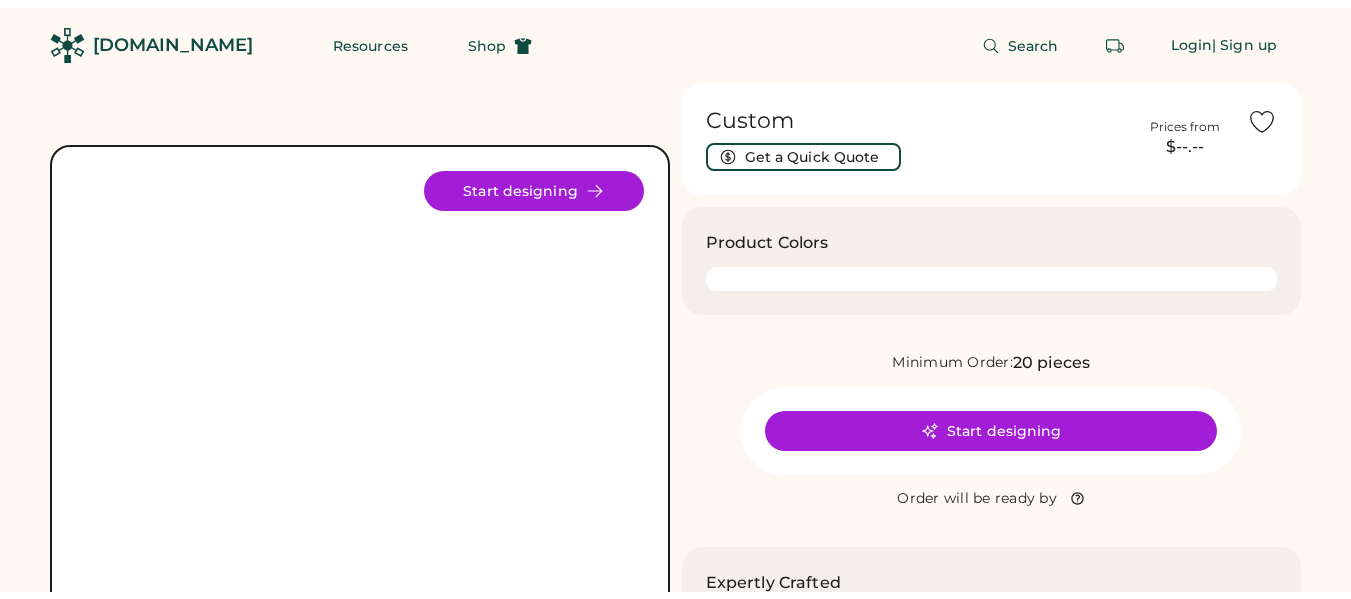 scroll, scrollTop: 0, scrollLeft: 0, axis: both 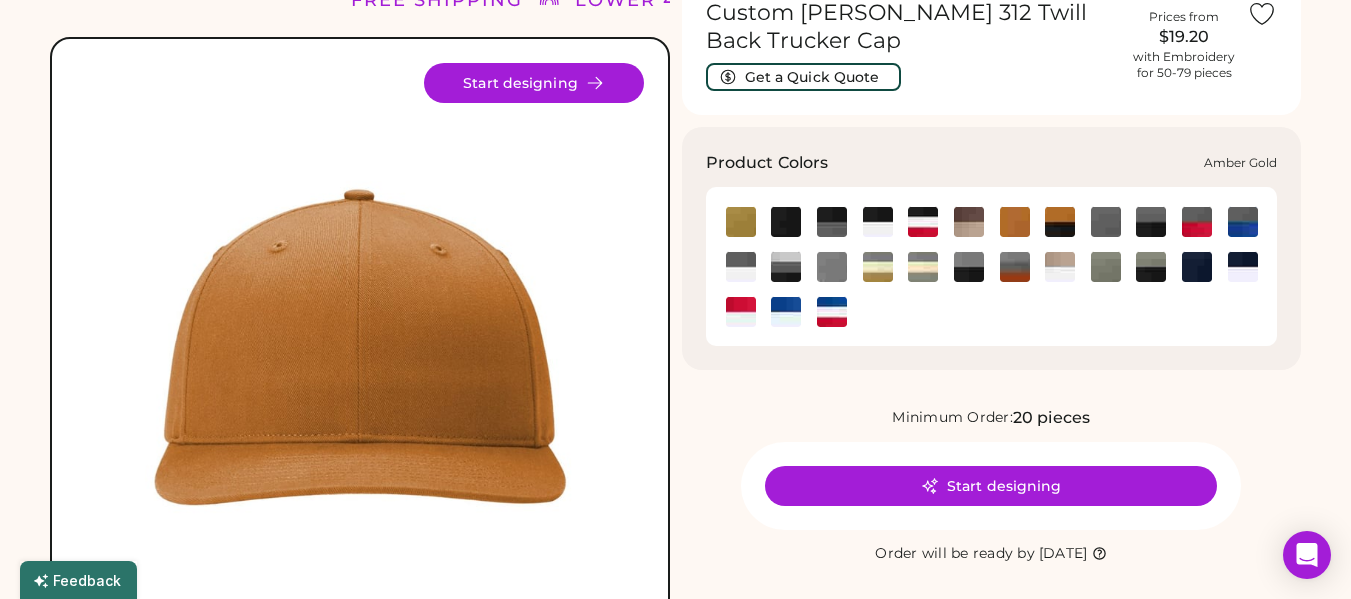 click 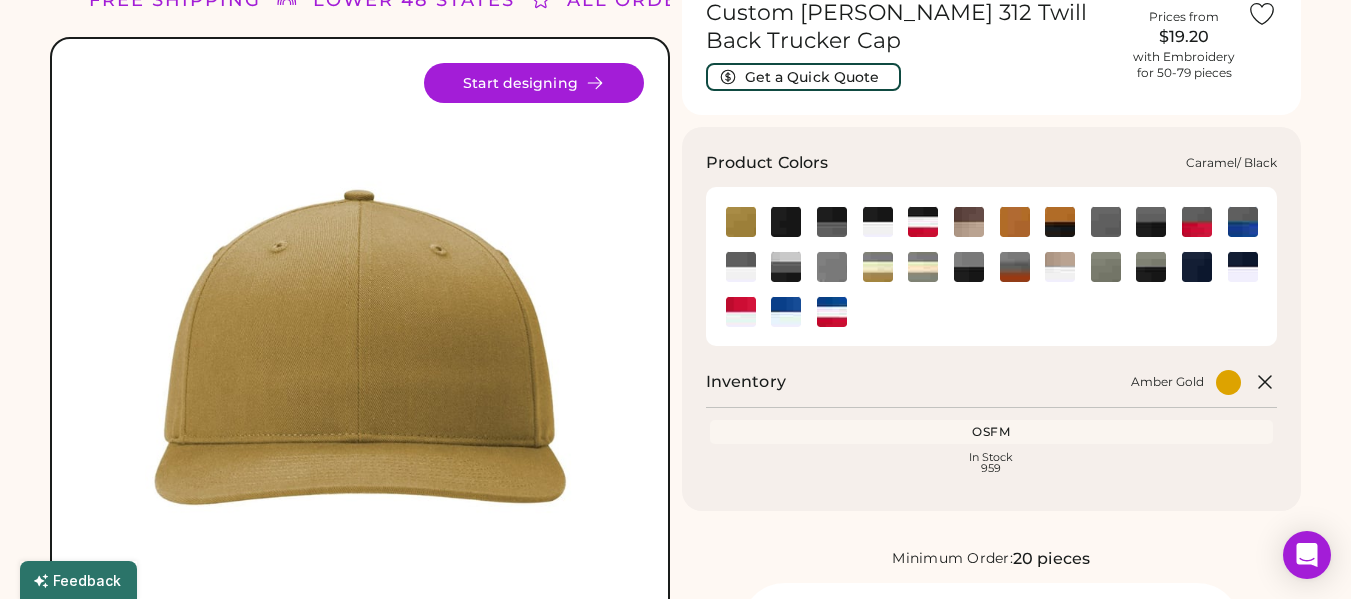 click 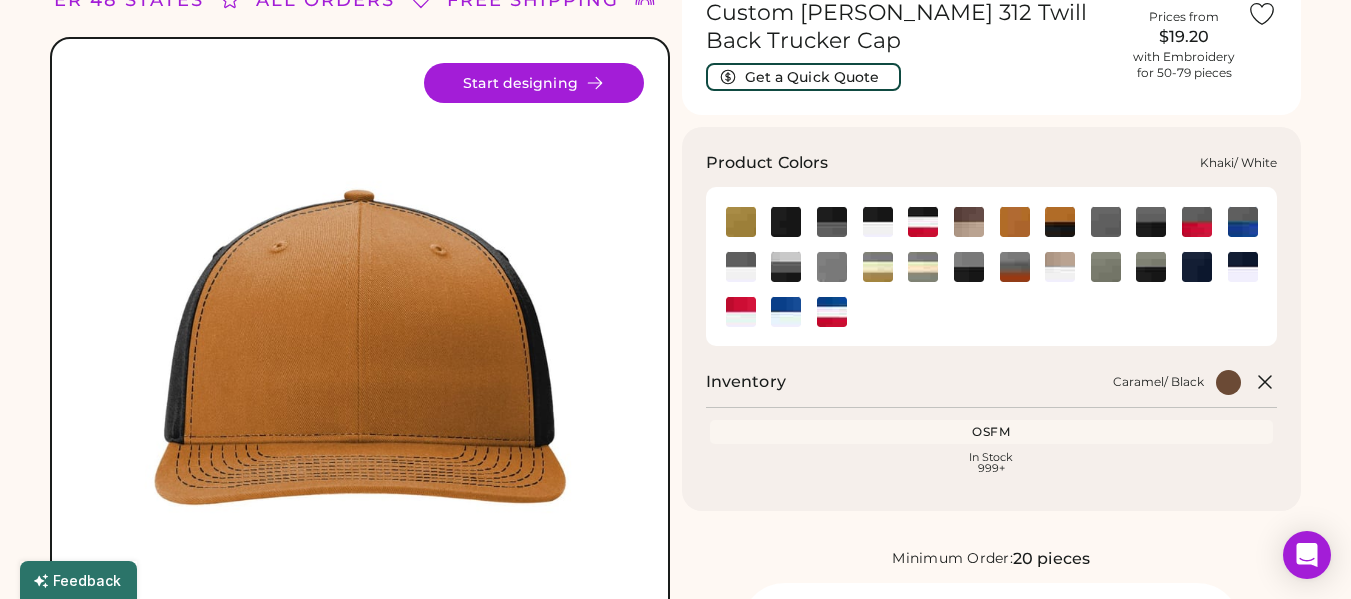 click 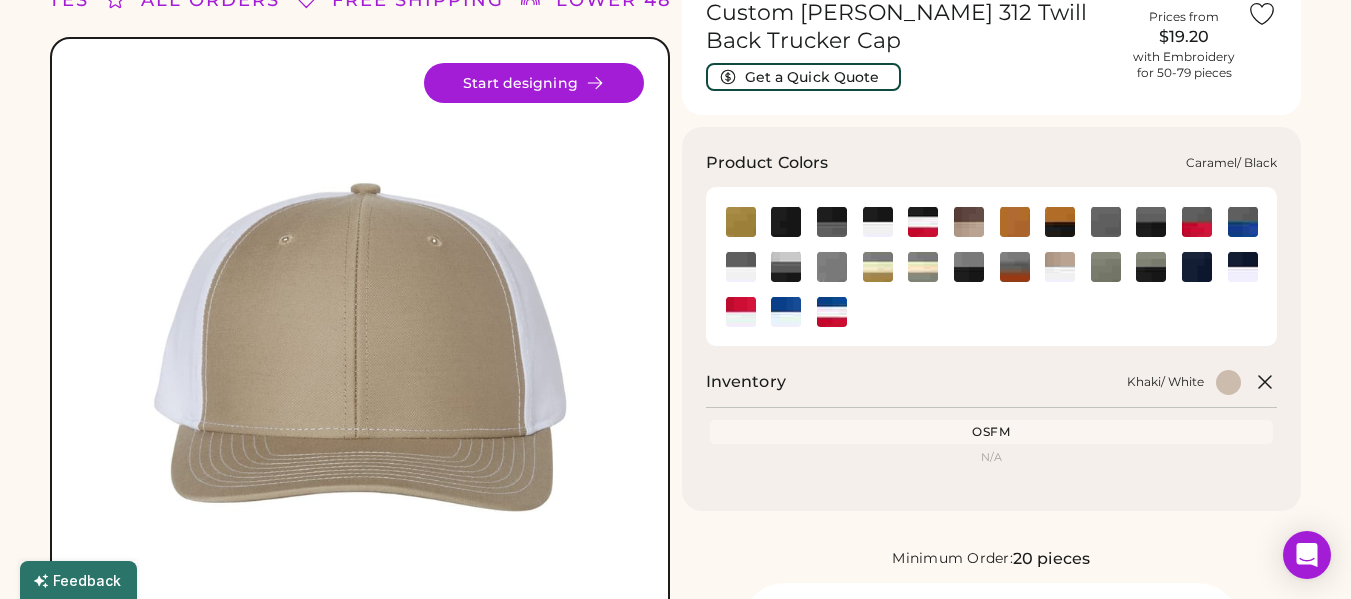 click 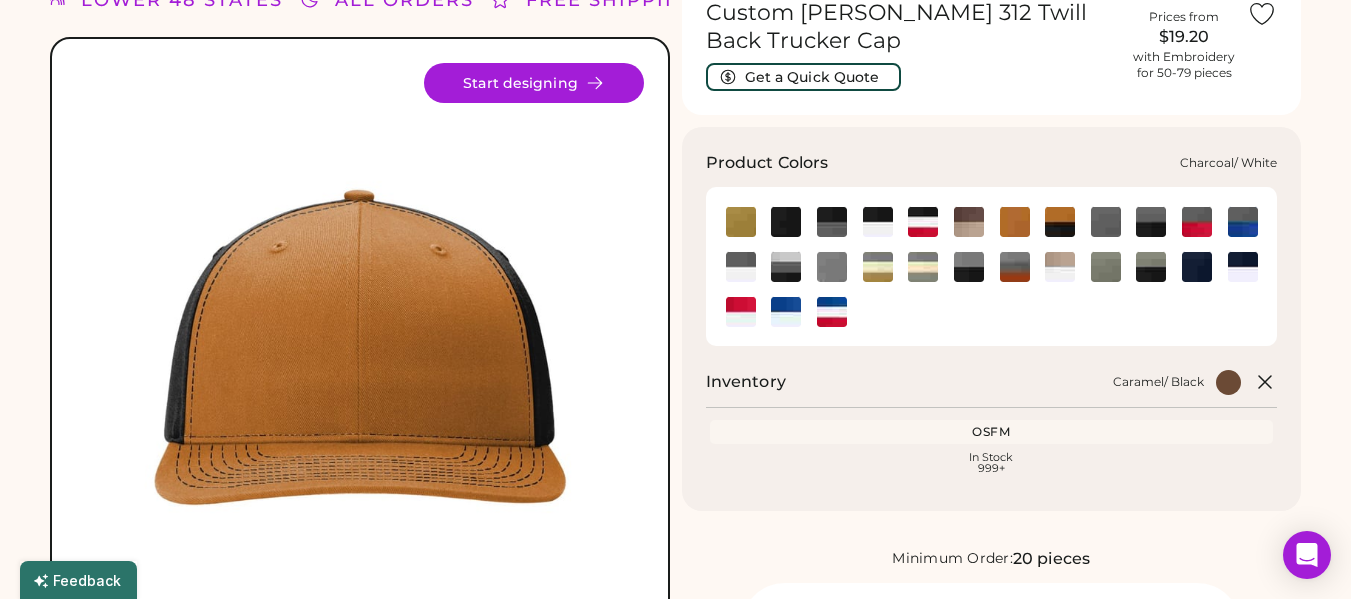click 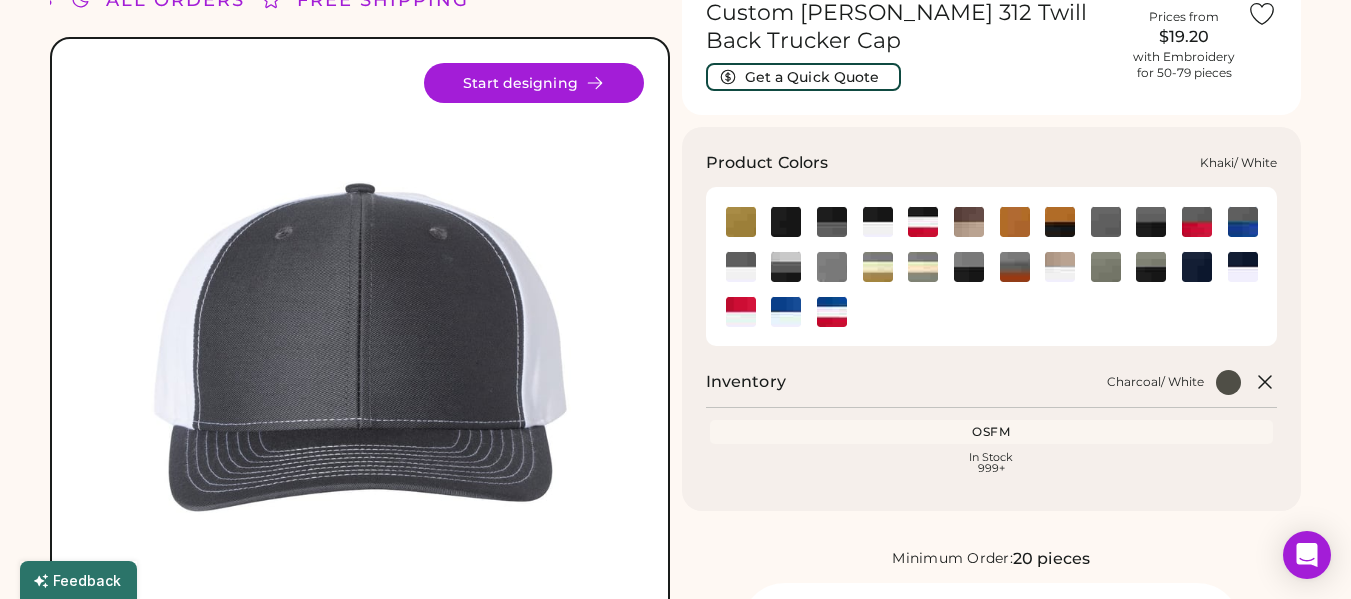 click 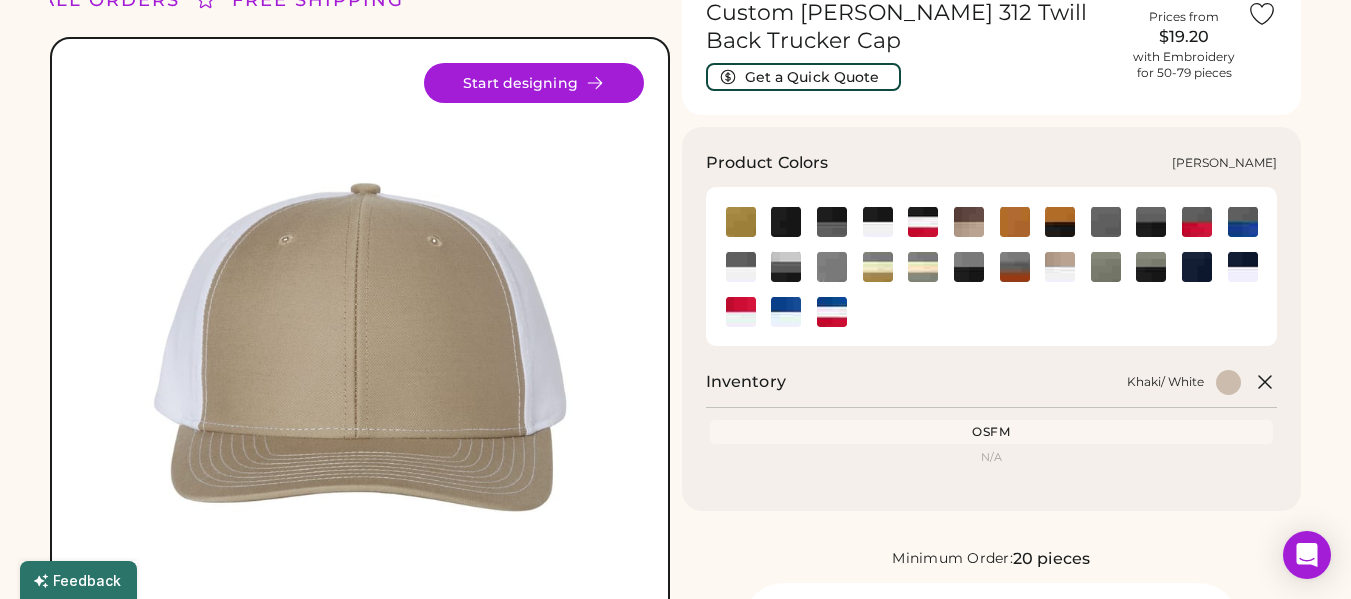 click 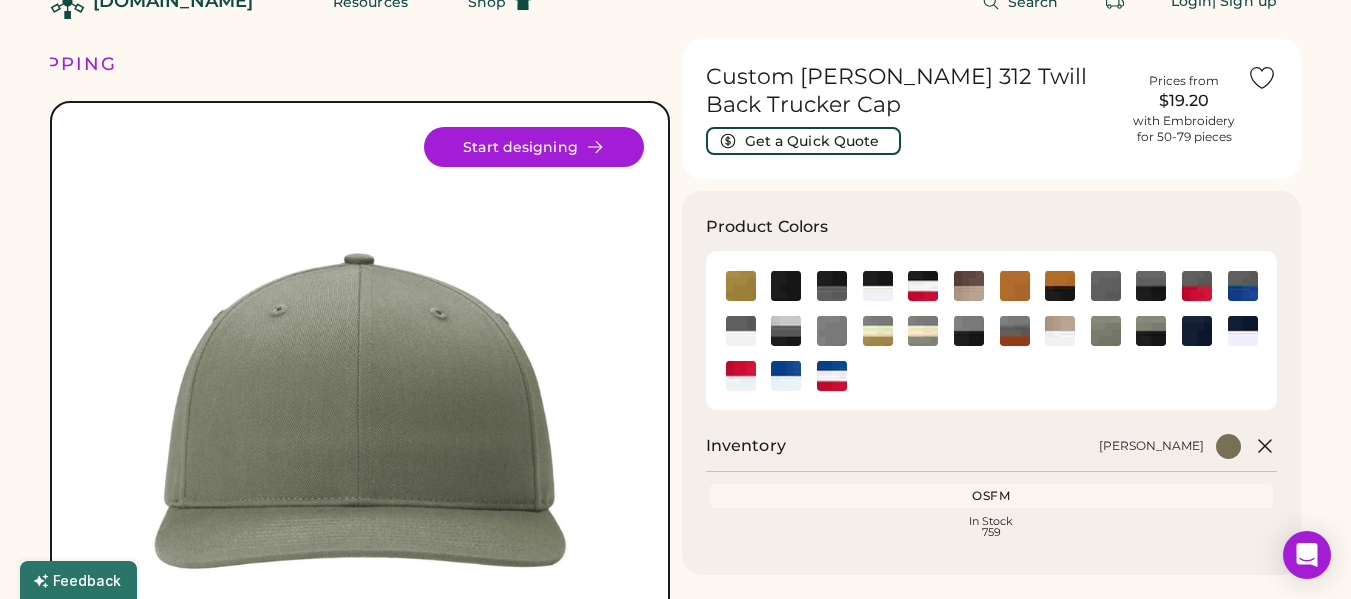 scroll, scrollTop: 0, scrollLeft: 0, axis: both 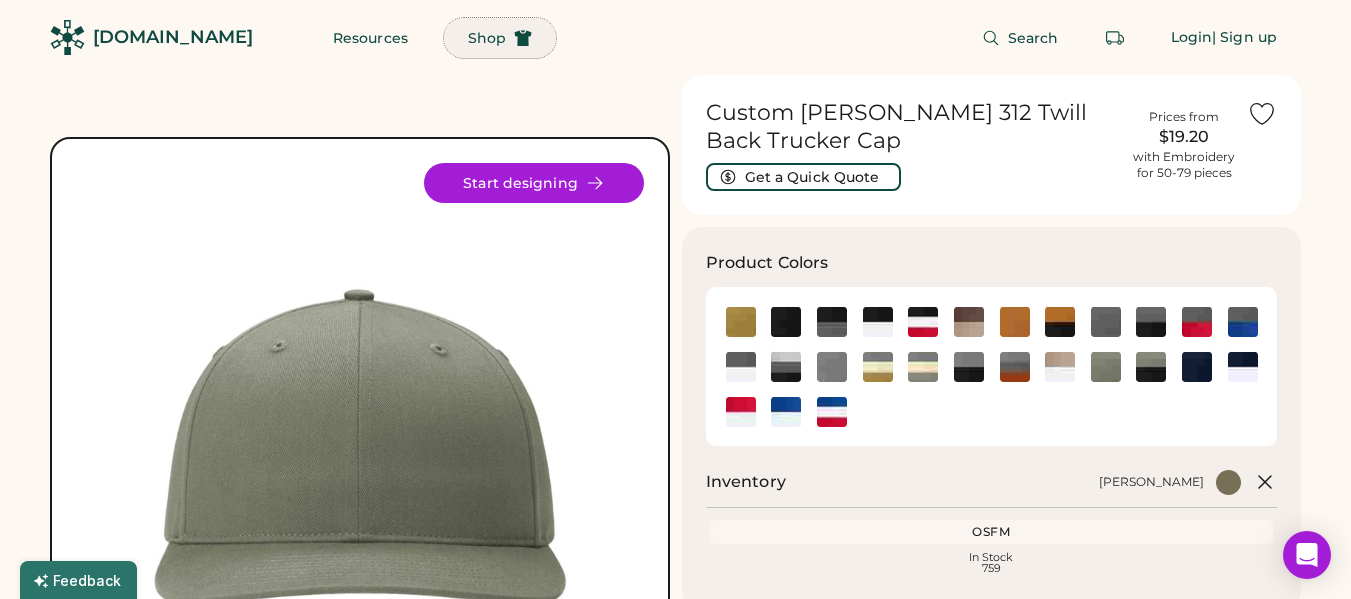 click on "Shop" at bounding box center (500, 38) 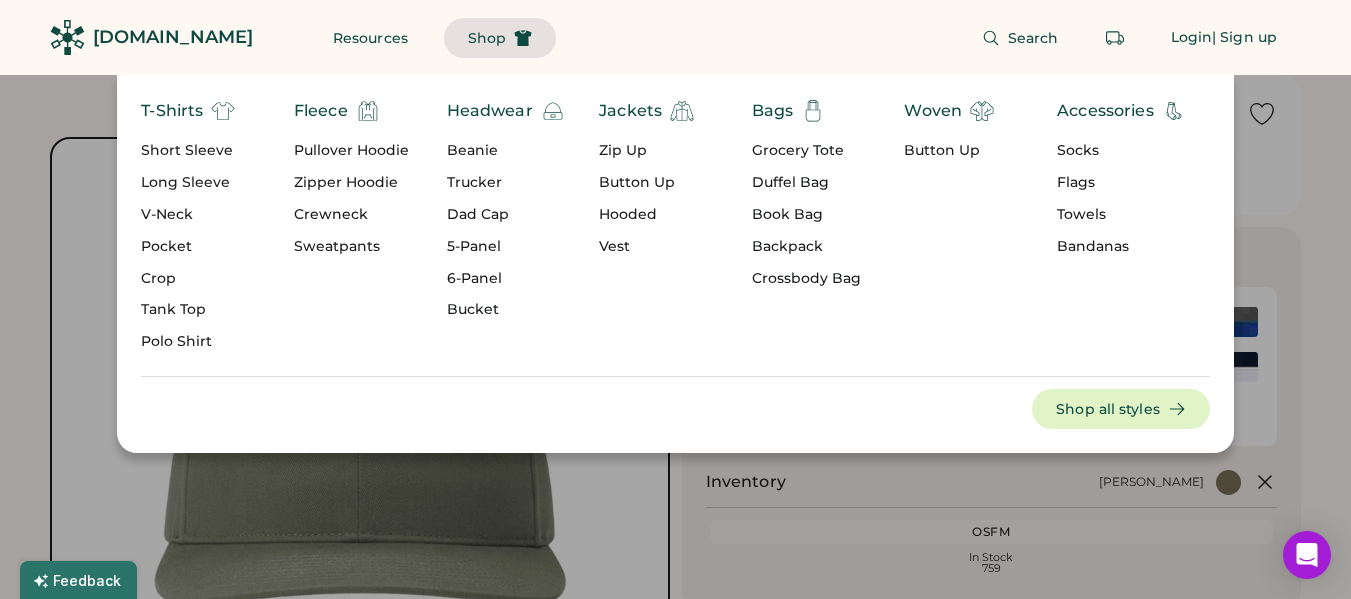 click on "Trucker" at bounding box center (506, 183) 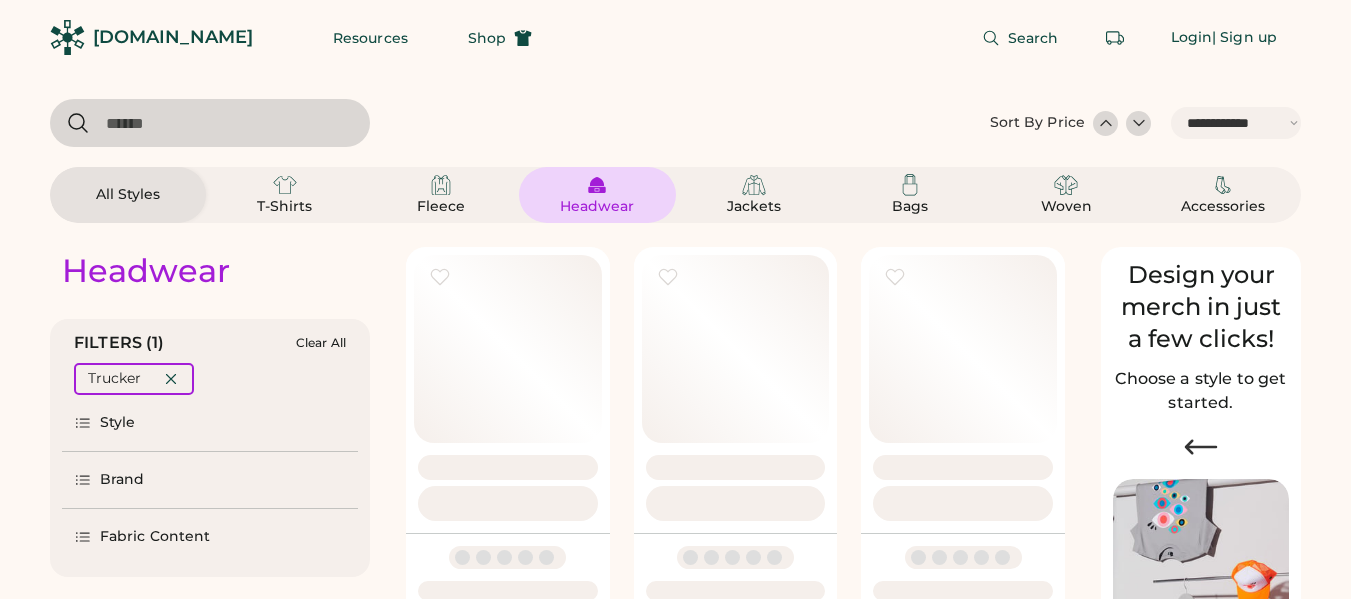 select on "*****" 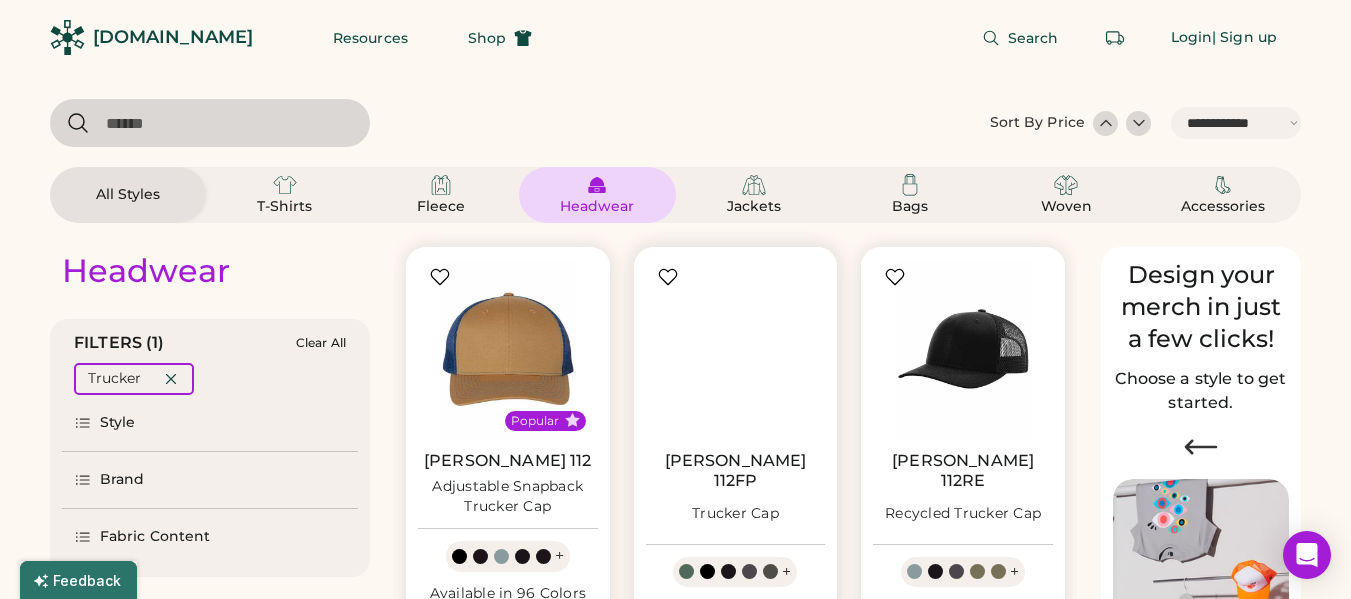 scroll, scrollTop: 0, scrollLeft: 0, axis: both 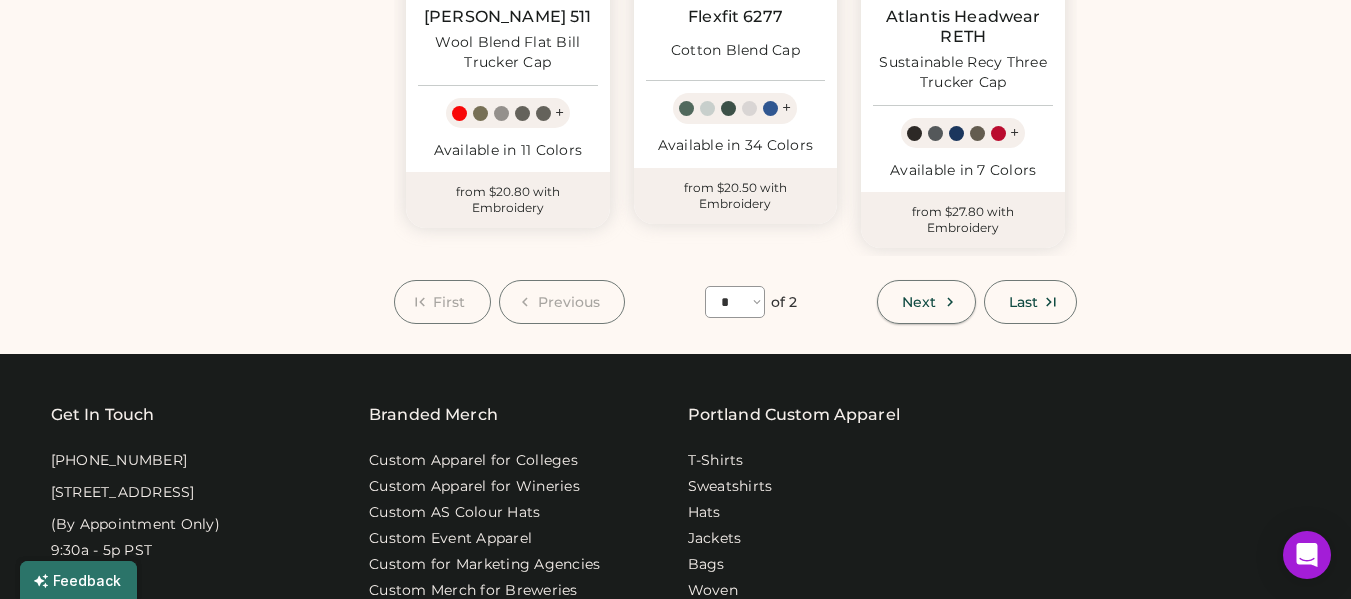 click on "Next" at bounding box center [919, 302] 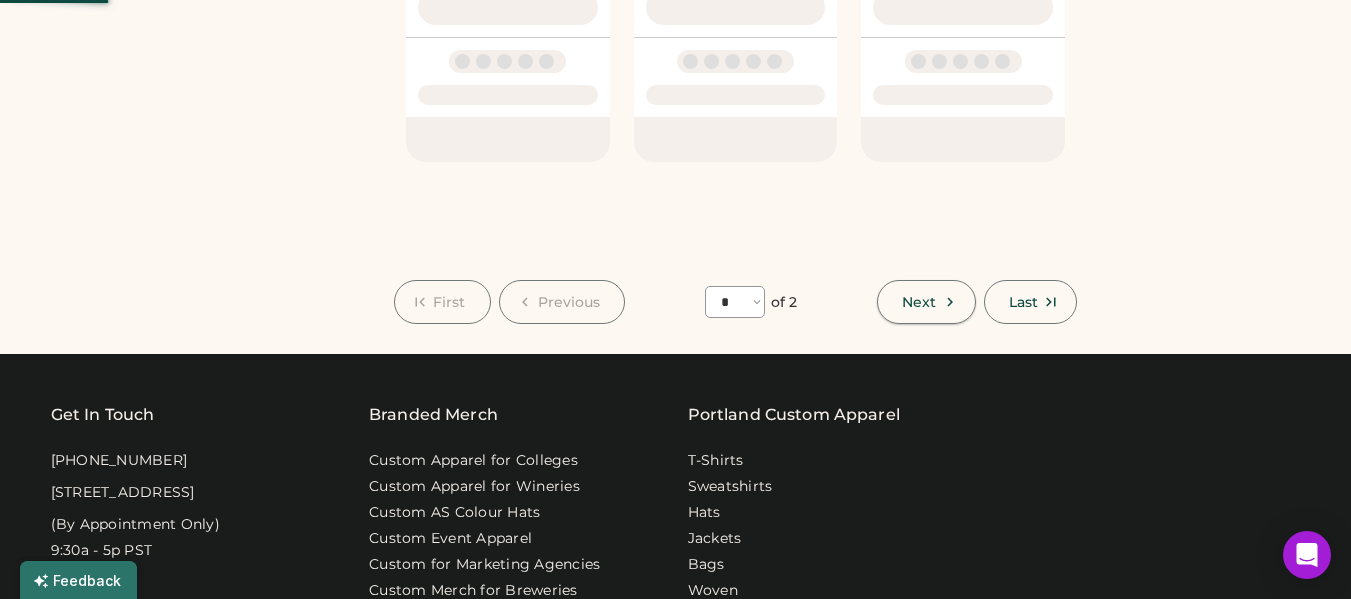 select on "*" 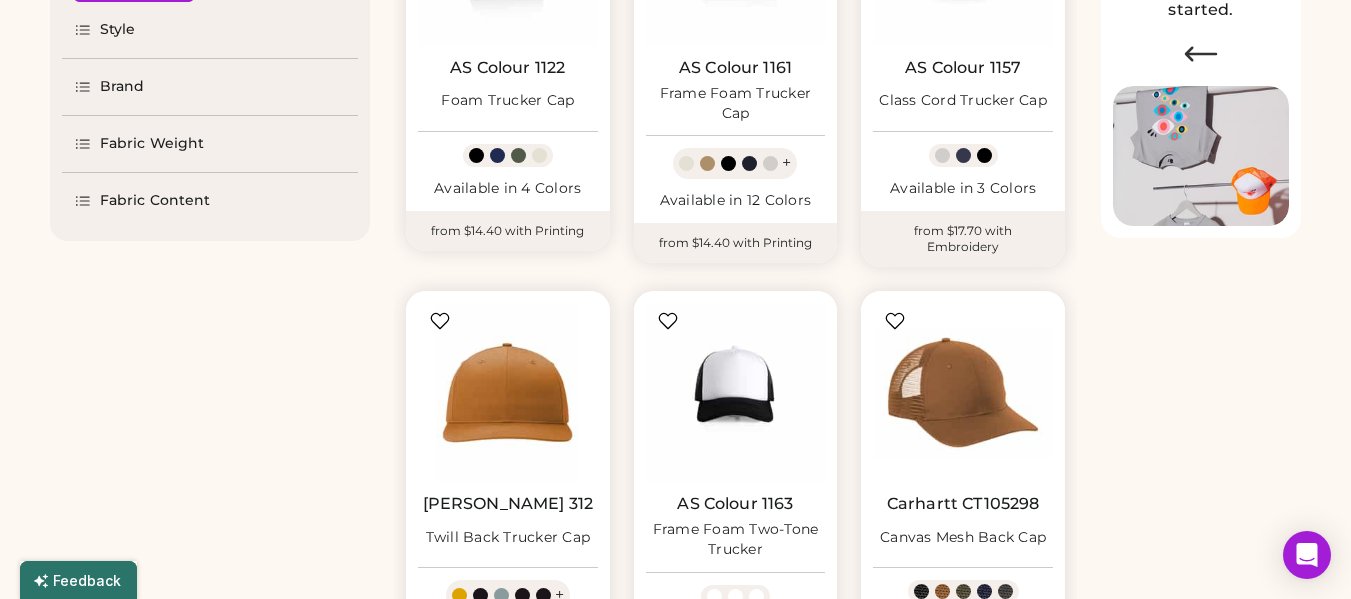 scroll, scrollTop: 487, scrollLeft: 0, axis: vertical 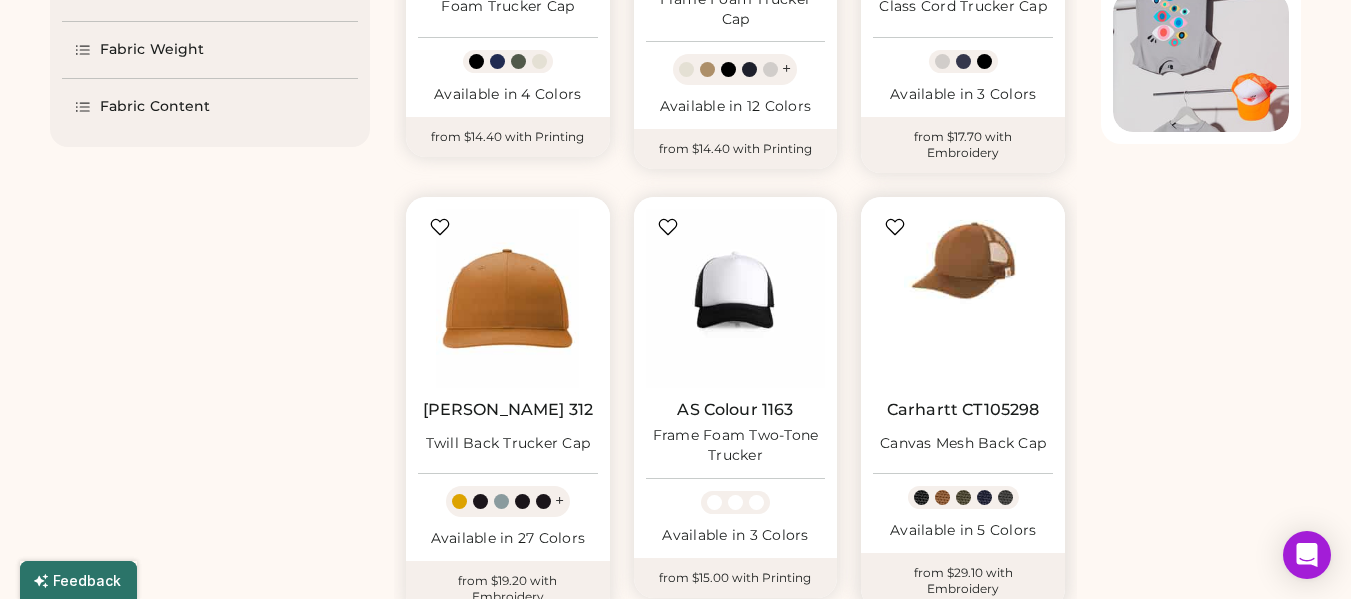 click at bounding box center [963, 299] 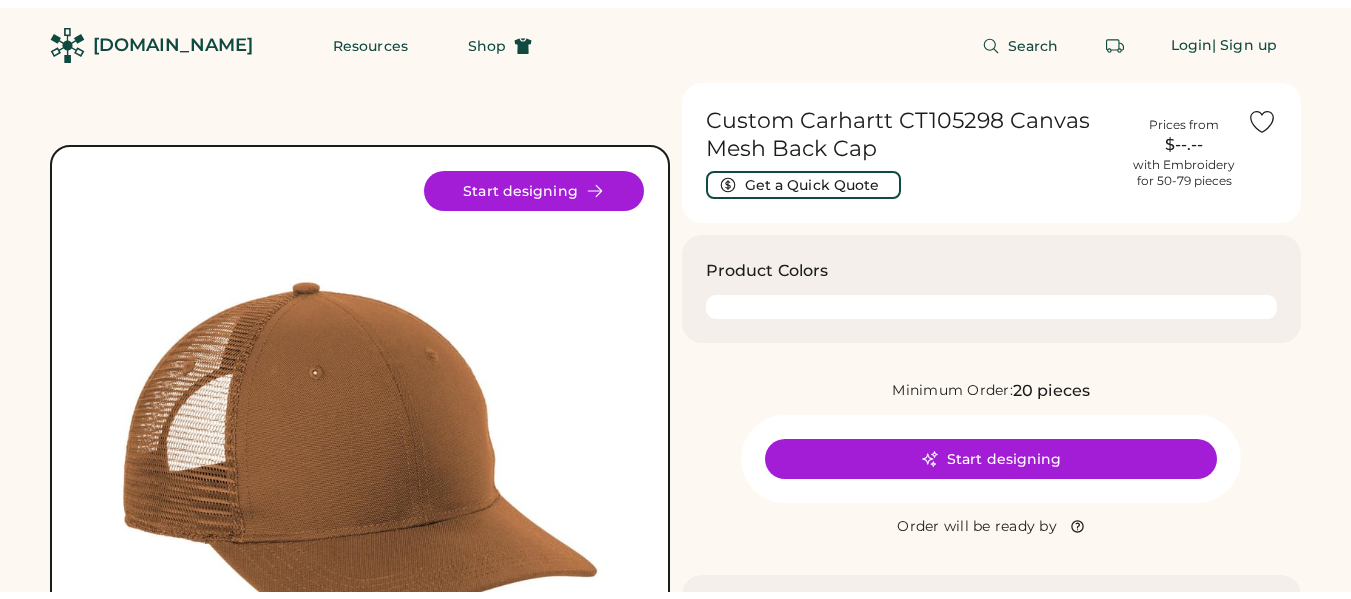 scroll, scrollTop: 0, scrollLeft: 0, axis: both 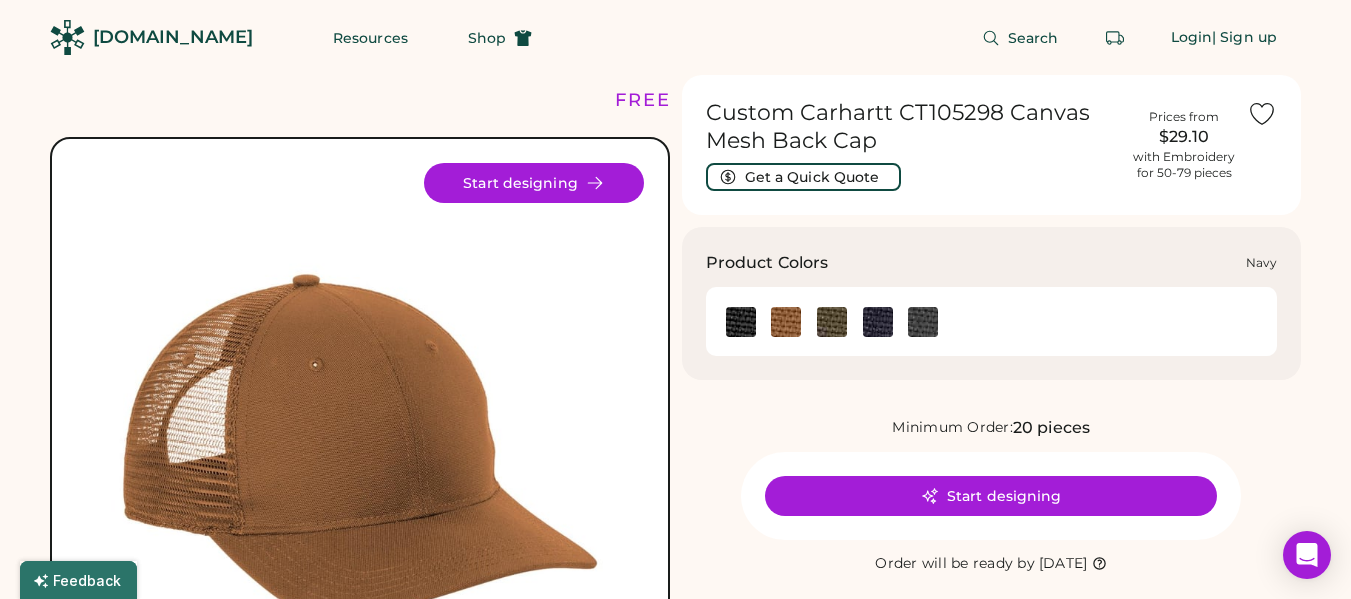 click 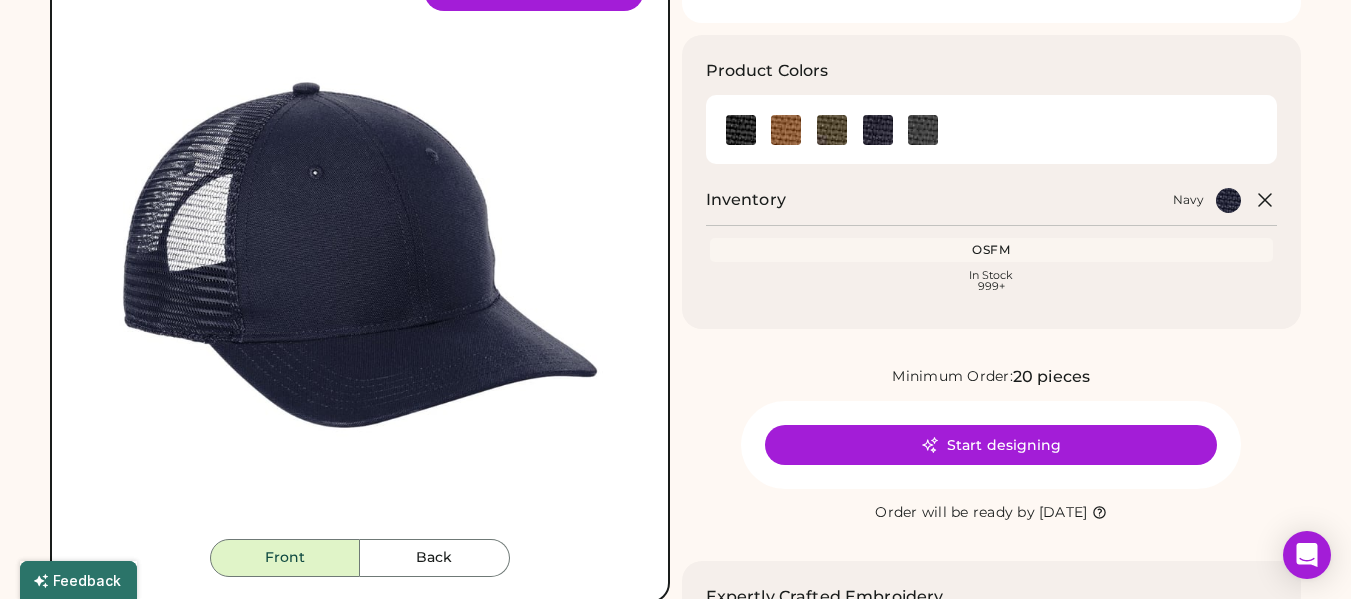 scroll, scrollTop: 200, scrollLeft: 0, axis: vertical 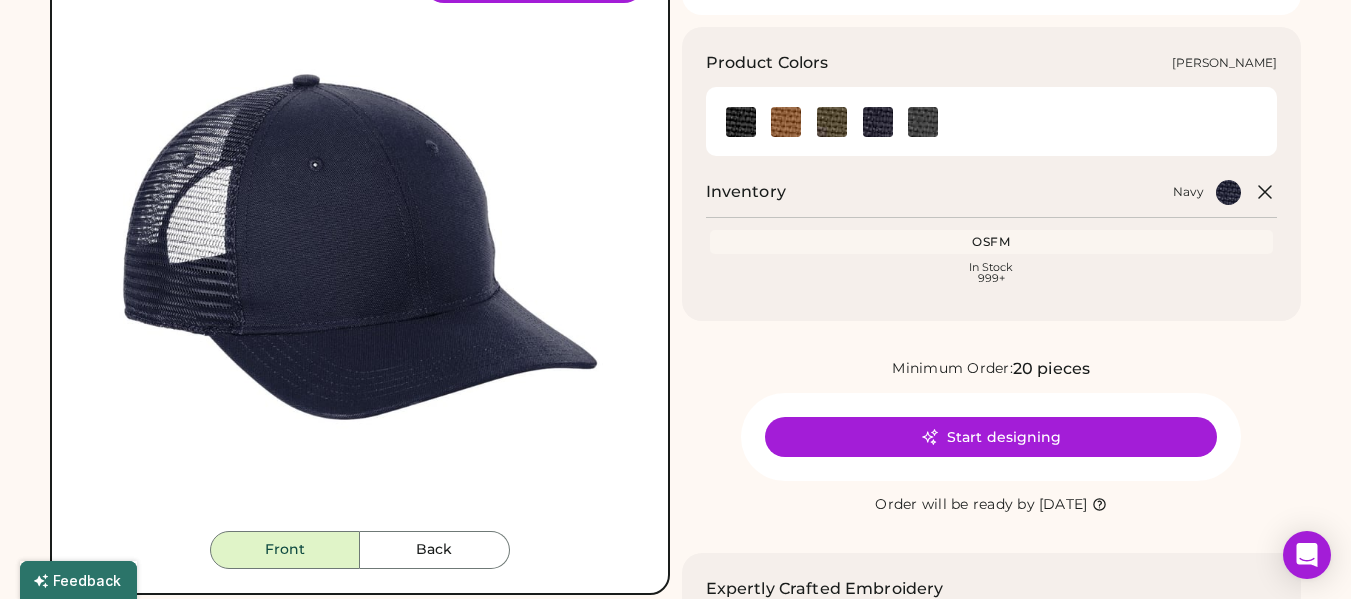 click 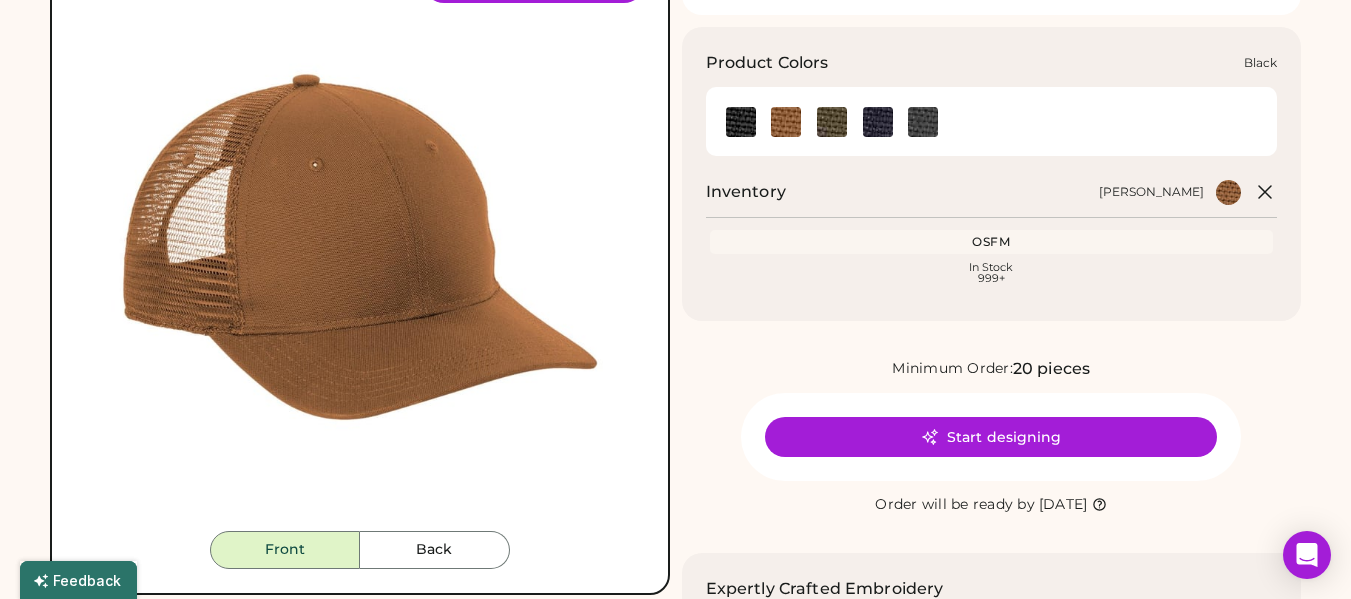 click 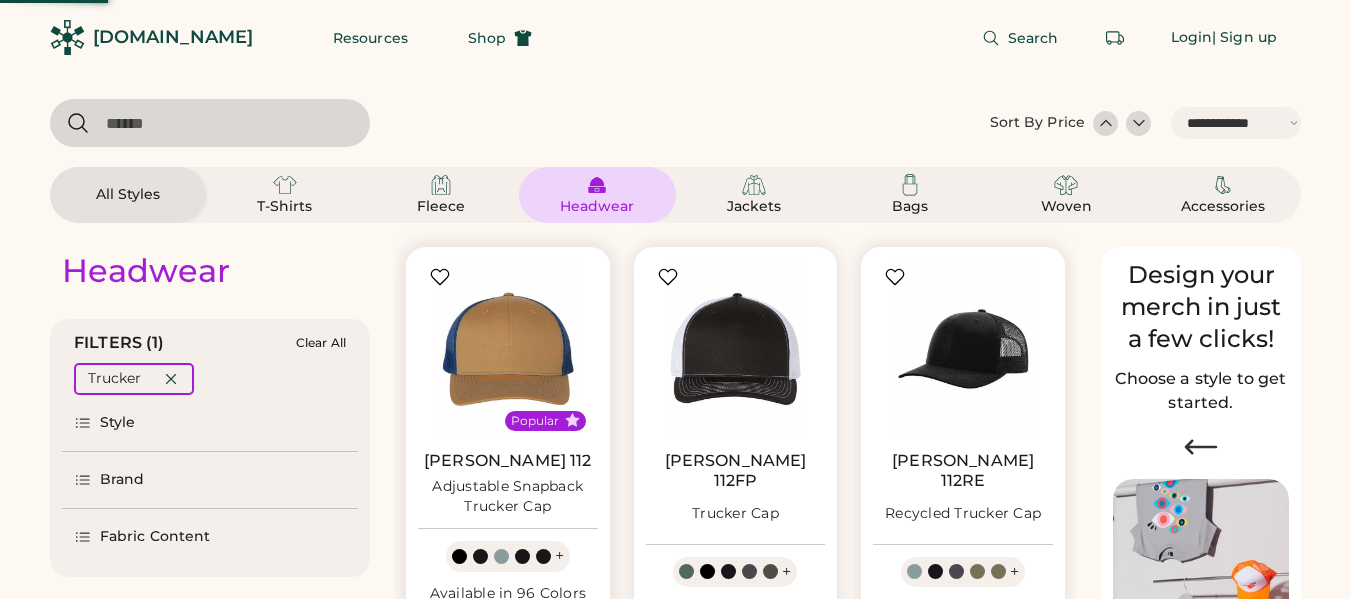 select on "*****" 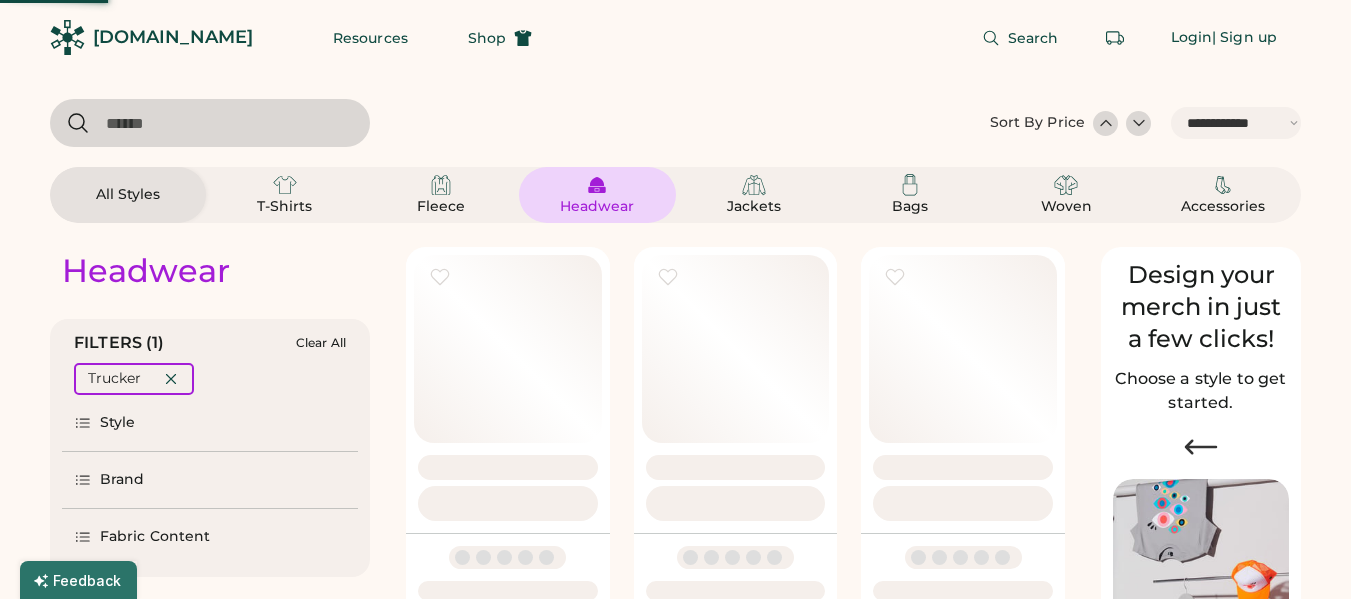 select on "*" 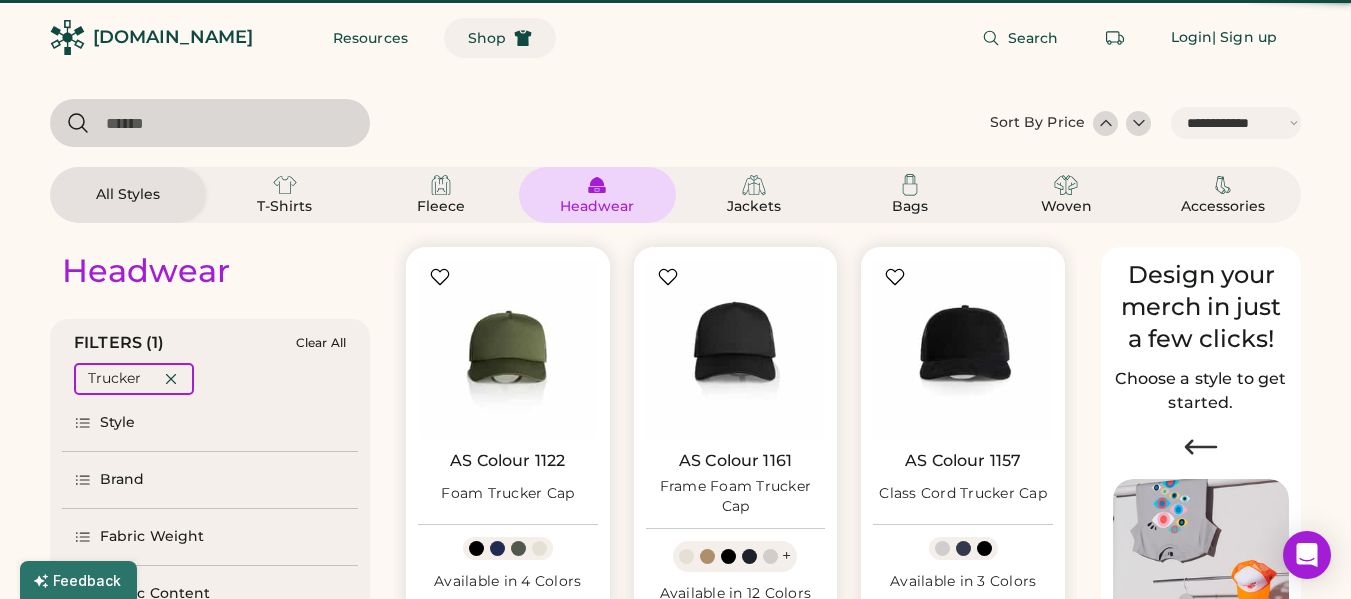 scroll, scrollTop: 0, scrollLeft: 0, axis: both 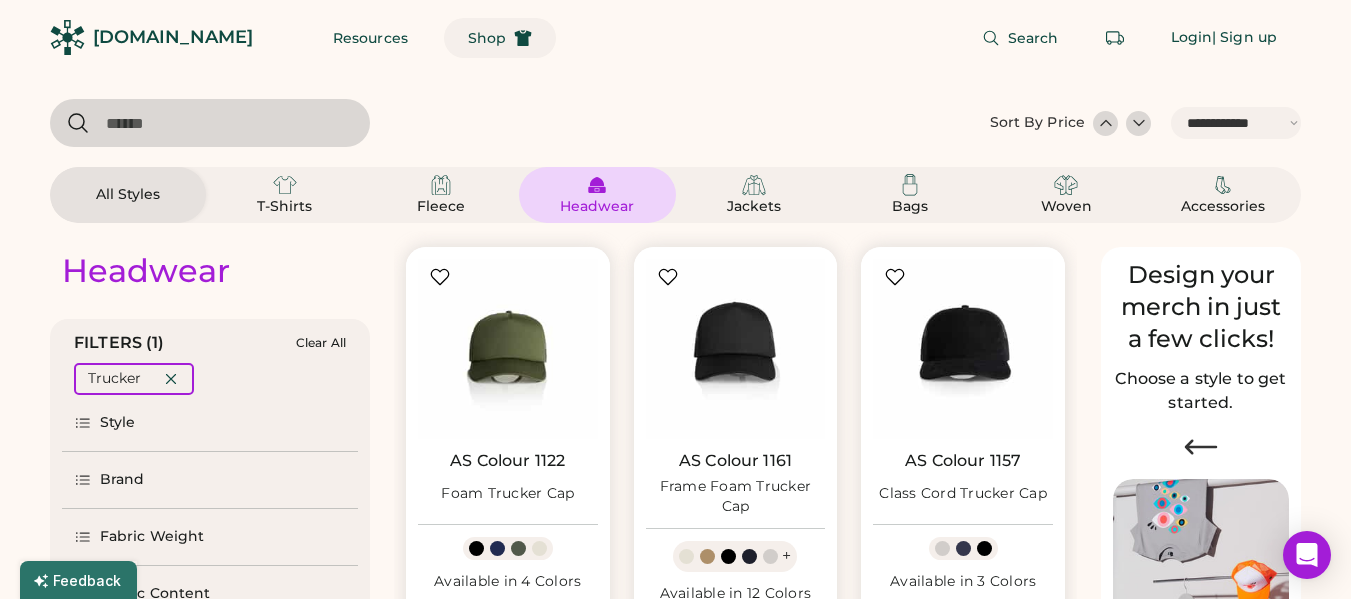 click on "Shop" at bounding box center (487, 38) 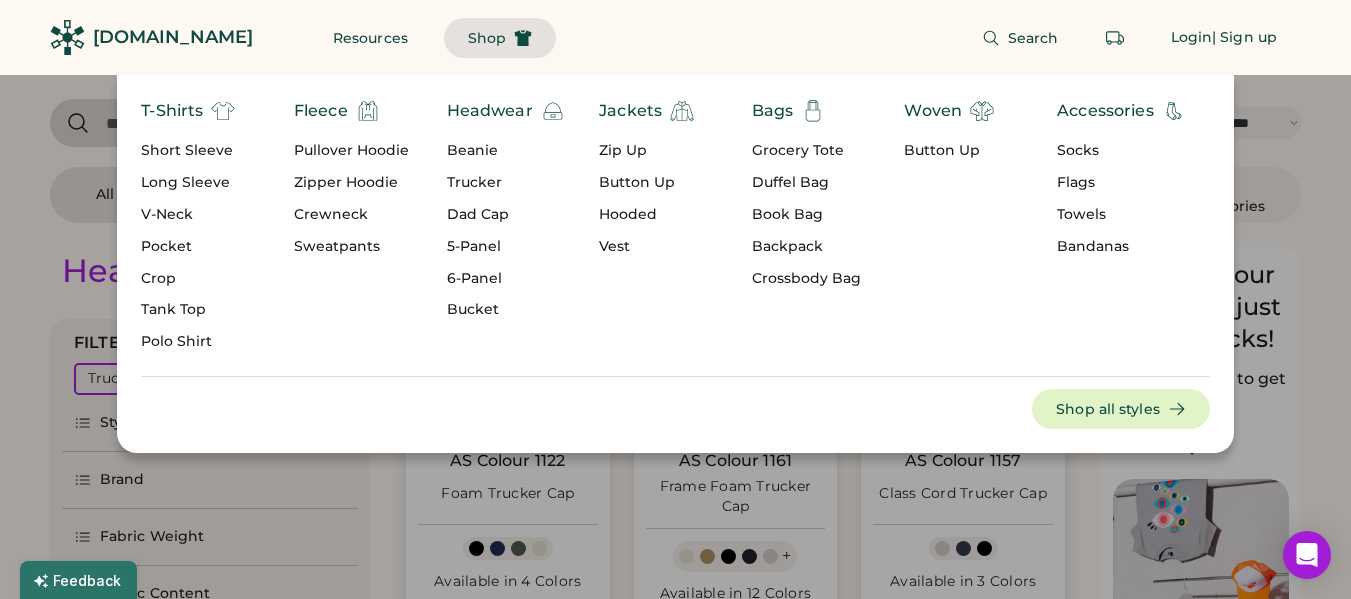 click on "6-Panel" at bounding box center (506, 279) 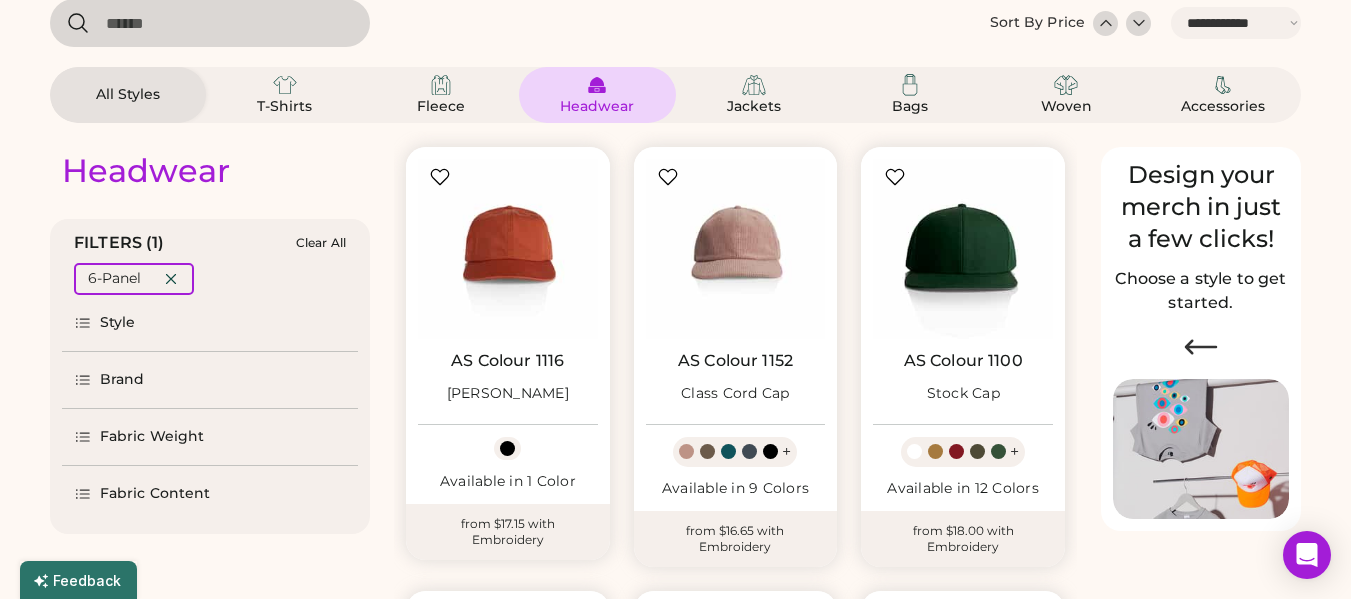 scroll, scrollTop: 0, scrollLeft: 0, axis: both 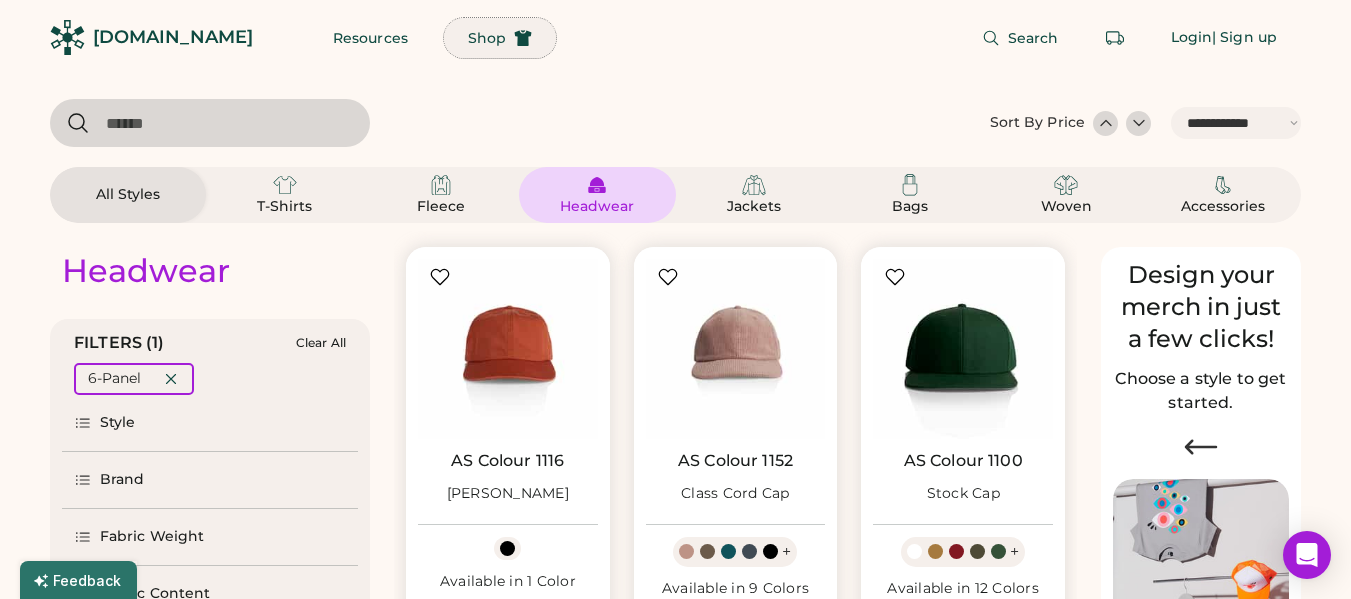 click on "Shop" at bounding box center [487, 38] 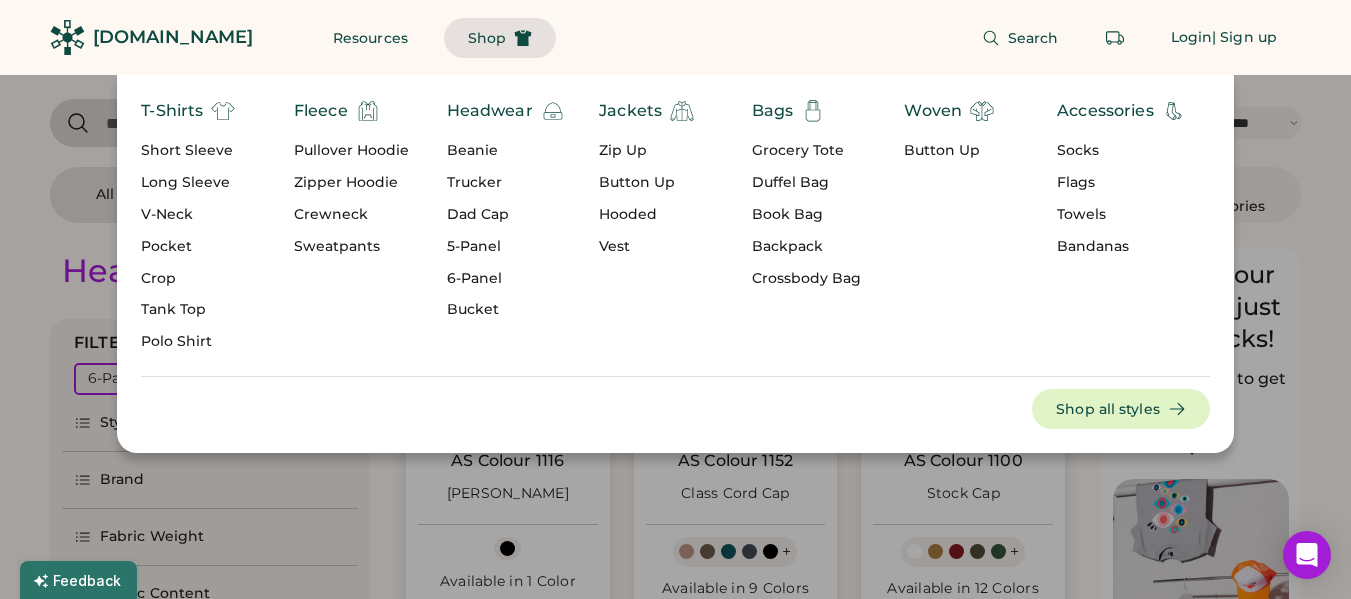 click on "Trucker" at bounding box center [506, 183] 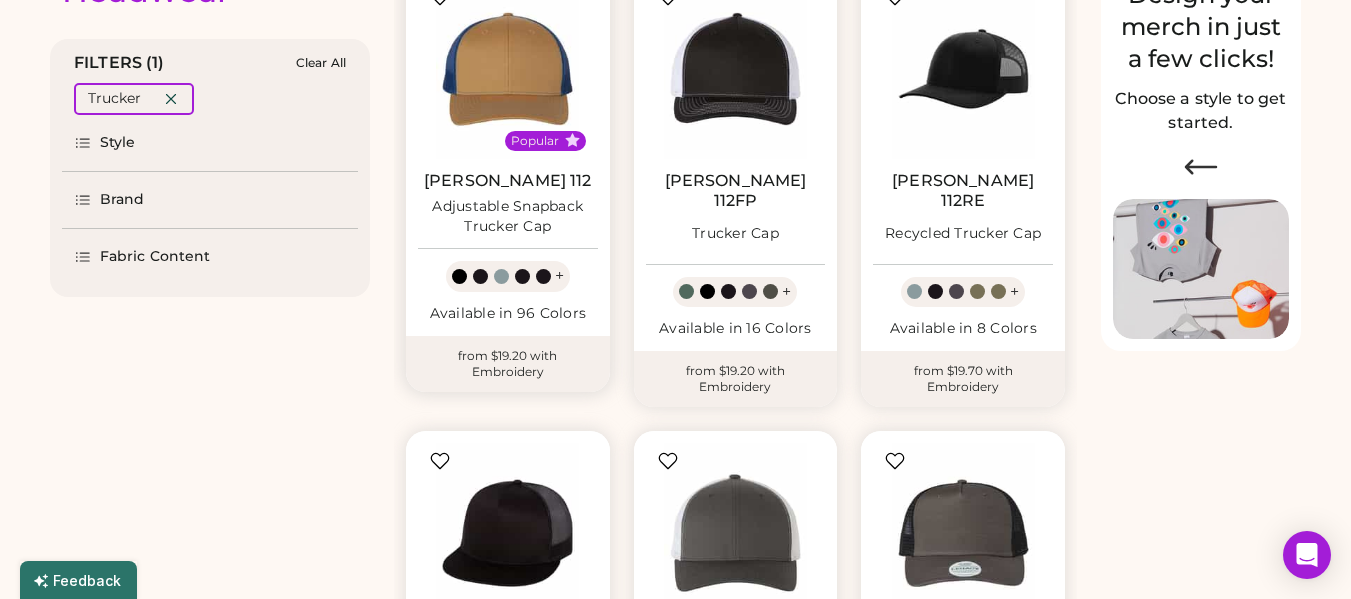 scroll, scrollTop: 300, scrollLeft: 0, axis: vertical 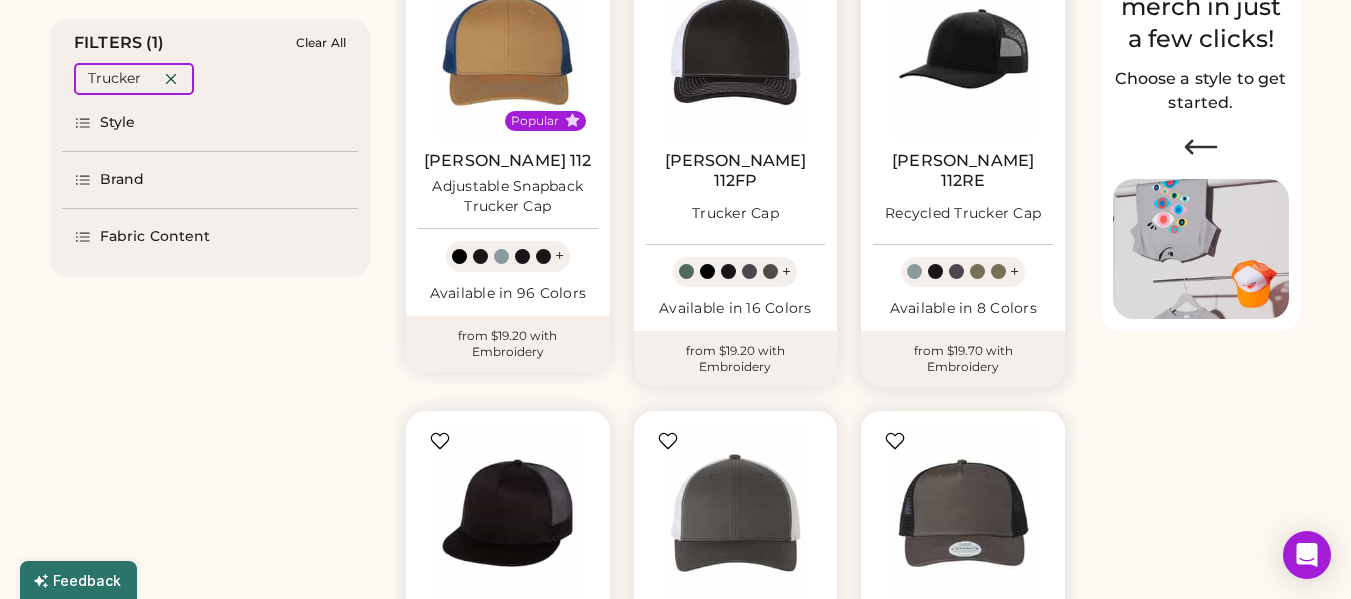 click at bounding box center [963, 49] 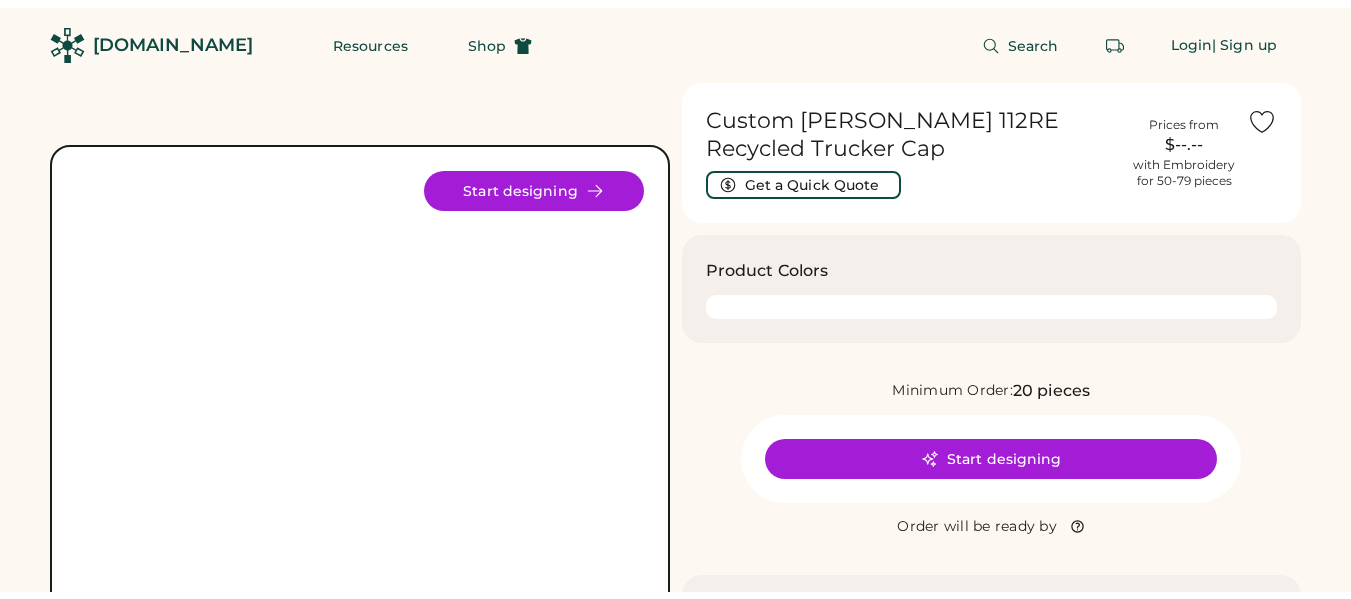 scroll, scrollTop: 0, scrollLeft: 0, axis: both 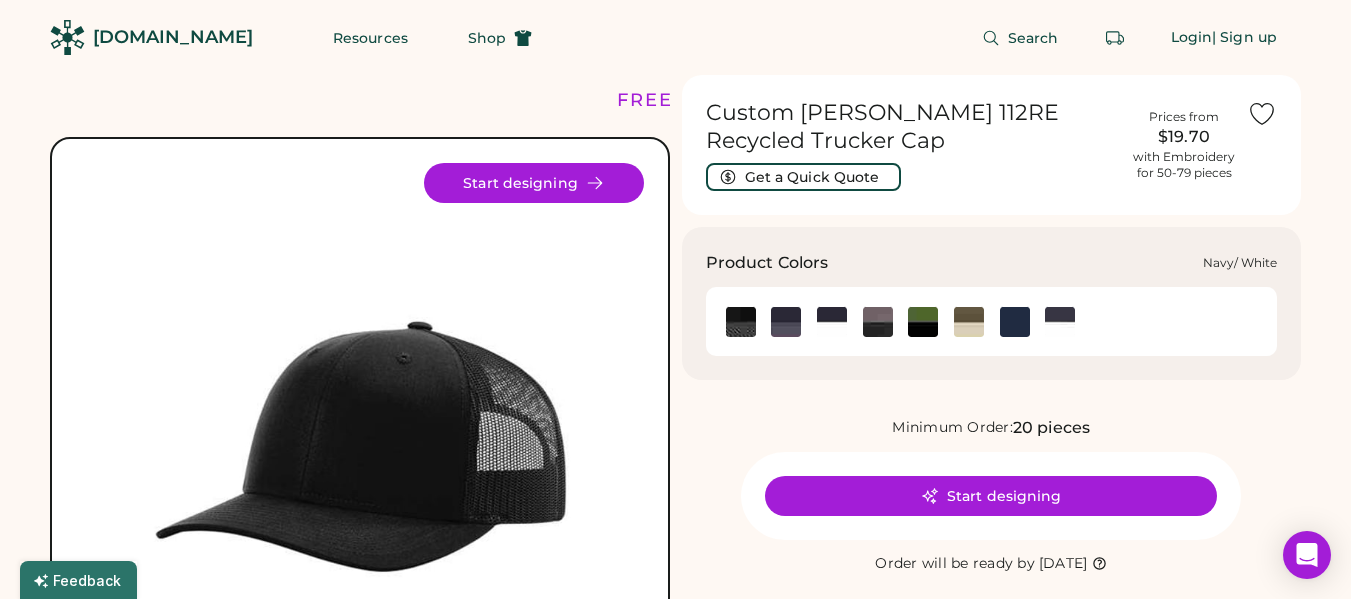 click 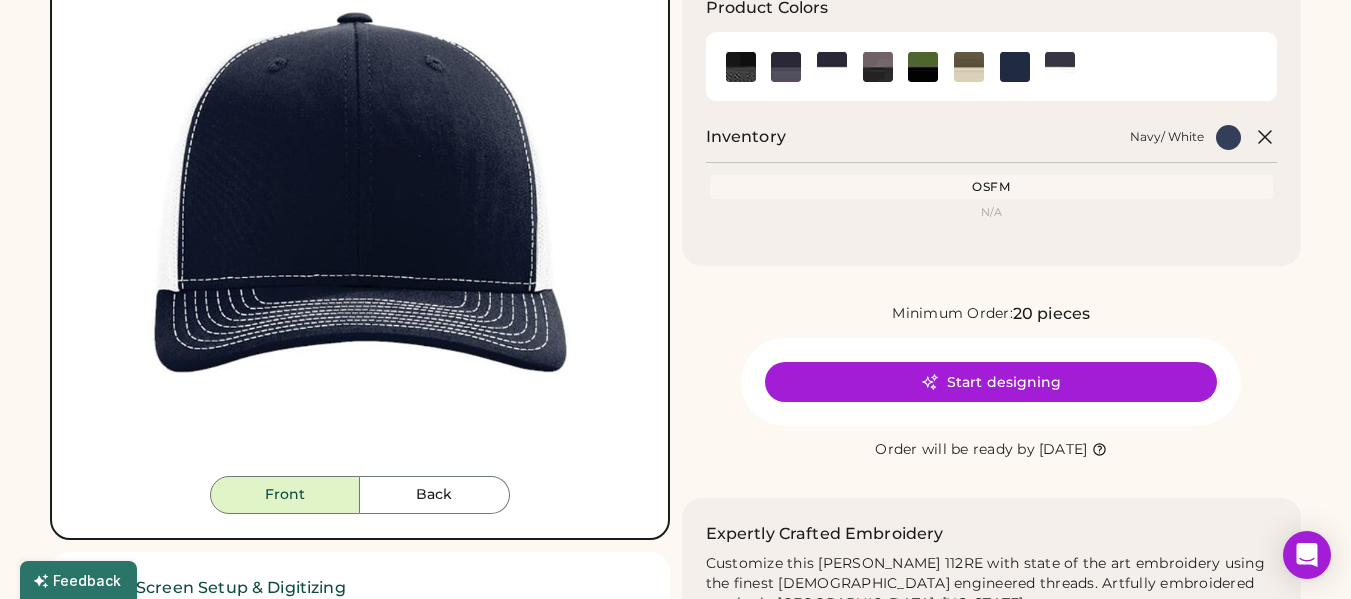 scroll, scrollTop: 100, scrollLeft: 0, axis: vertical 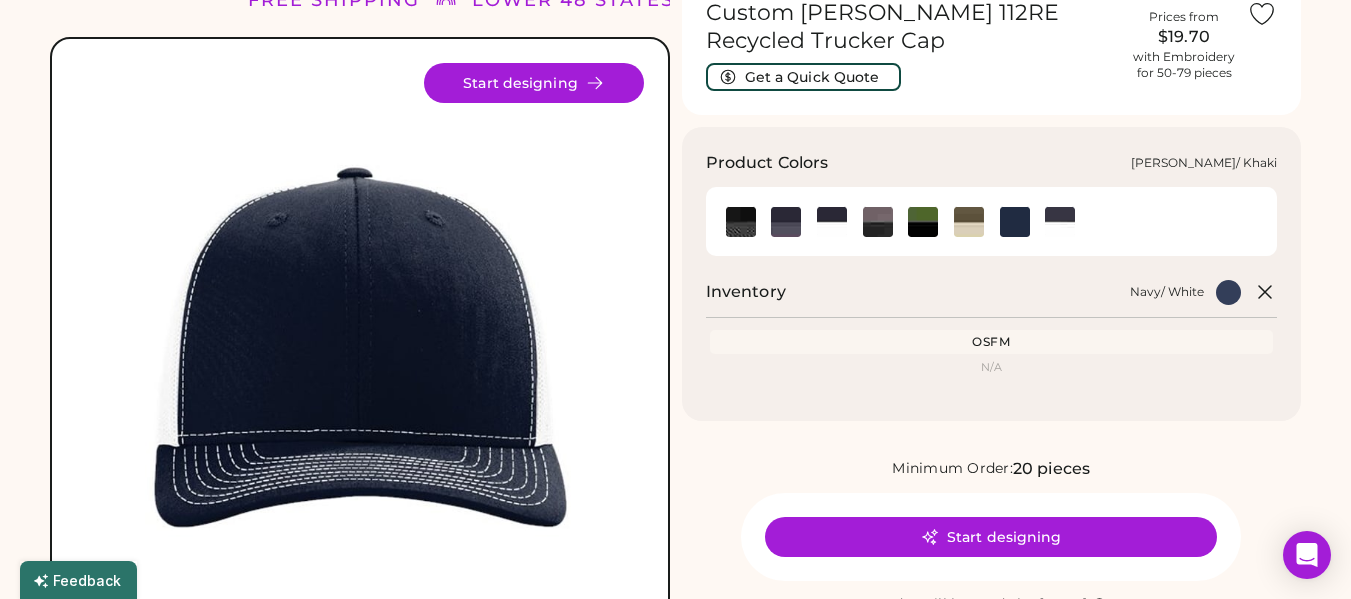 click 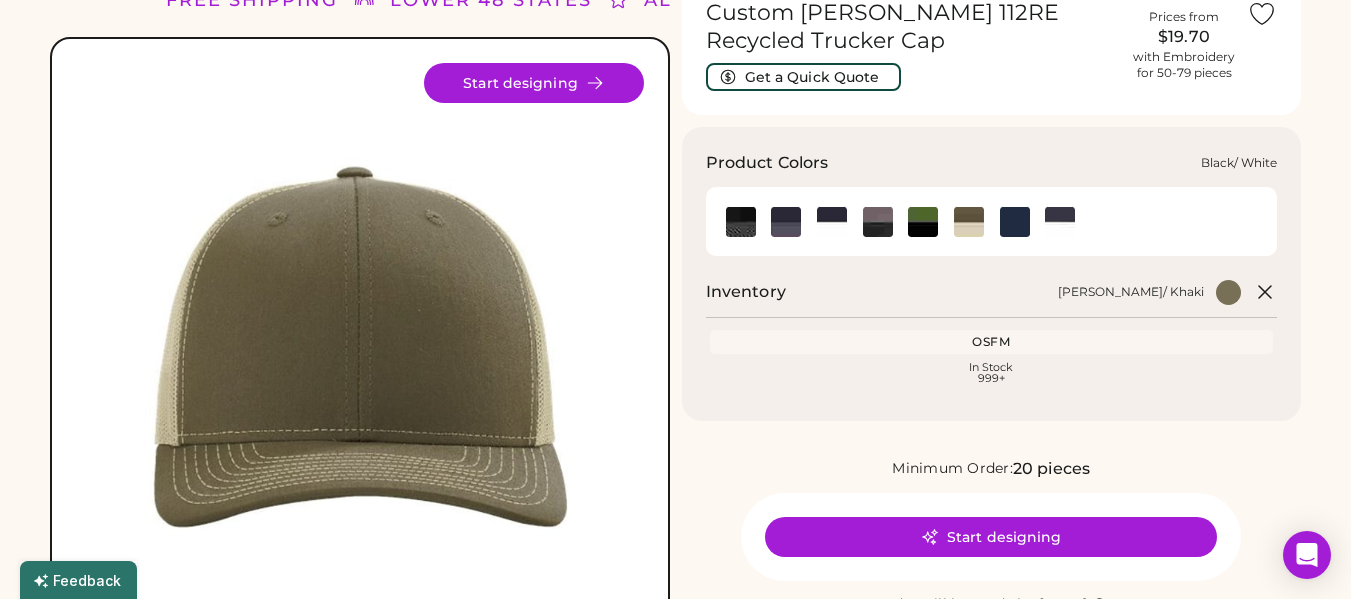 click 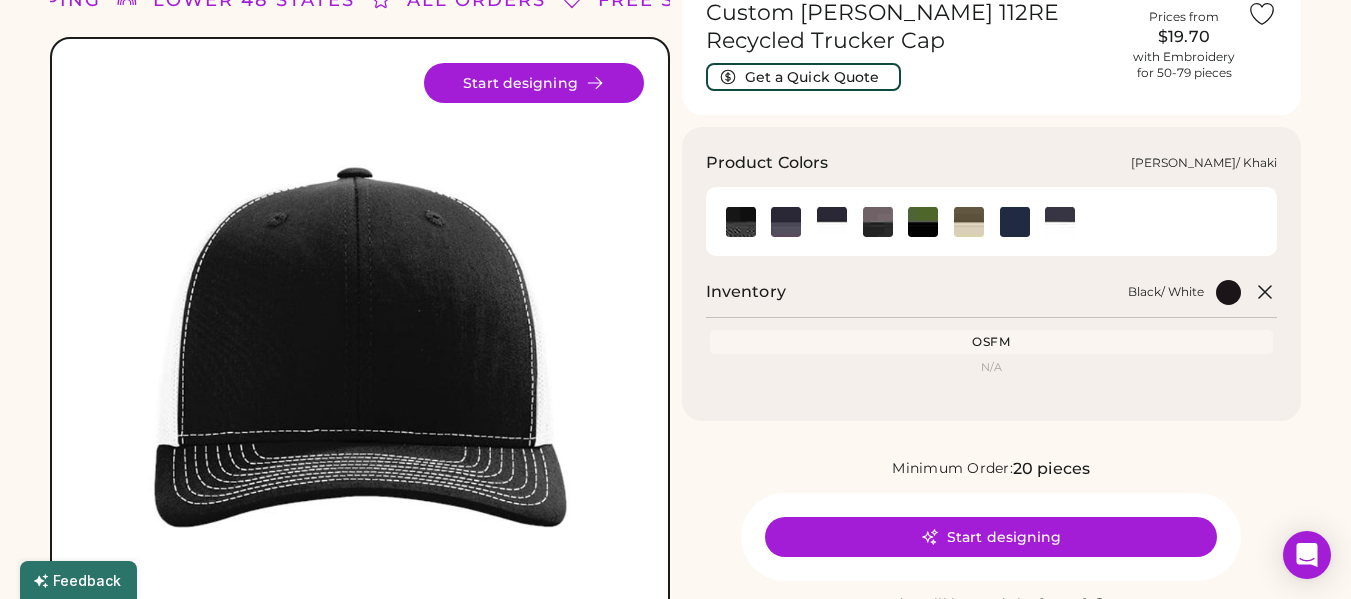 click 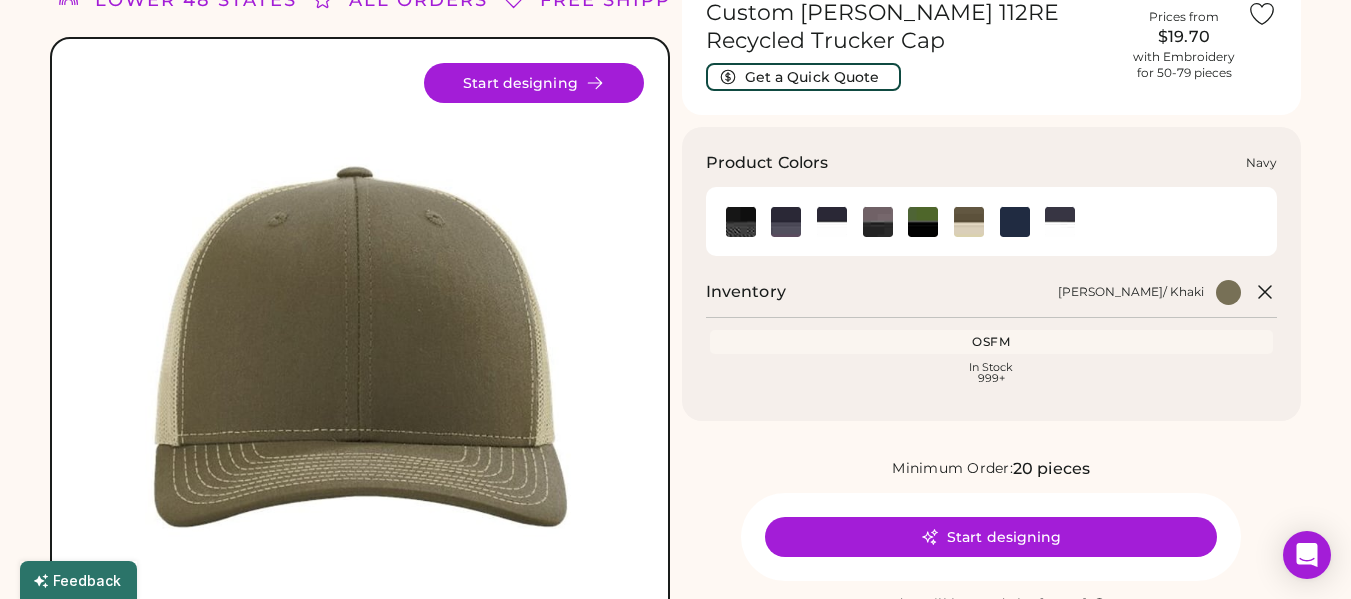 click 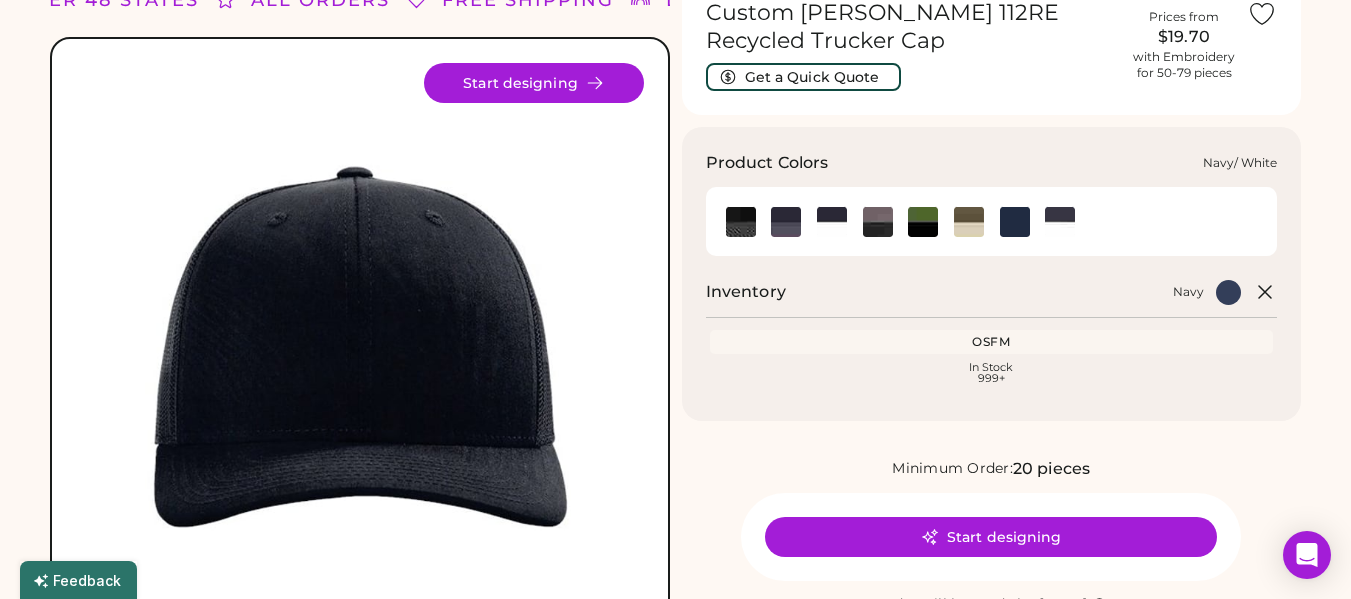 click 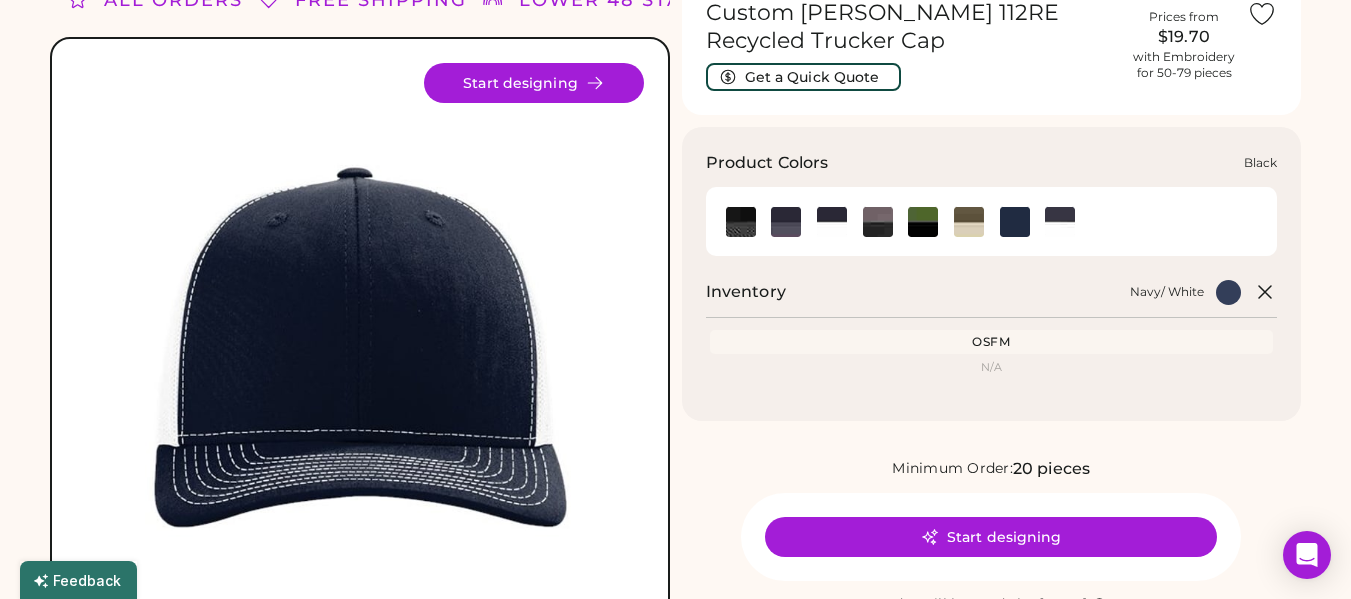 click 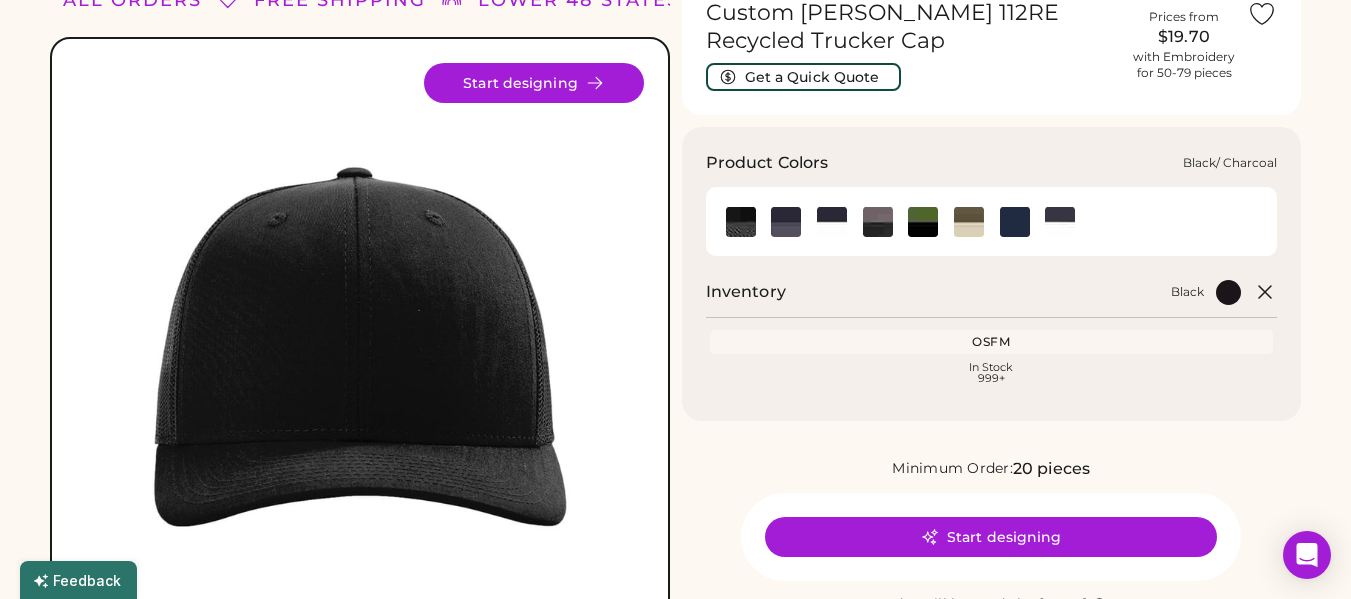 click 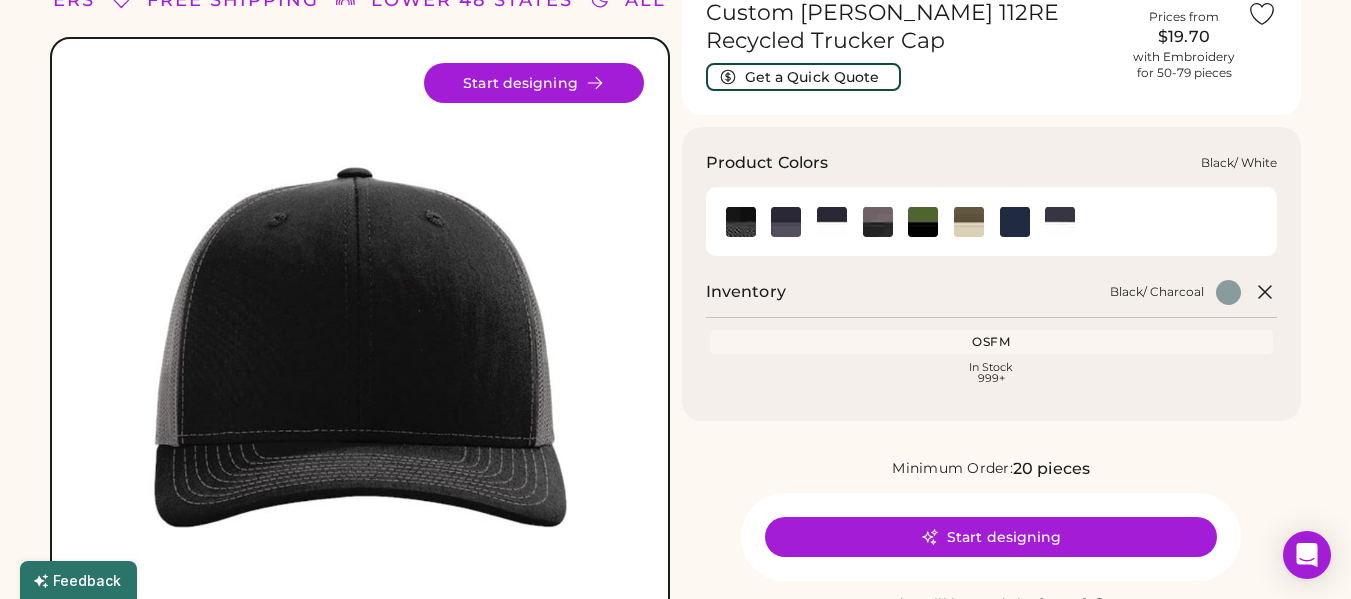 click 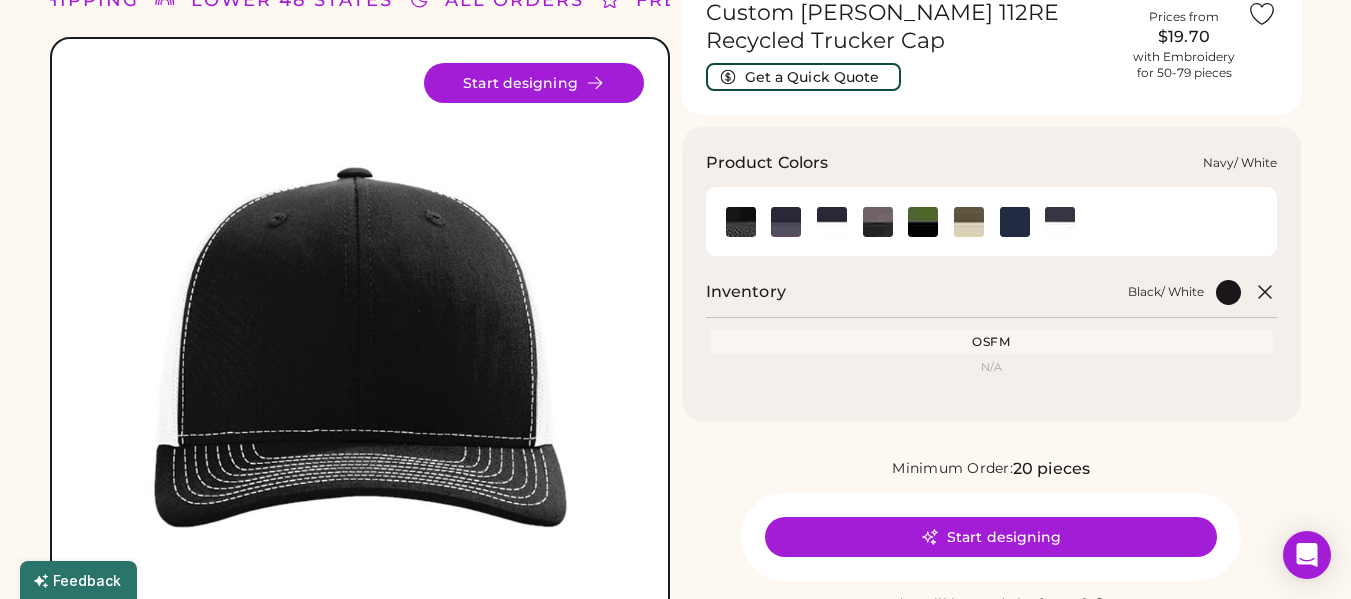 click 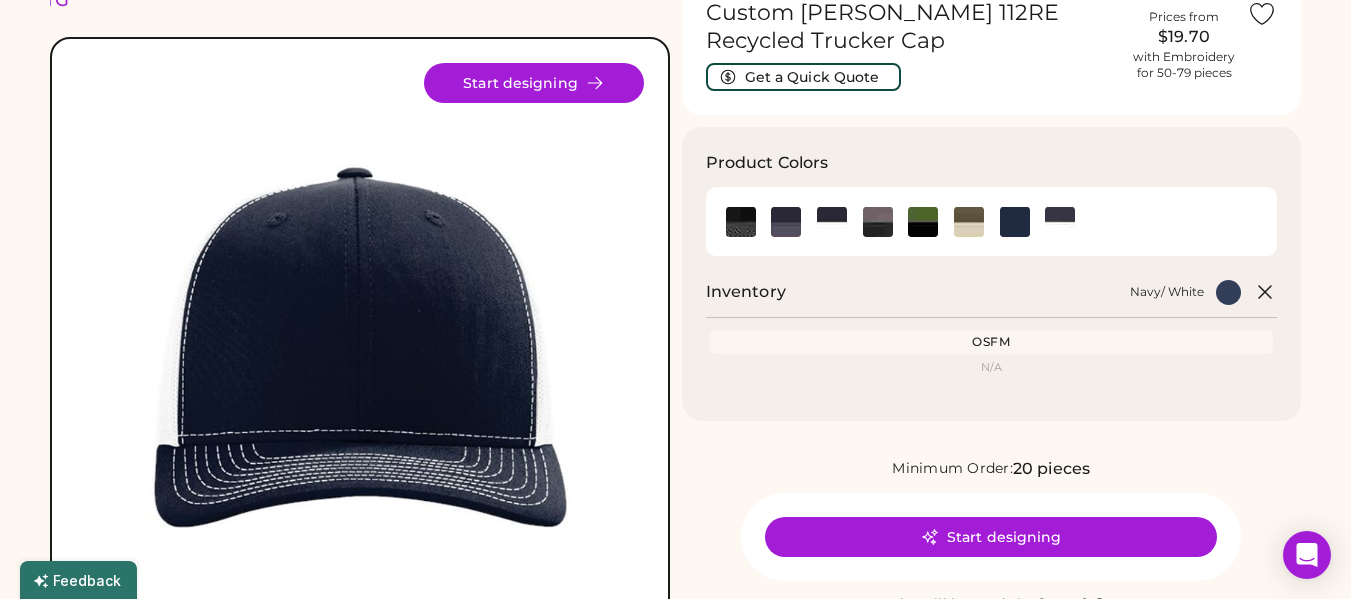 scroll, scrollTop: 0, scrollLeft: 0, axis: both 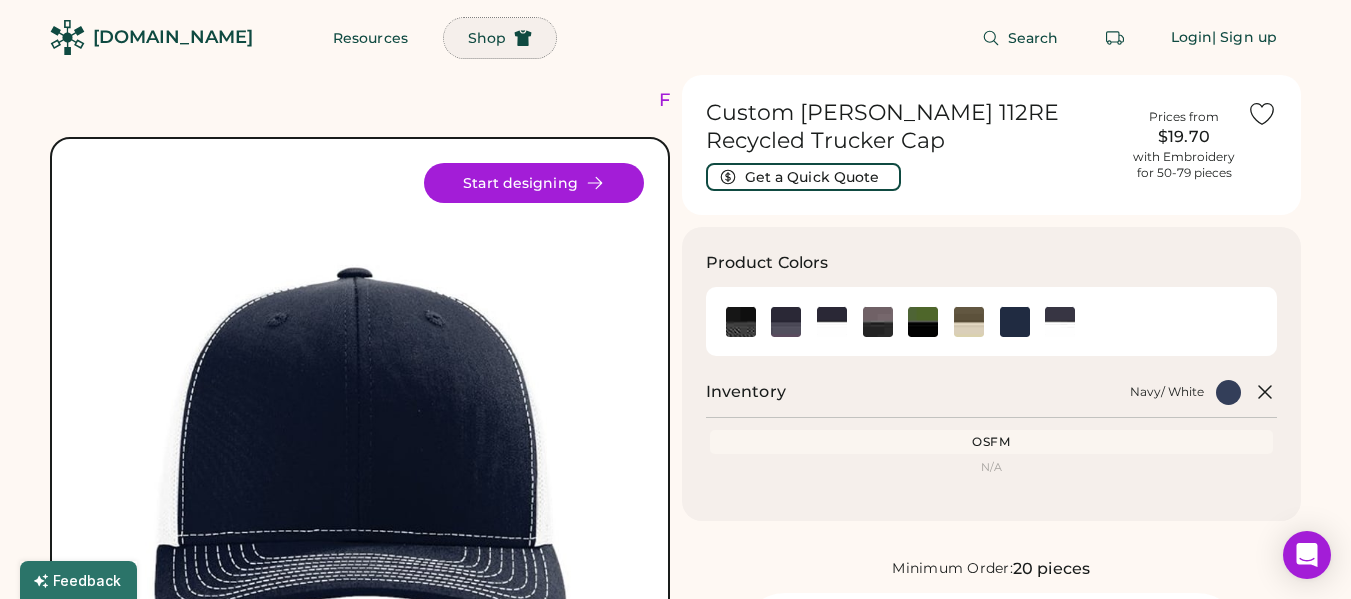 click on "Shop" at bounding box center [487, 38] 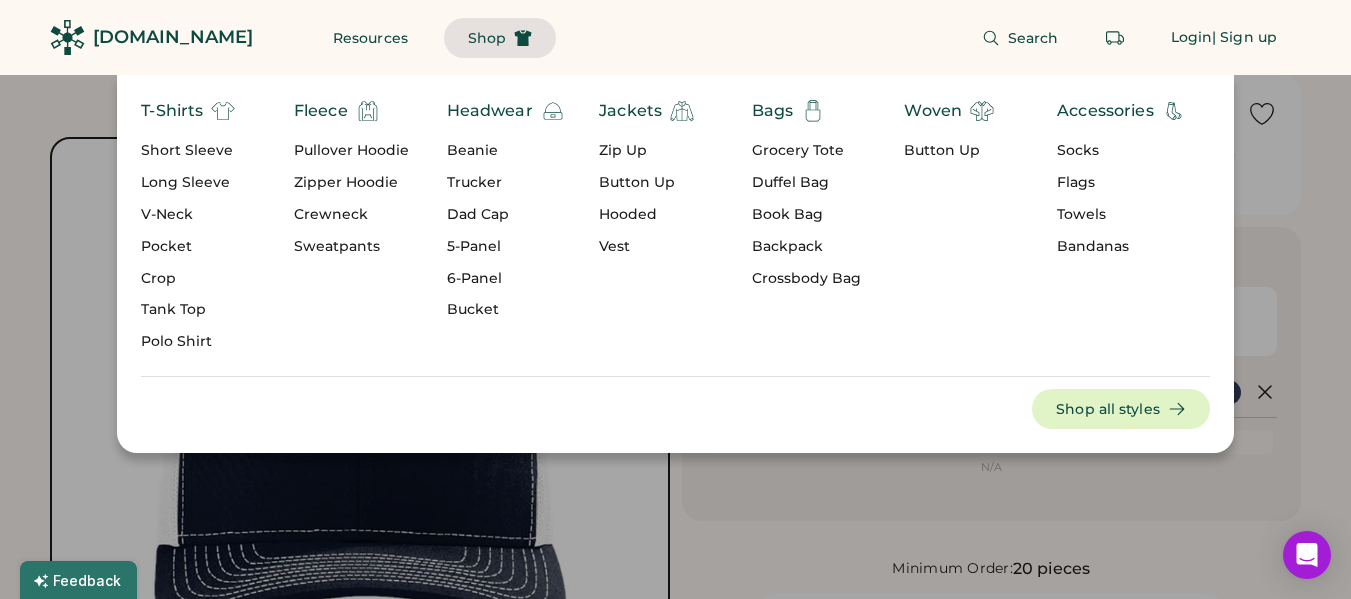click on "Trucker" at bounding box center [506, 183] 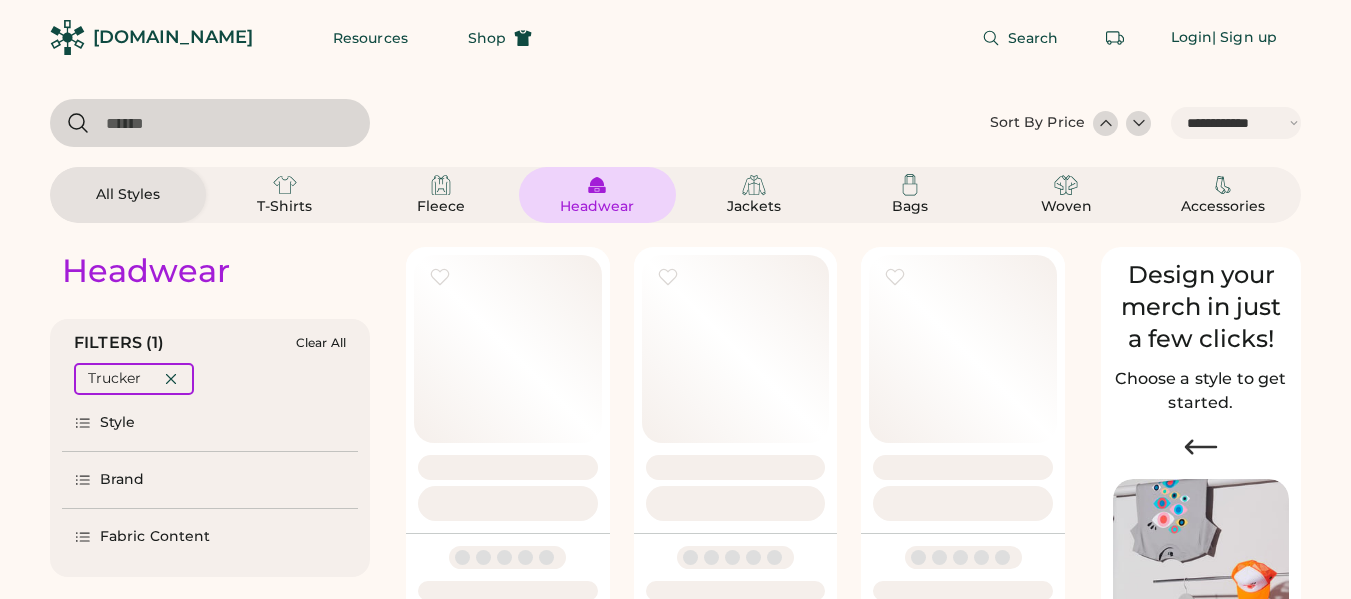select on "*****" 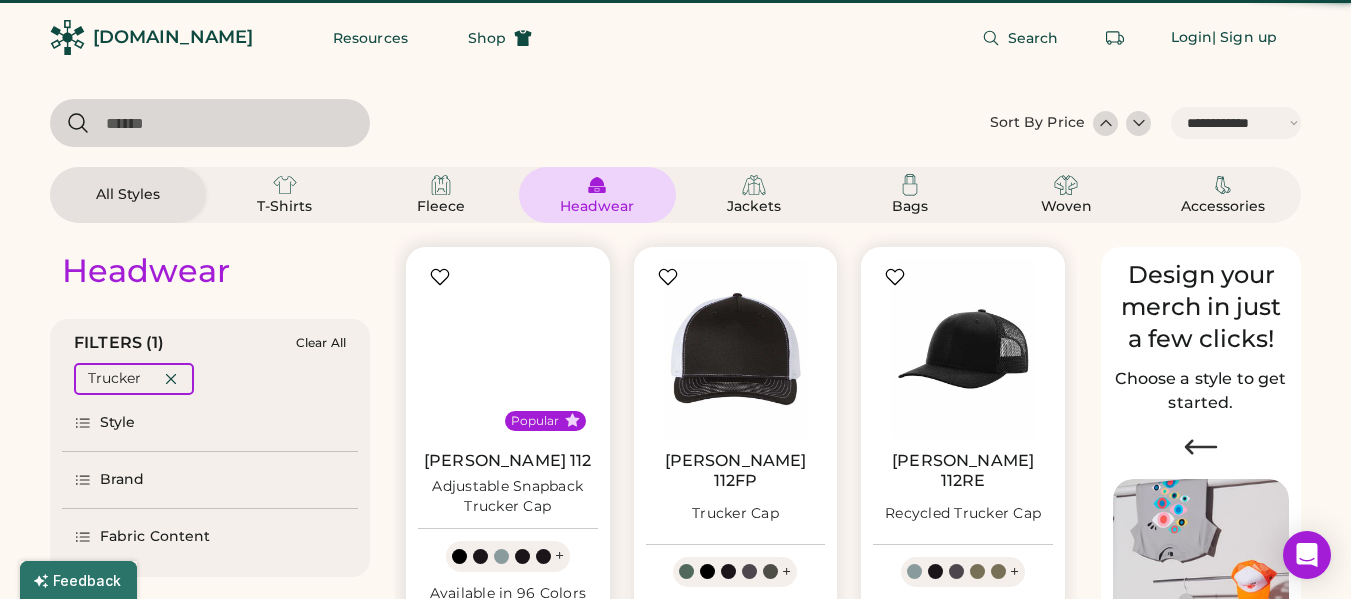 scroll, scrollTop: 0, scrollLeft: 0, axis: both 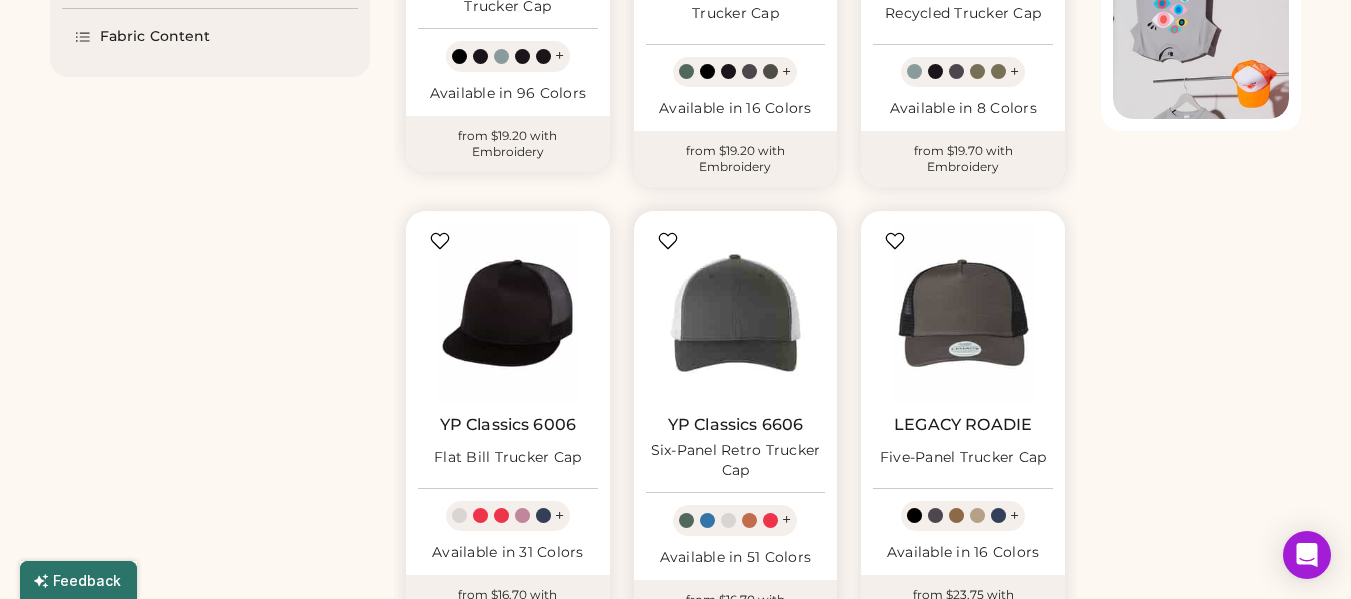 click at bounding box center (736, 313) 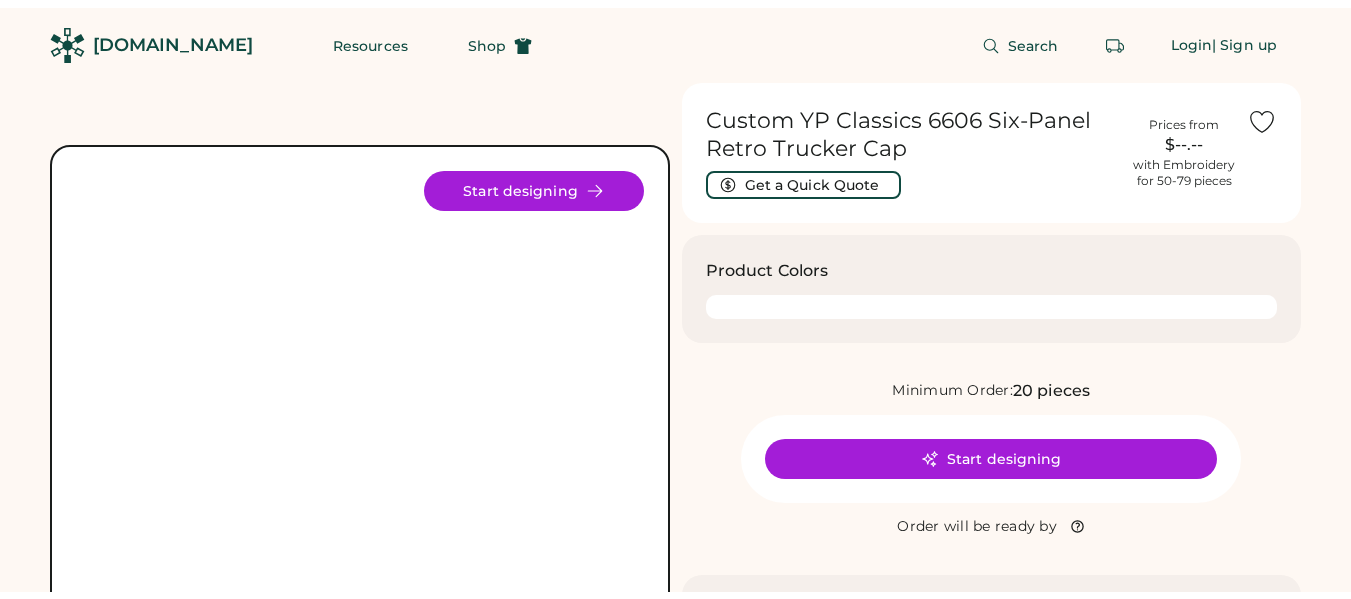 scroll, scrollTop: 0, scrollLeft: 0, axis: both 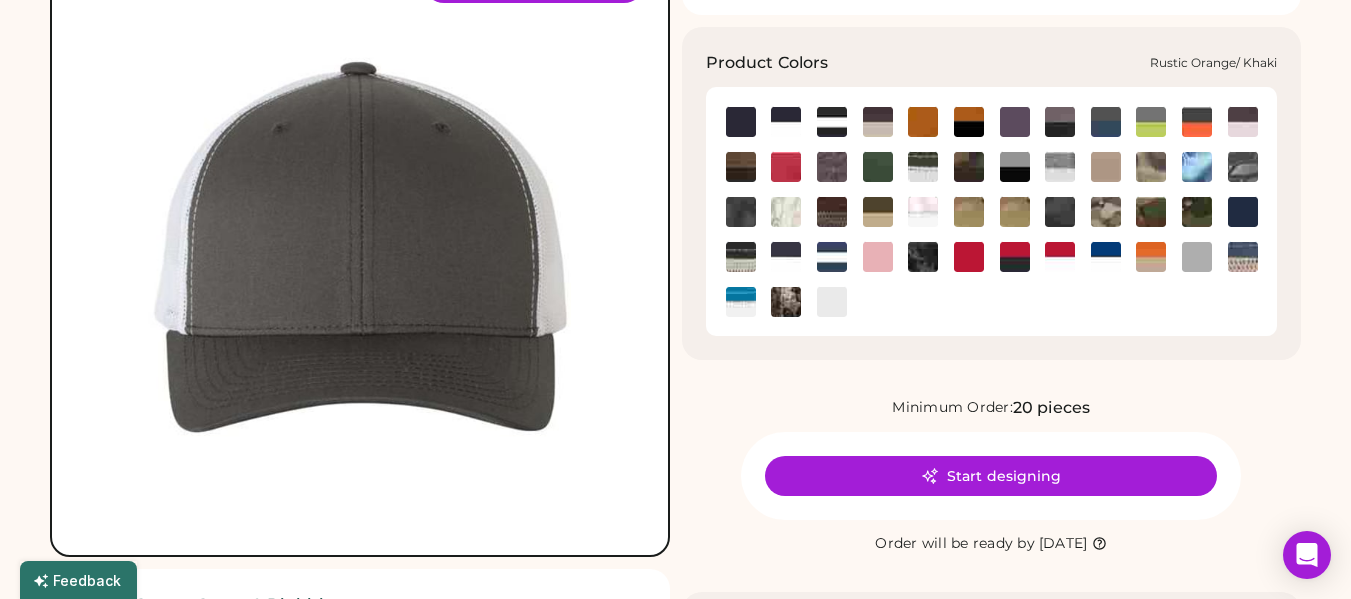 click 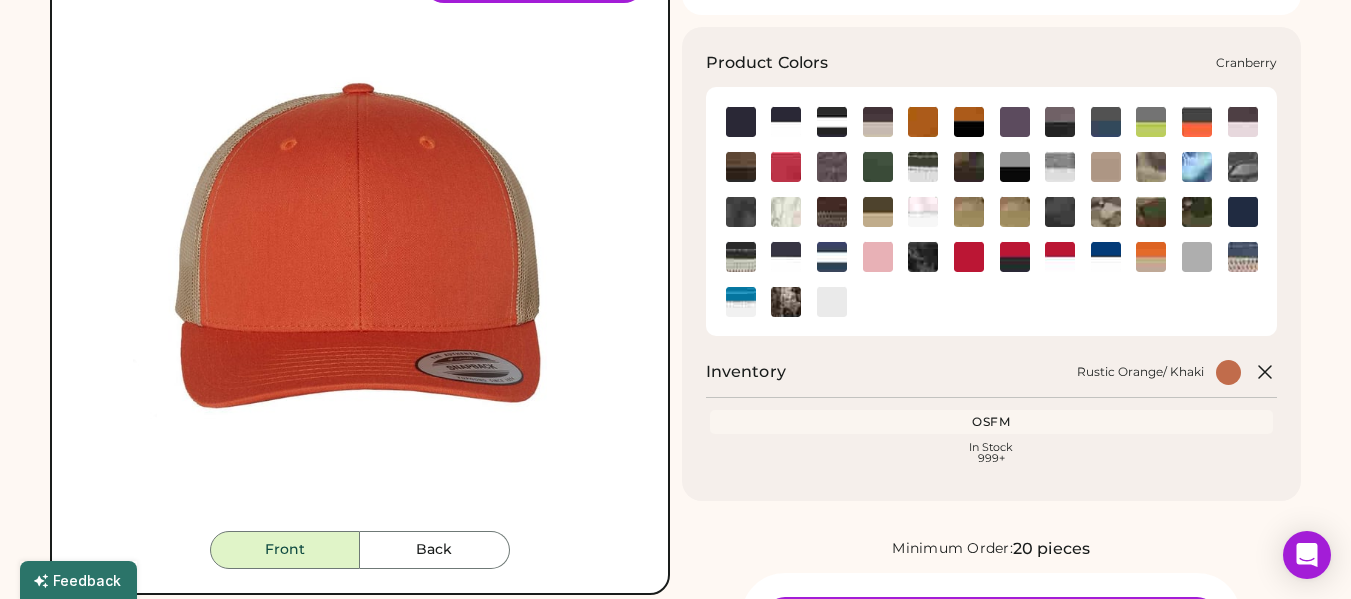 click 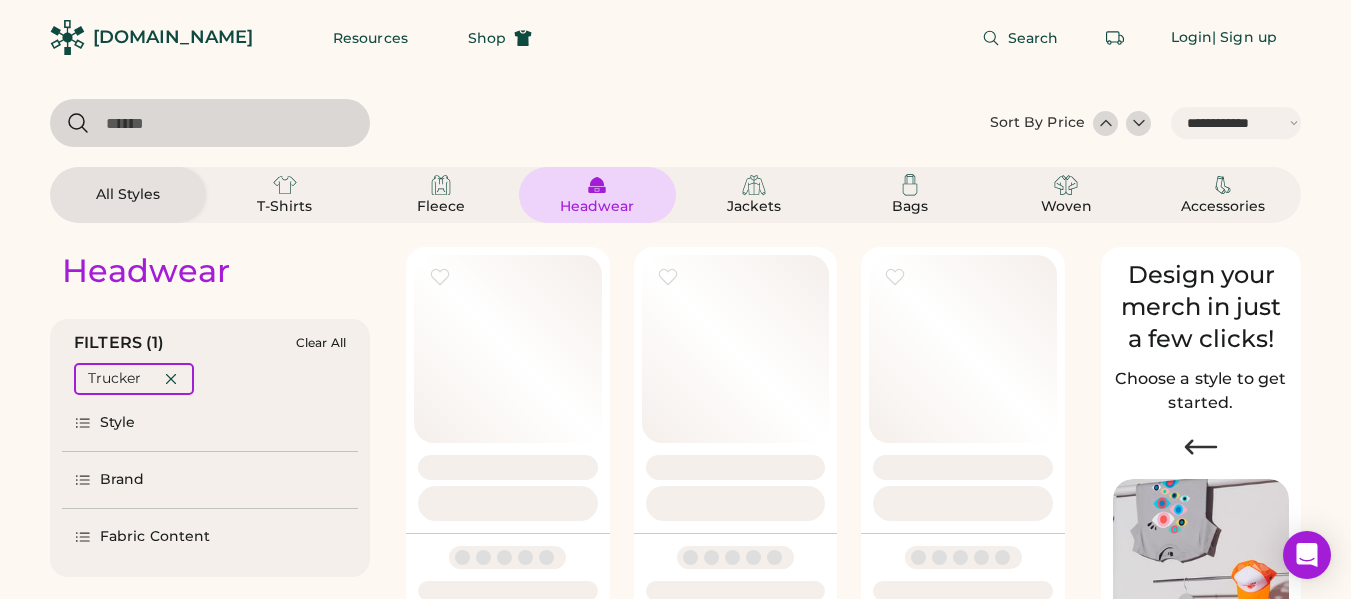 select on "*****" 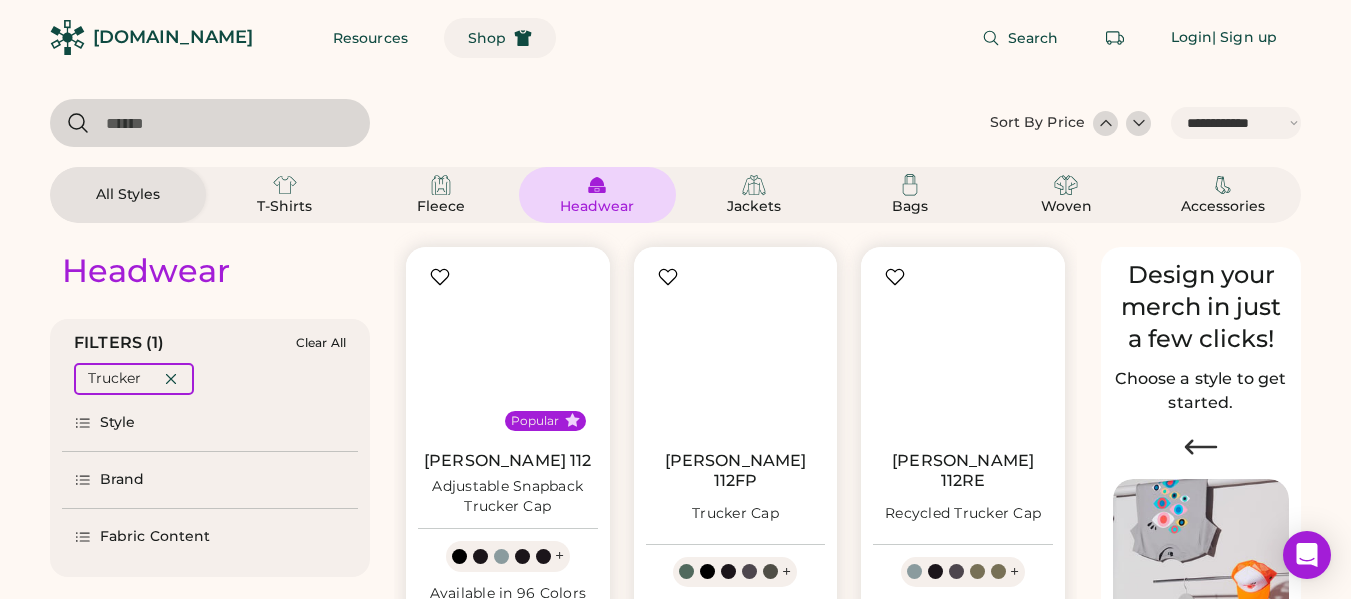 scroll, scrollTop: 0, scrollLeft: 0, axis: both 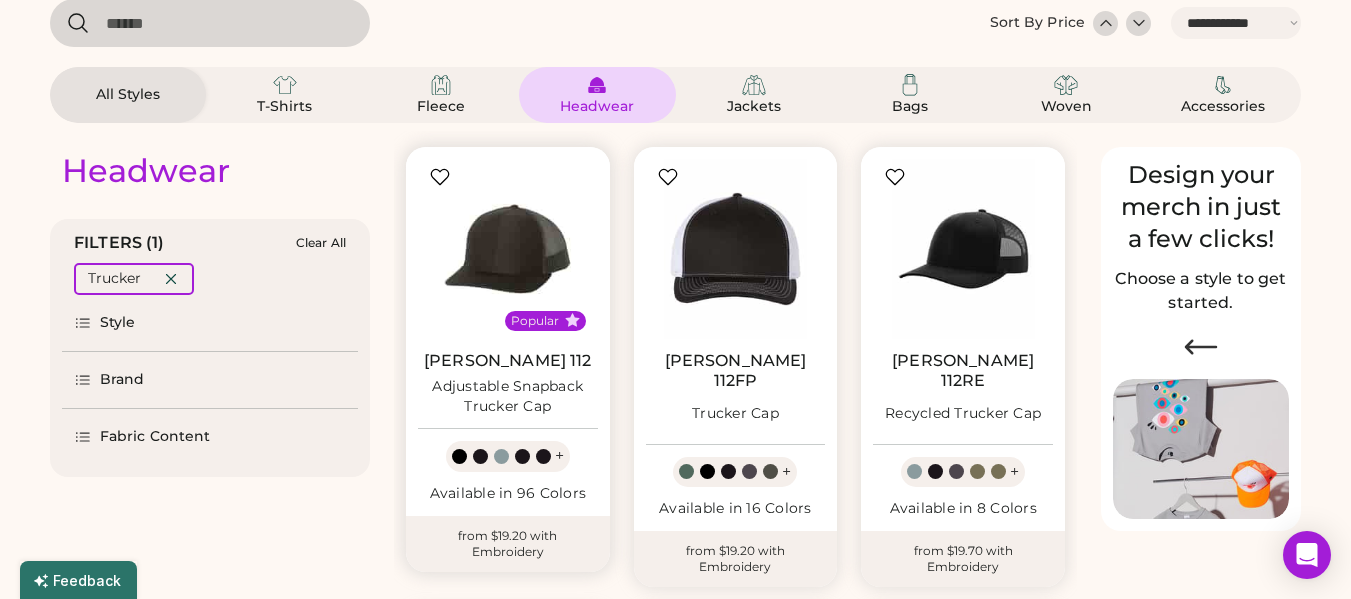 click at bounding box center (508, 249) 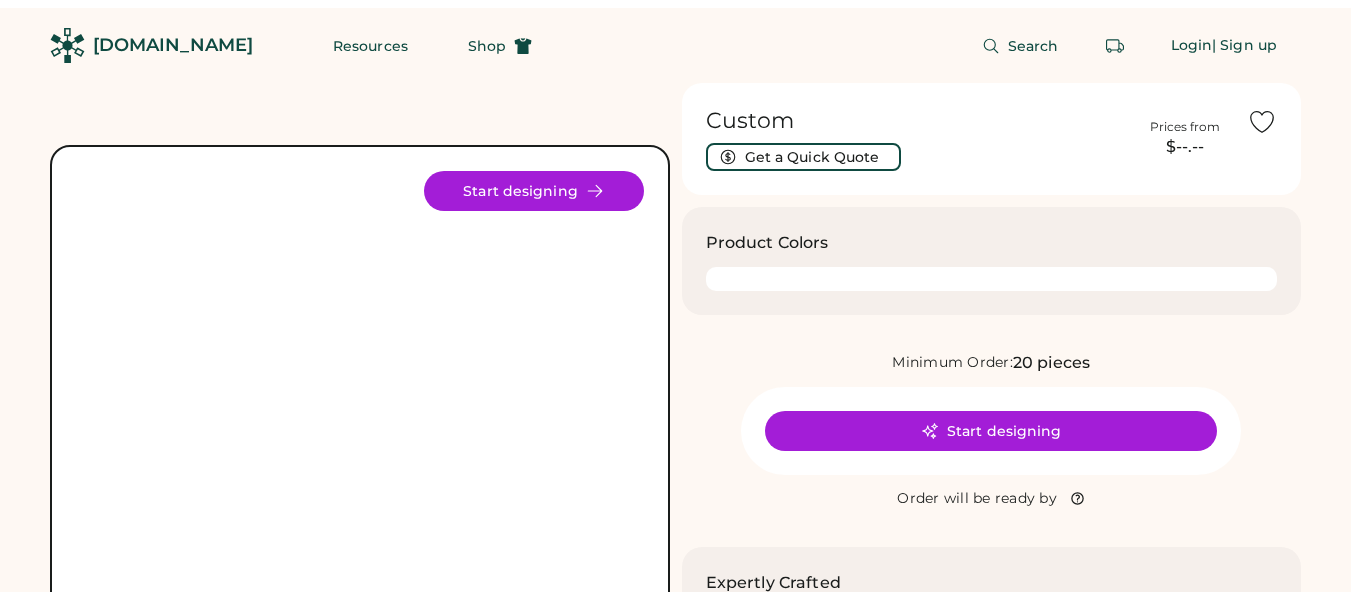 scroll, scrollTop: 0, scrollLeft: 0, axis: both 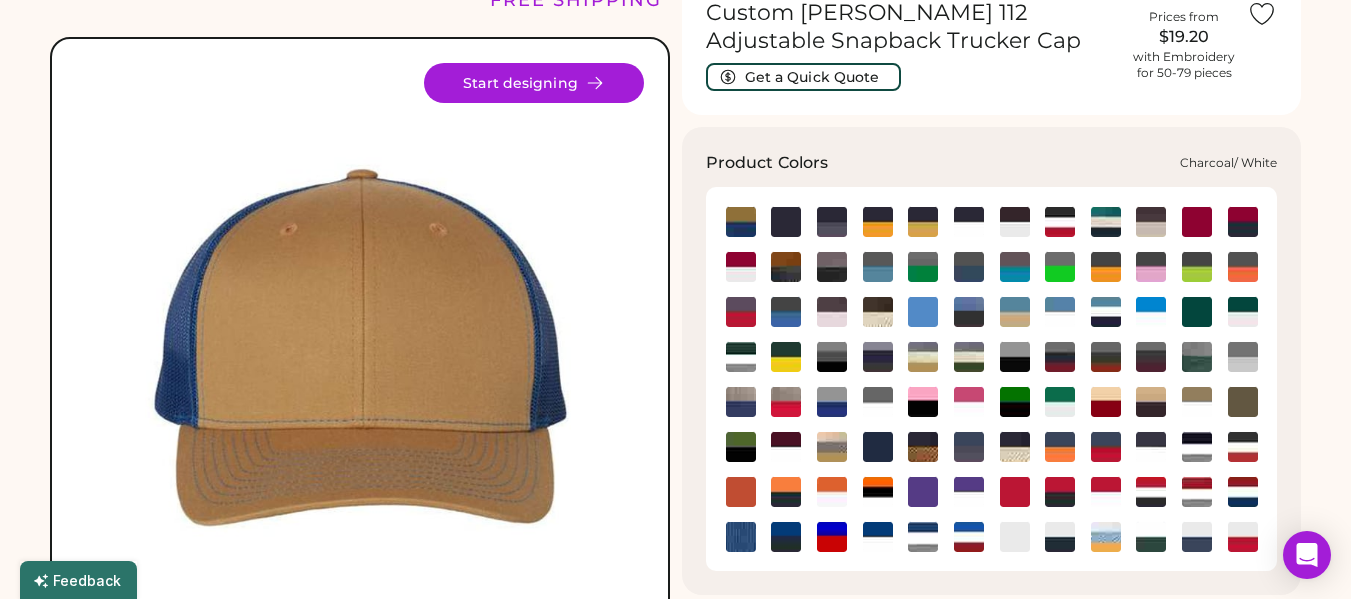 click 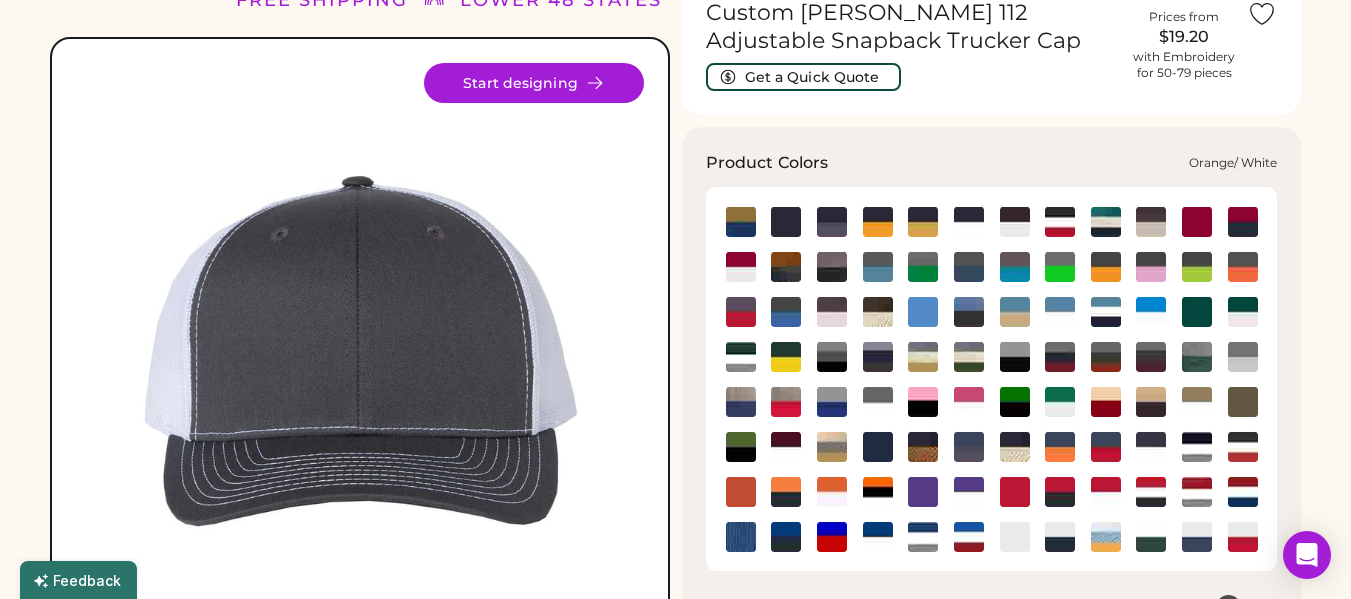 click 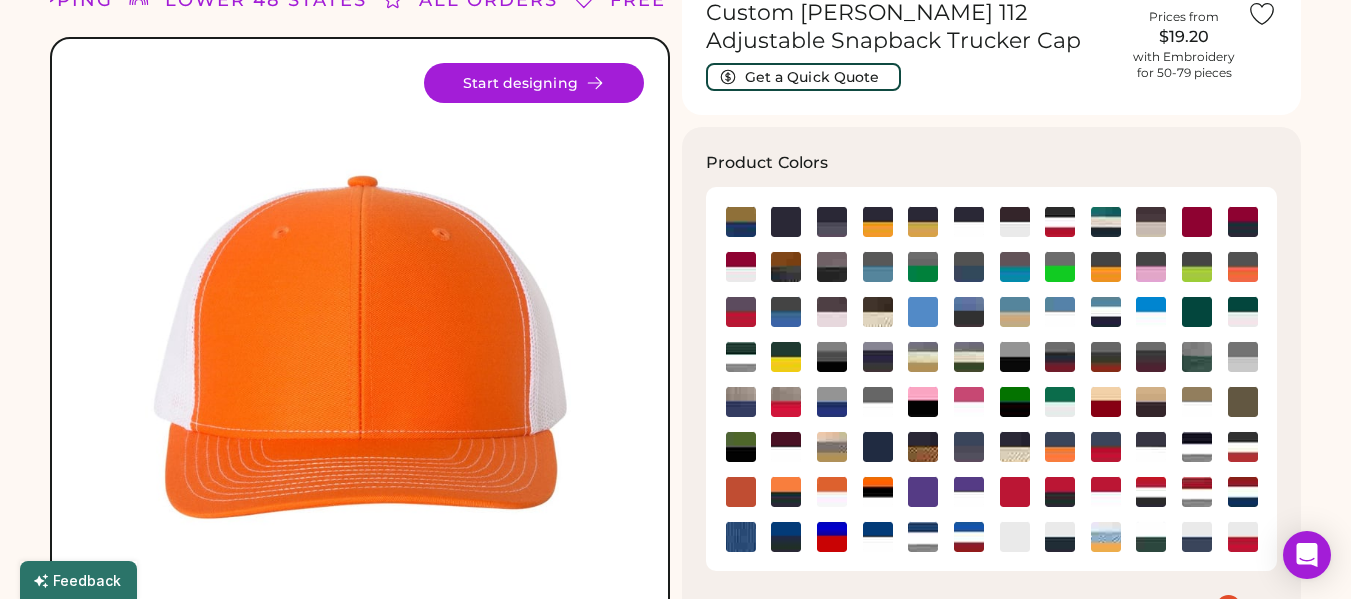 scroll, scrollTop: 200, scrollLeft: 0, axis: vertical 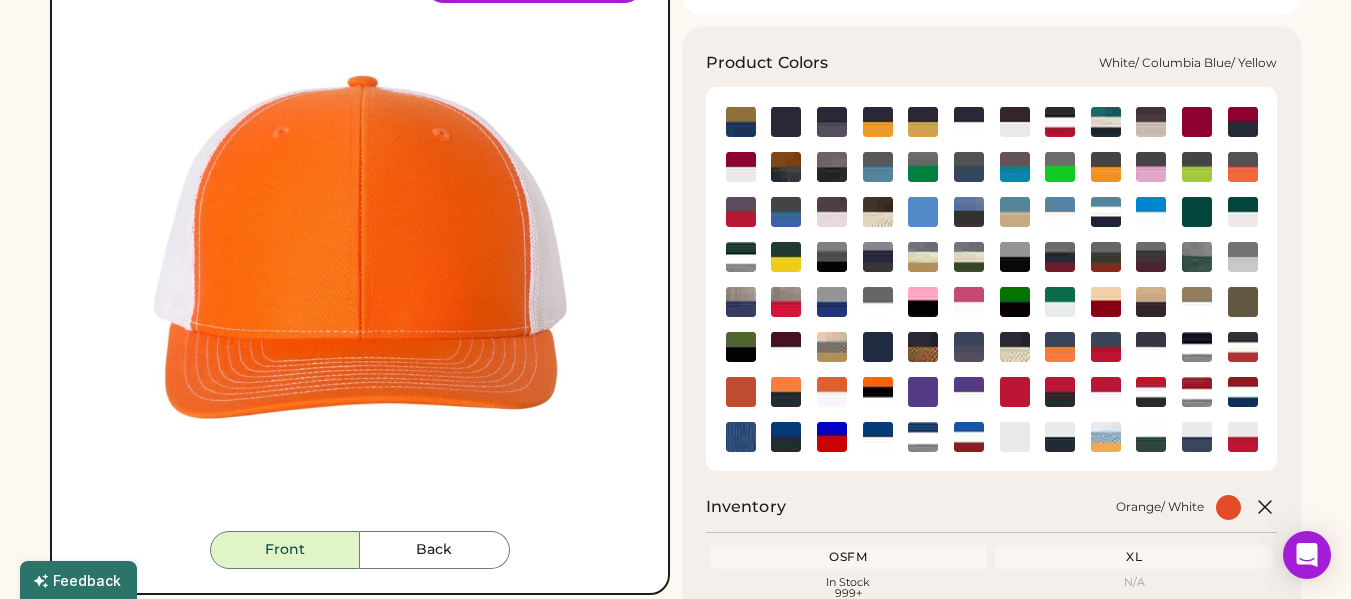 click 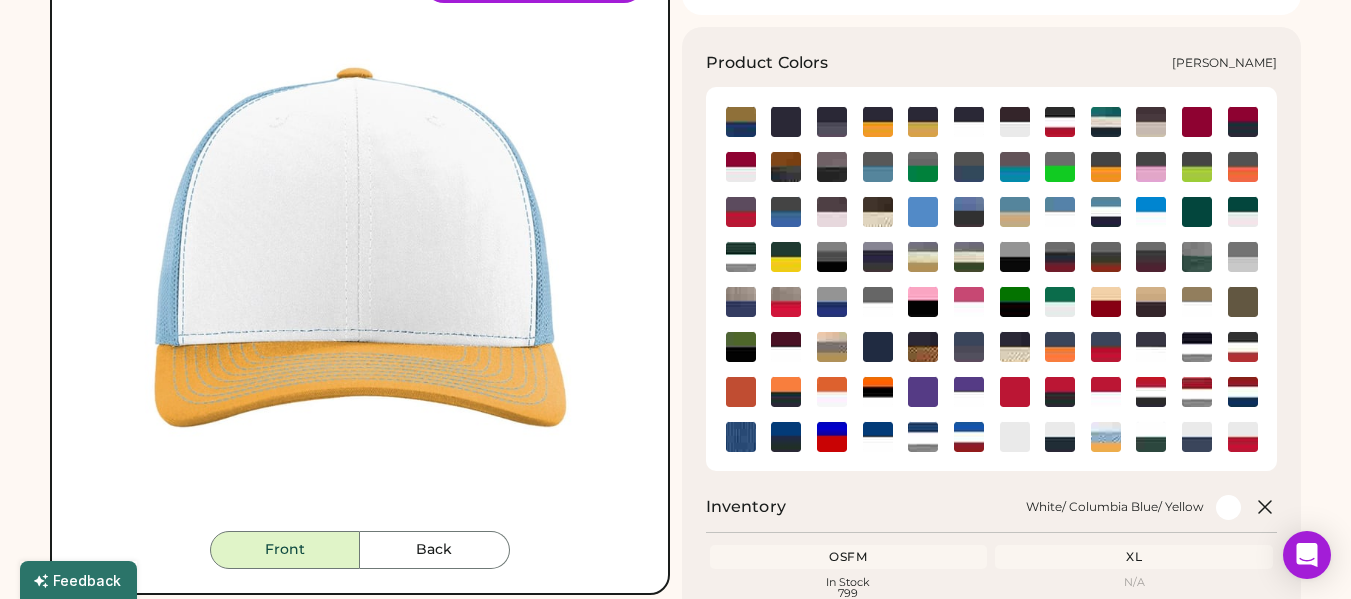 click 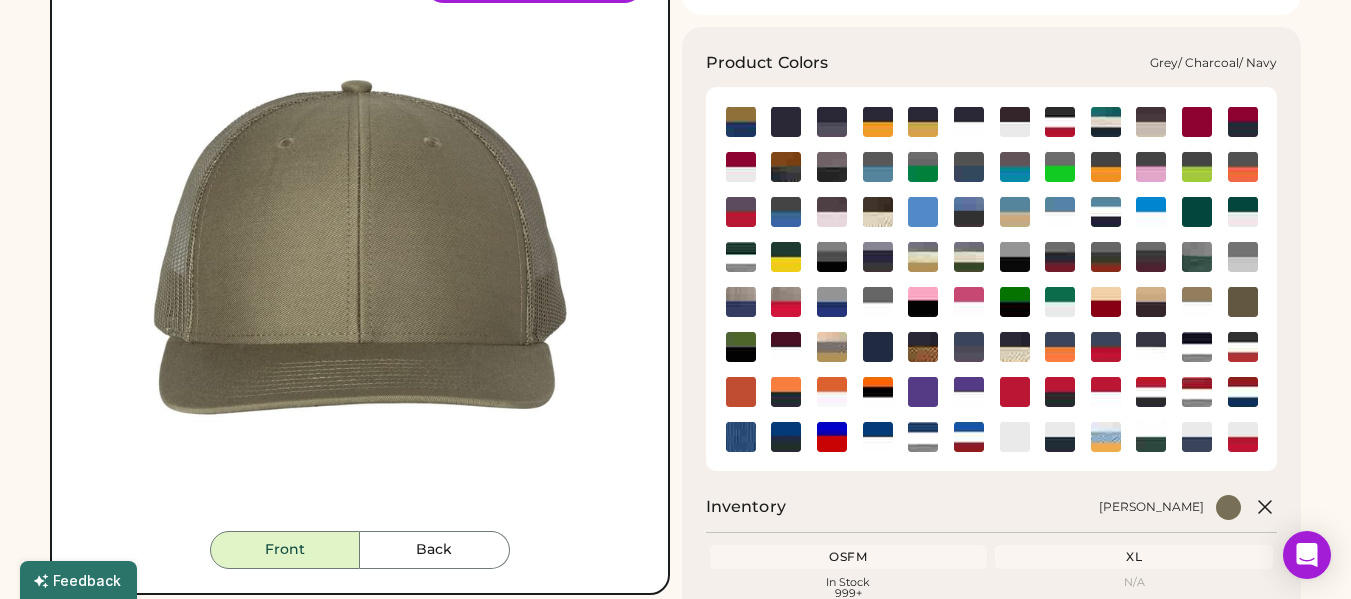 click 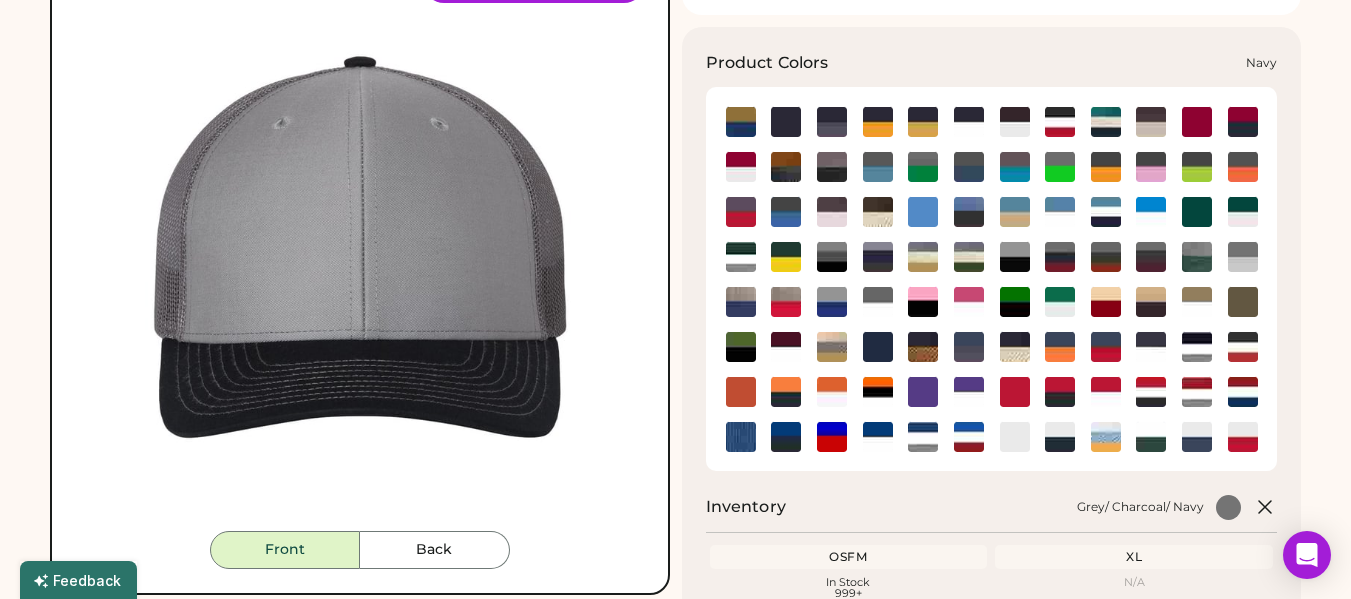 click 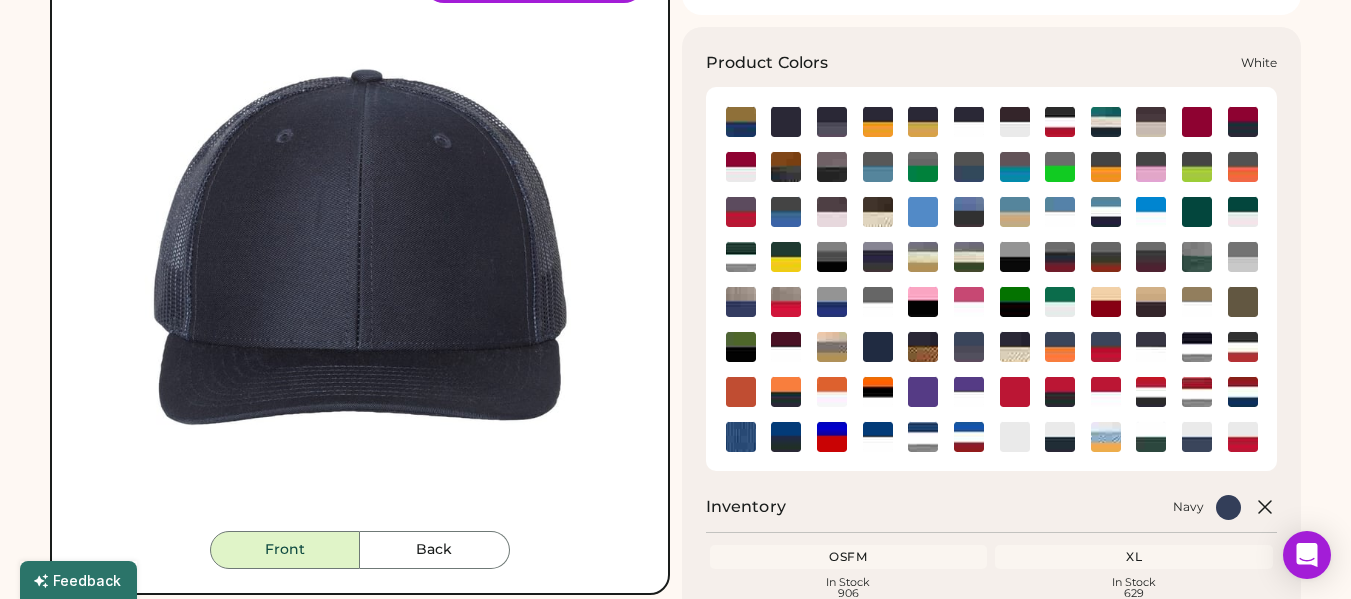 click 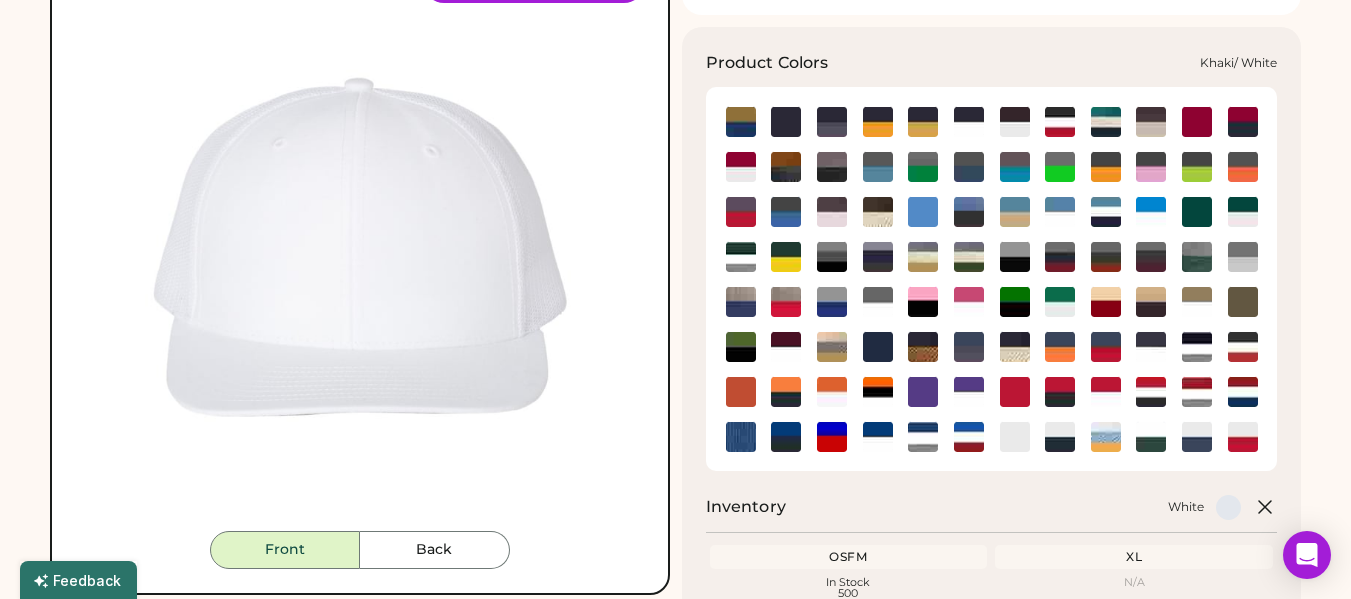click at bounding box center (1197, 301) 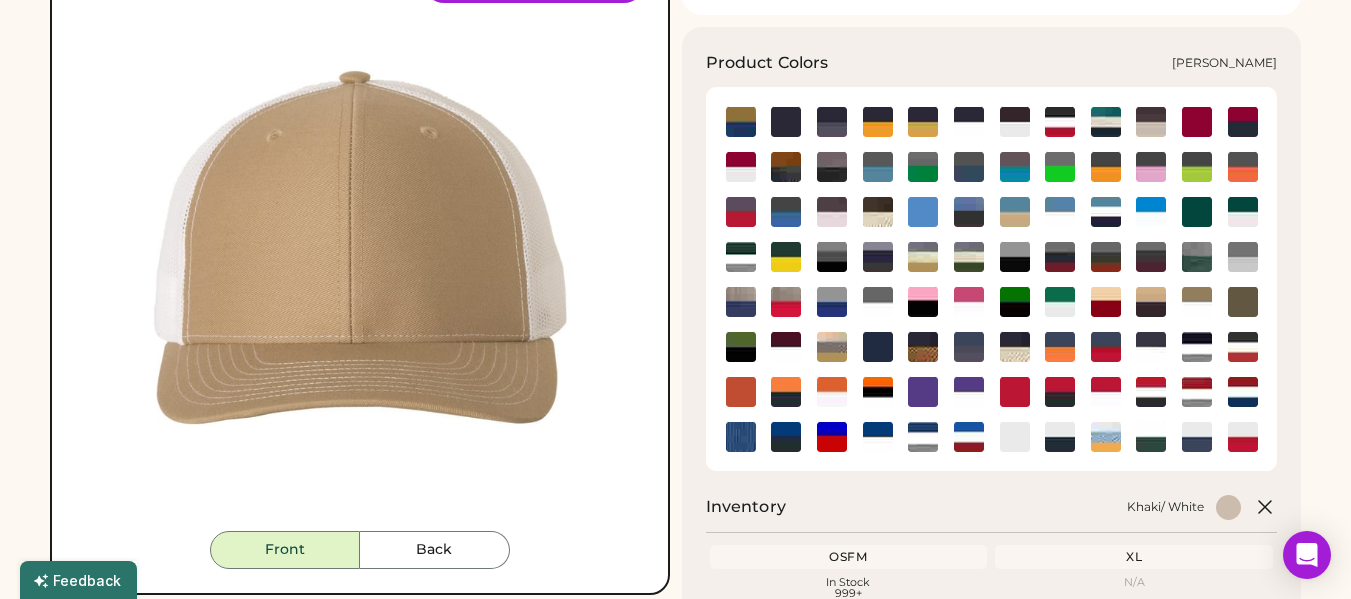 click 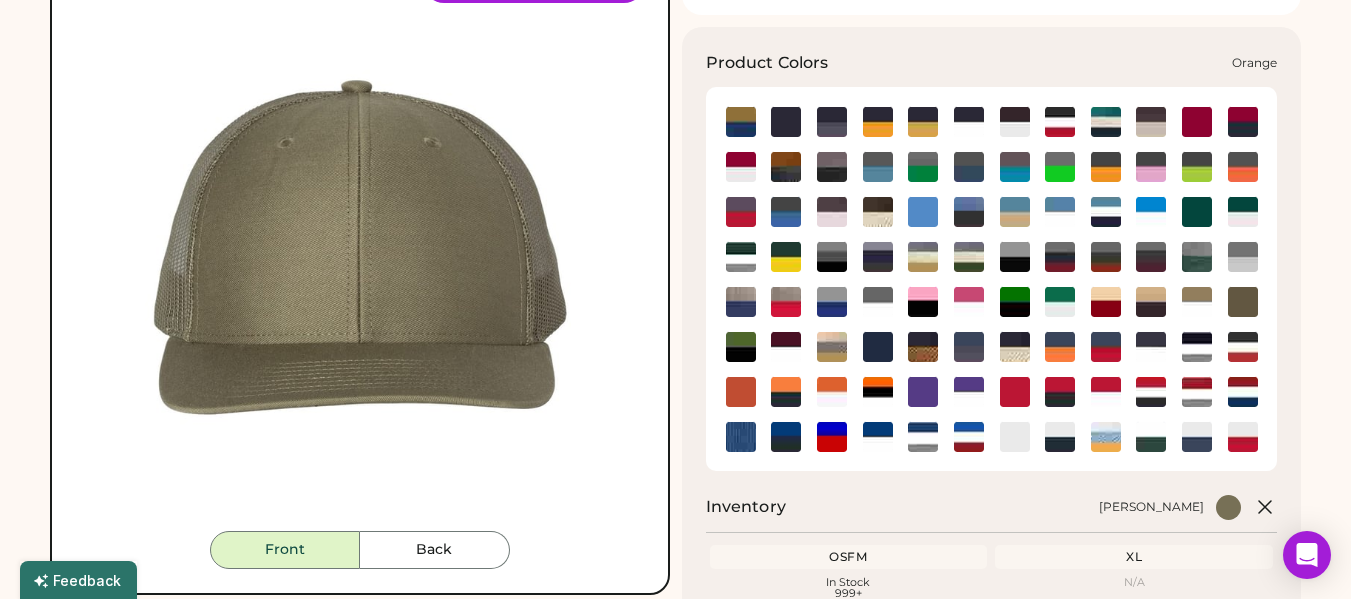 click 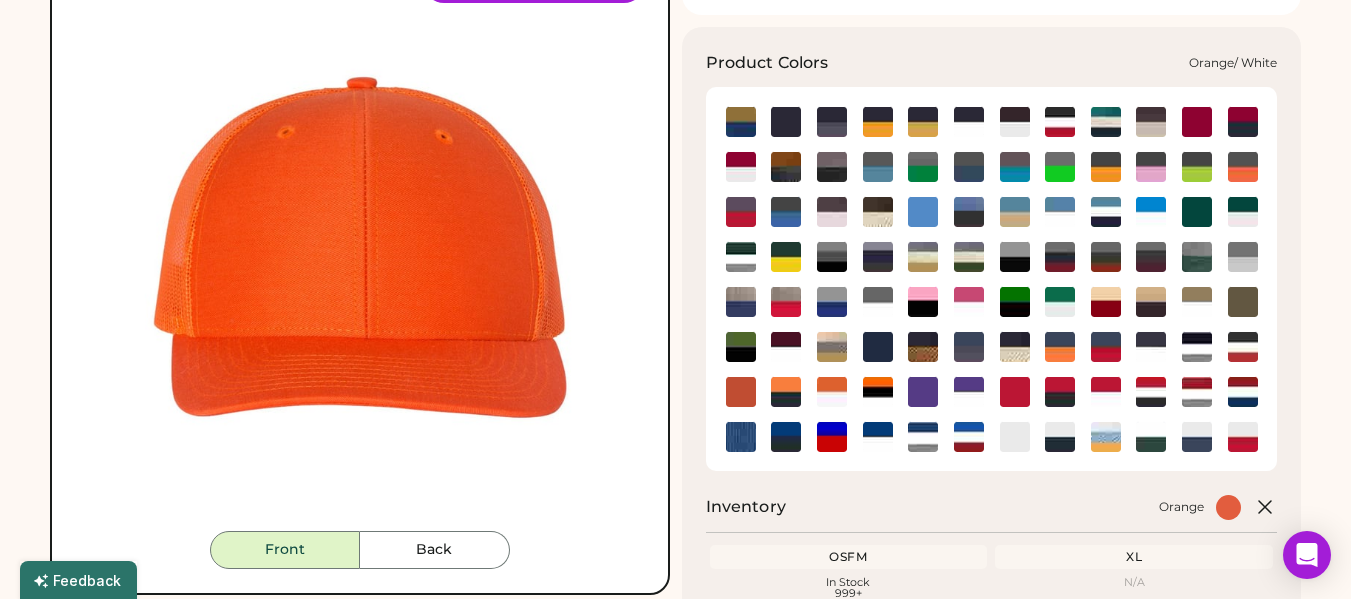 click 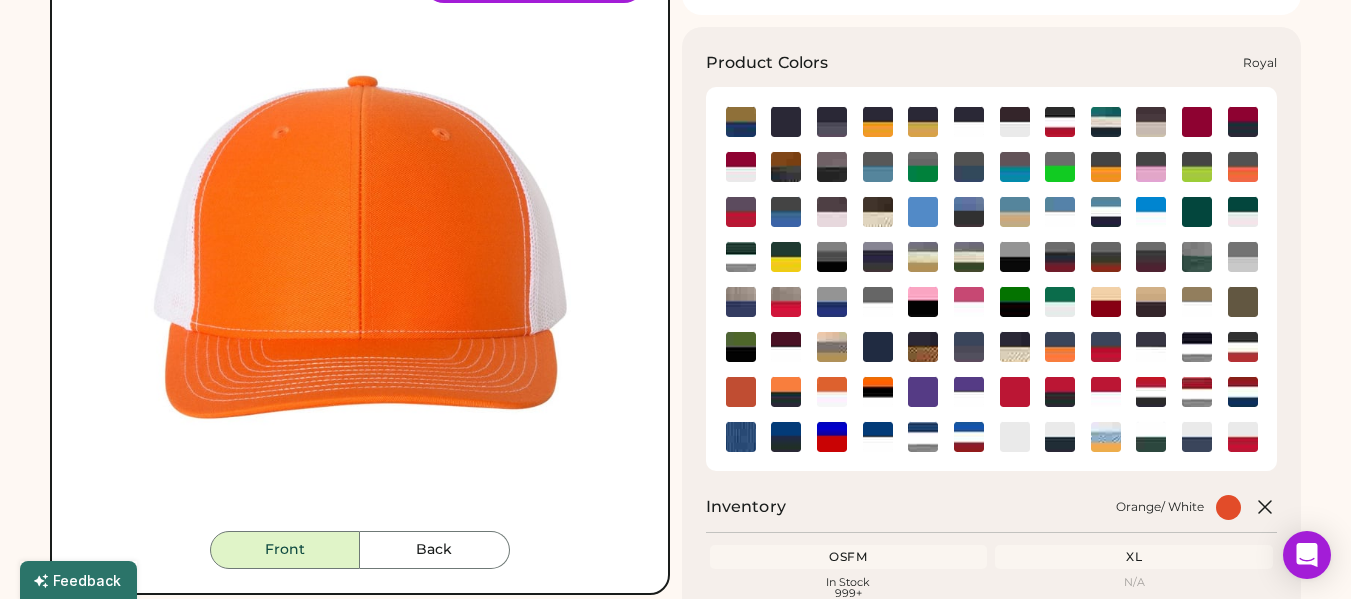 click 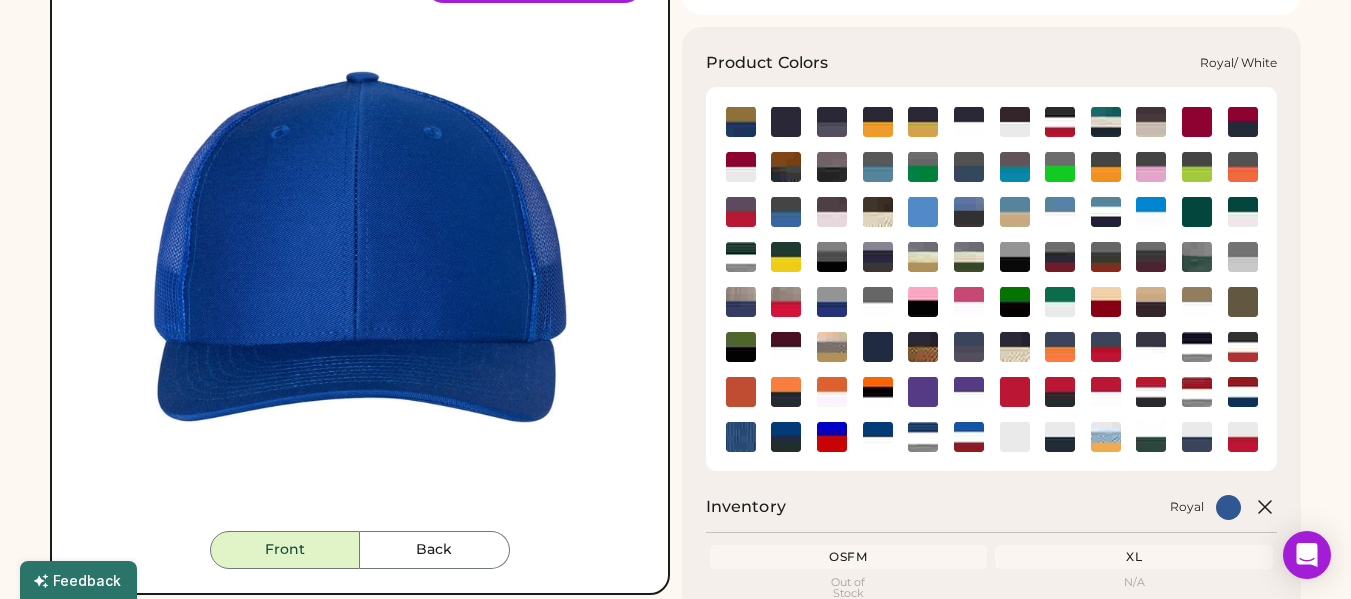 click 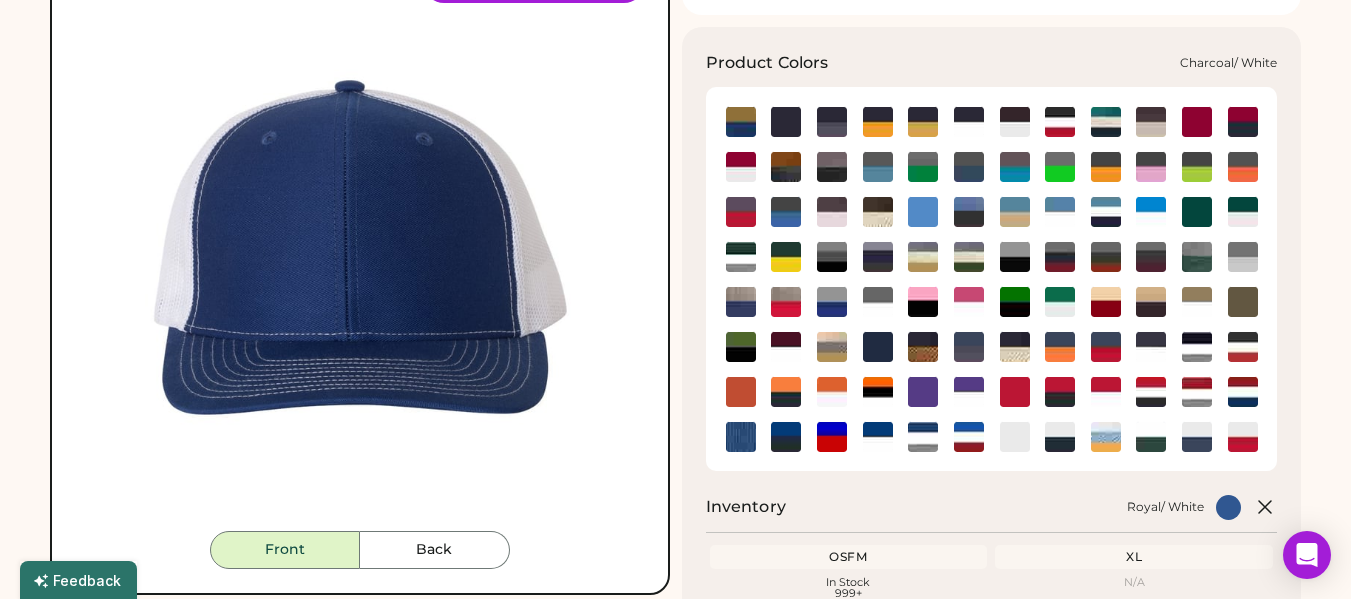 click 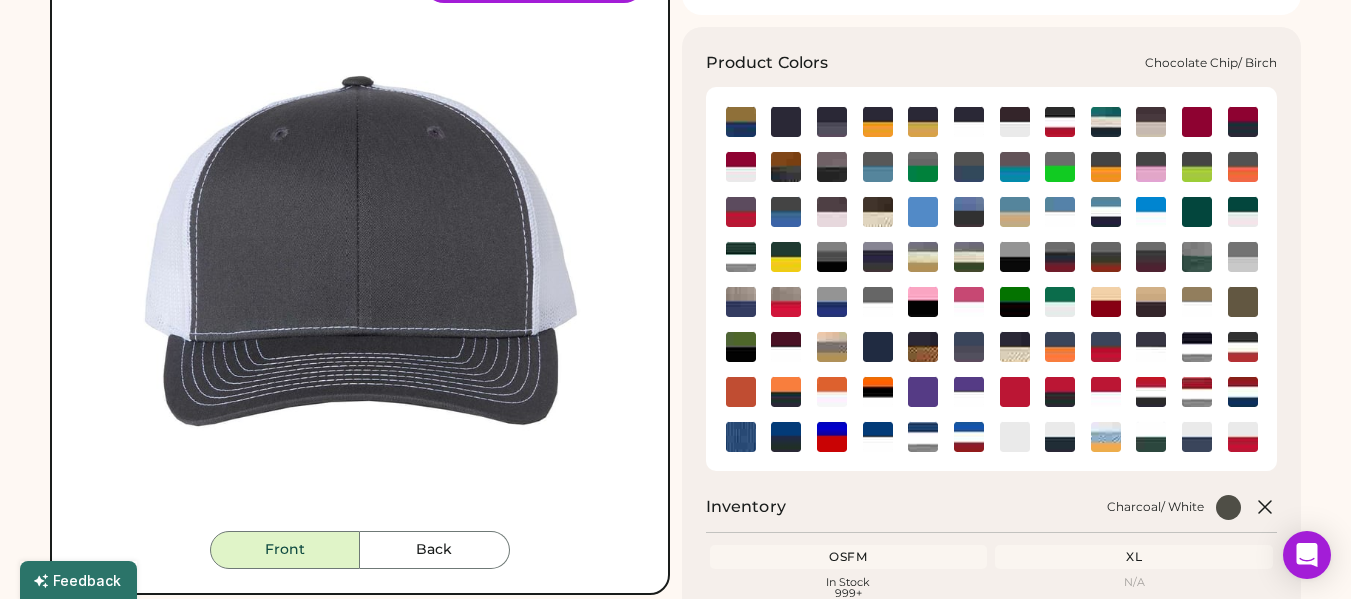 click 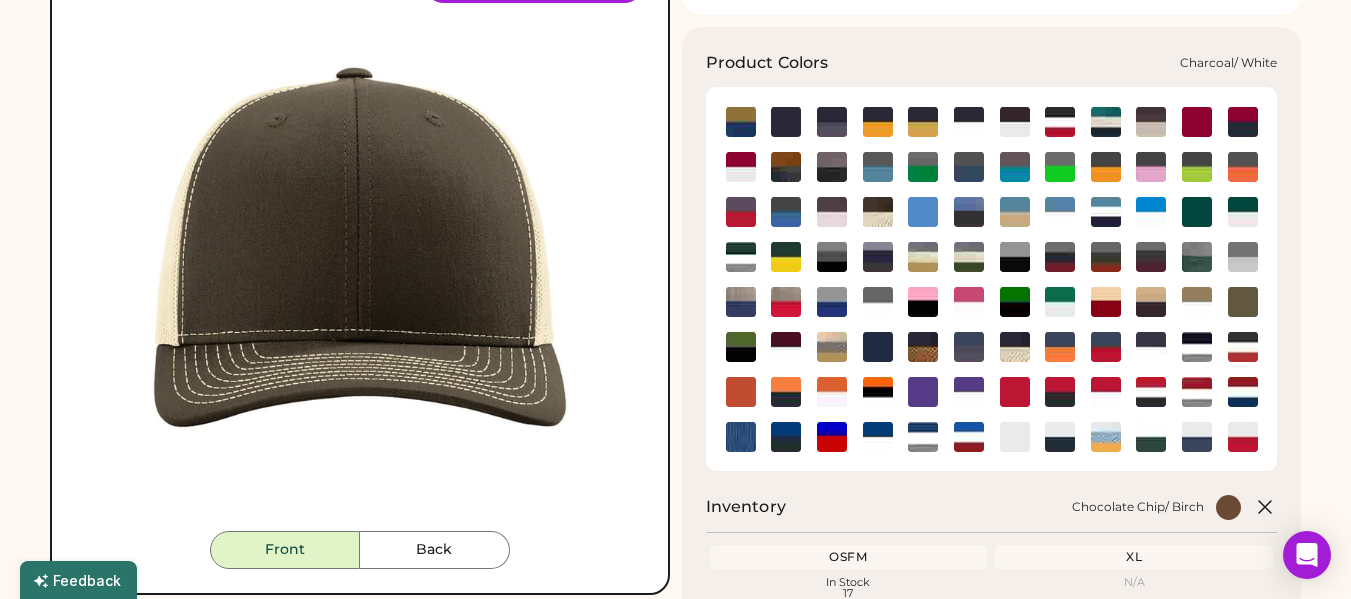 click 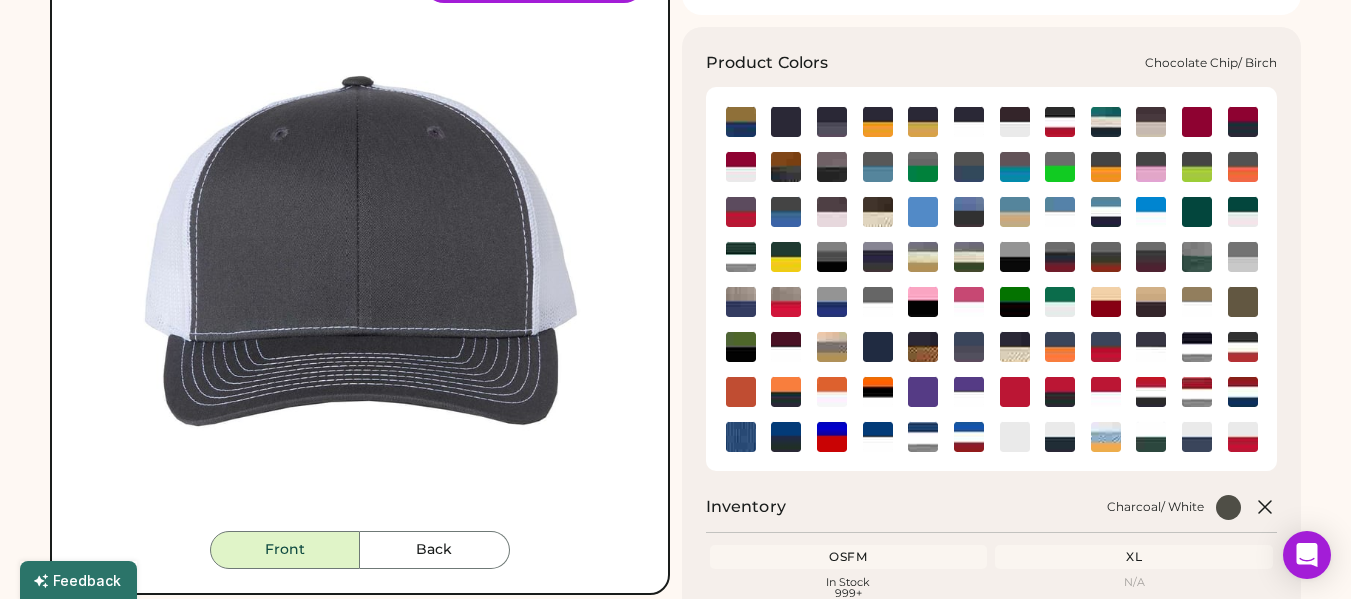 click 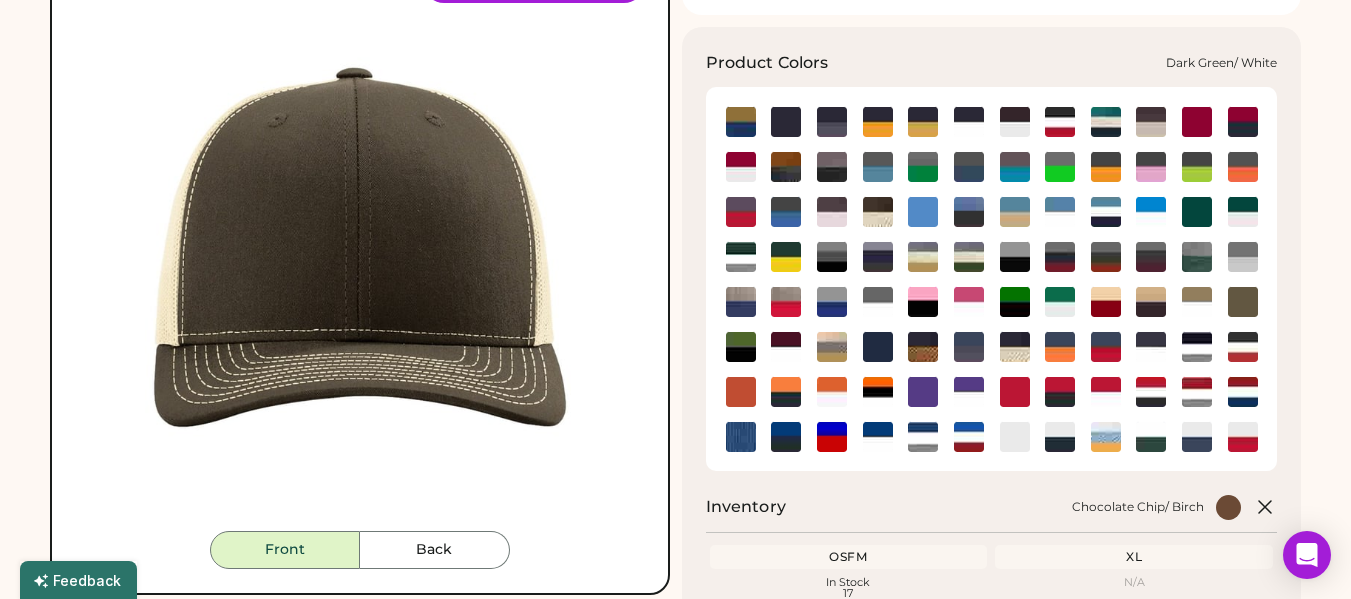 click 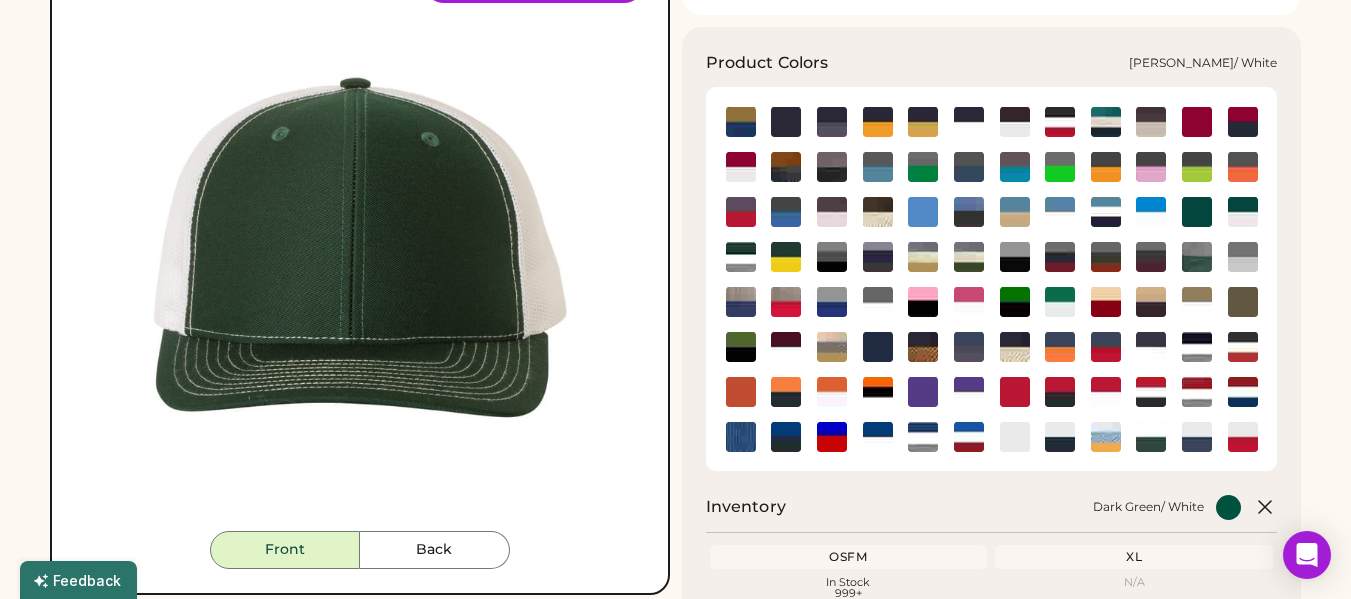 click 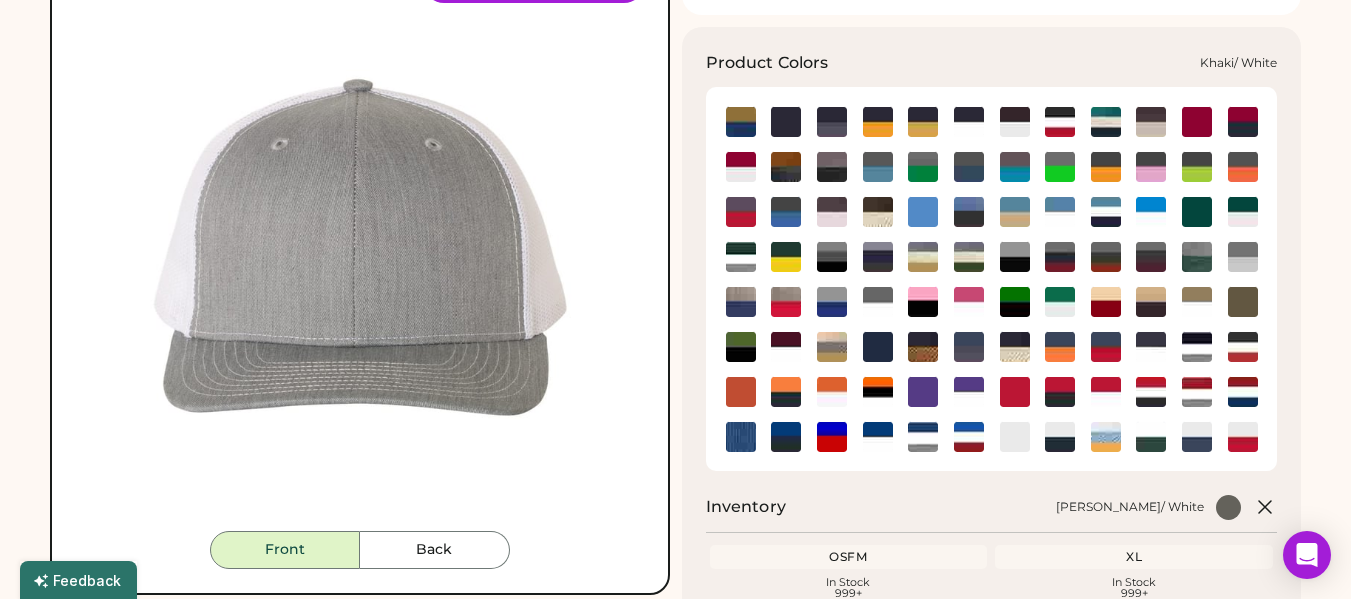 click 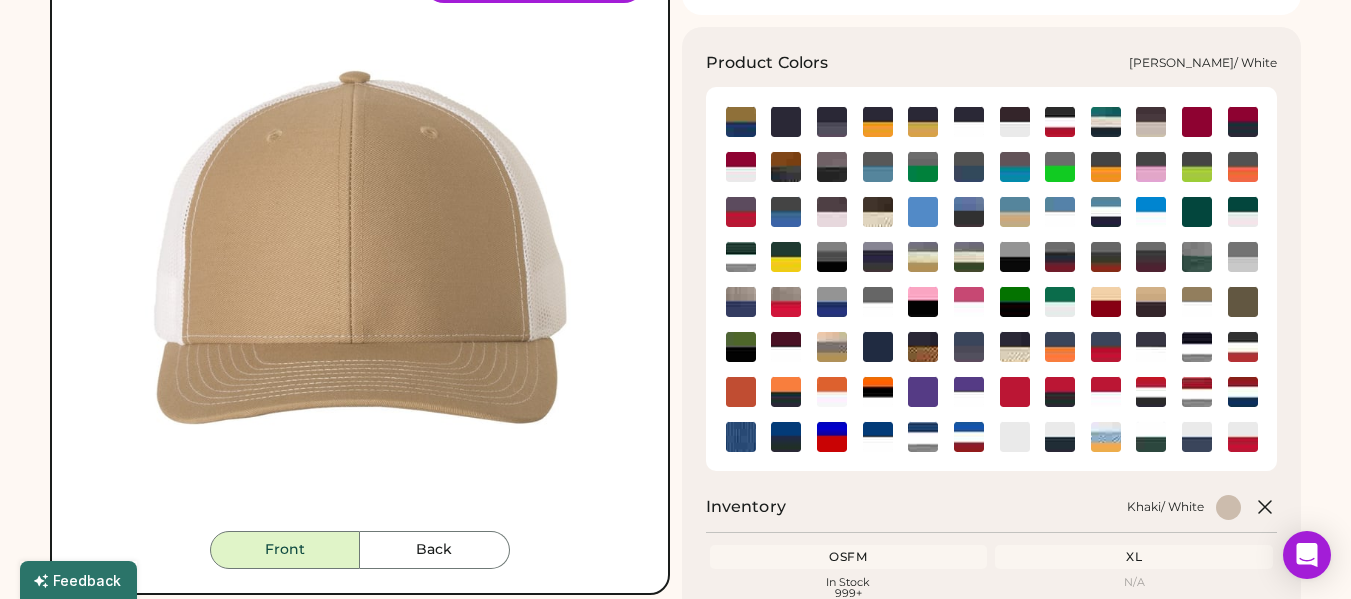 click 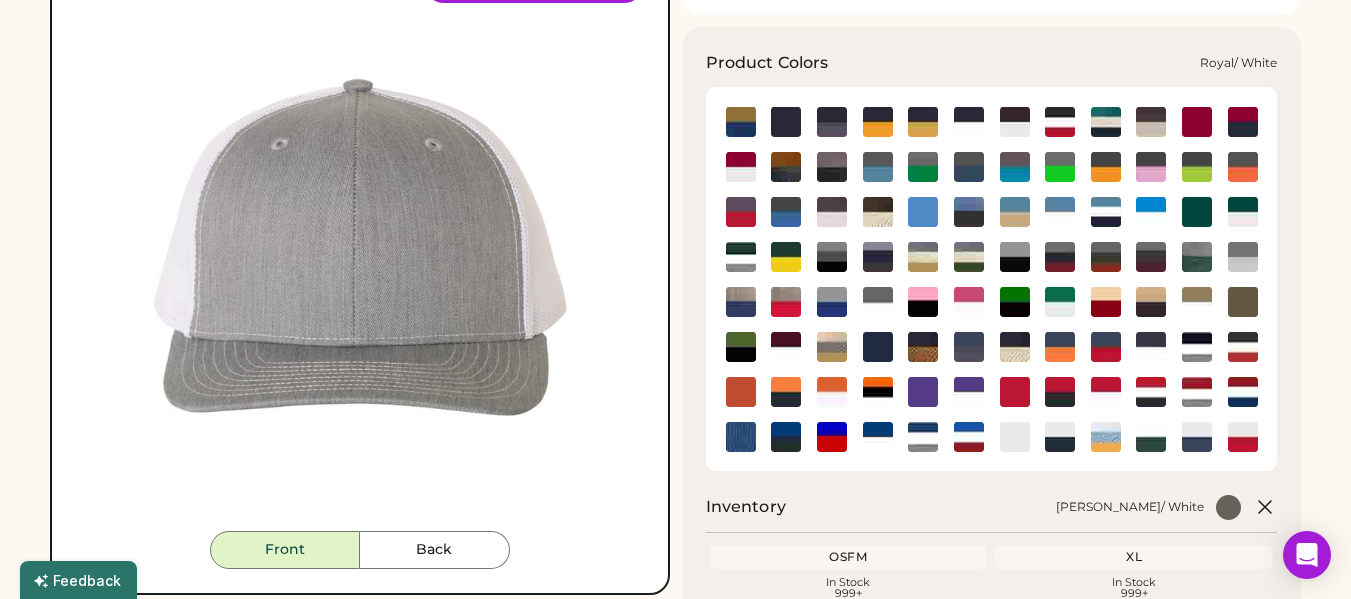 click 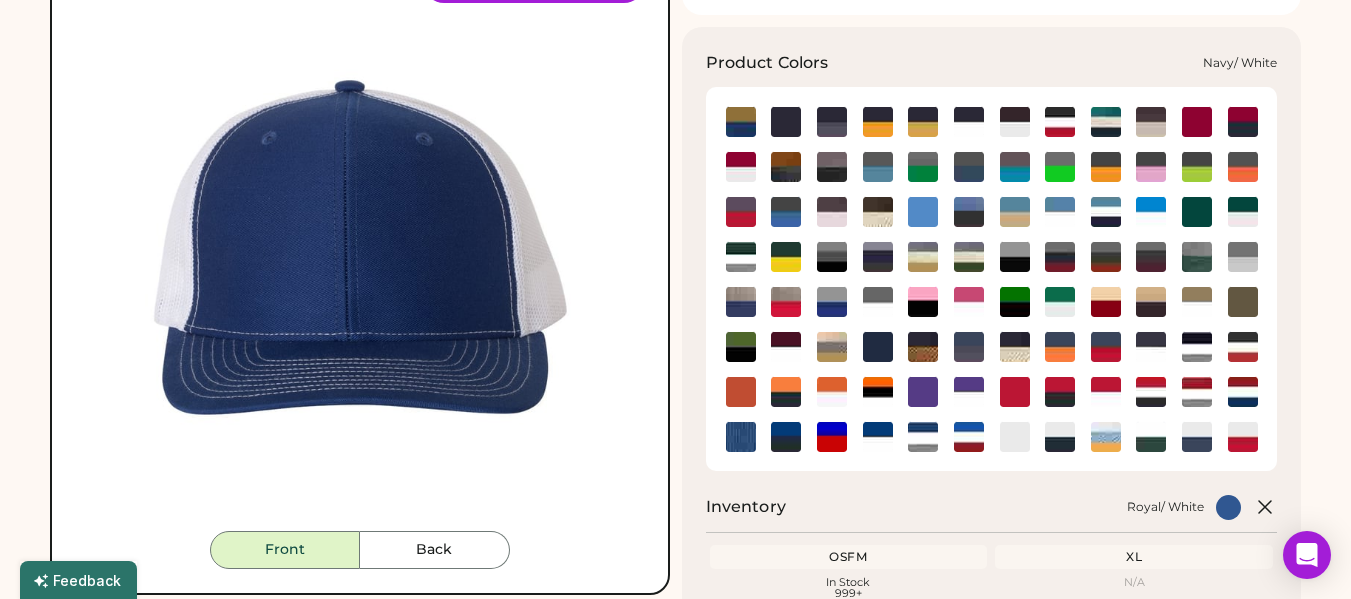 click 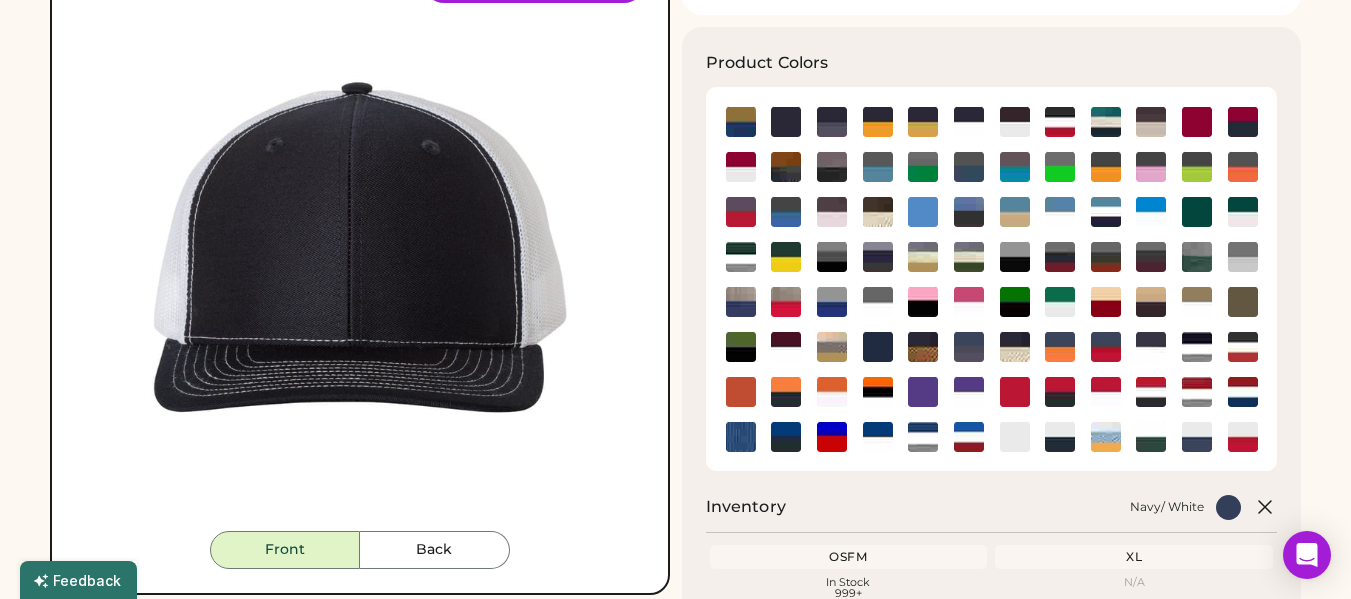 scroll, scrollTop: 0, scrollLeft: 0, axis: both 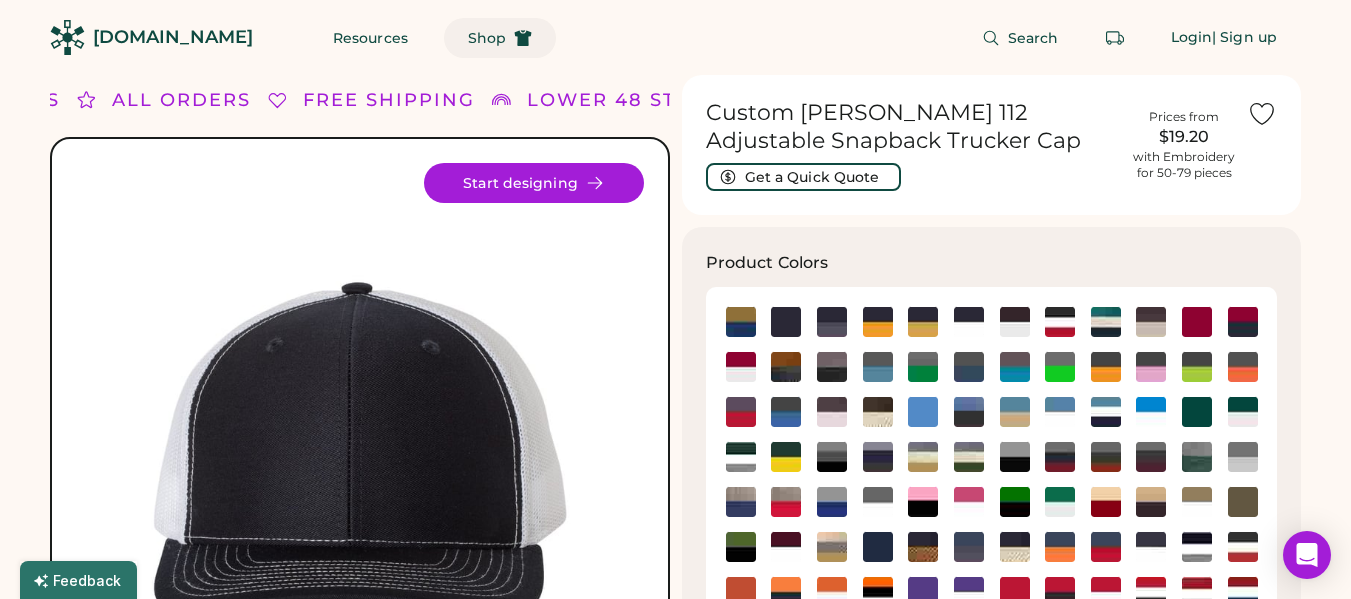 click on "Shop" at bounding box center [487, 38] 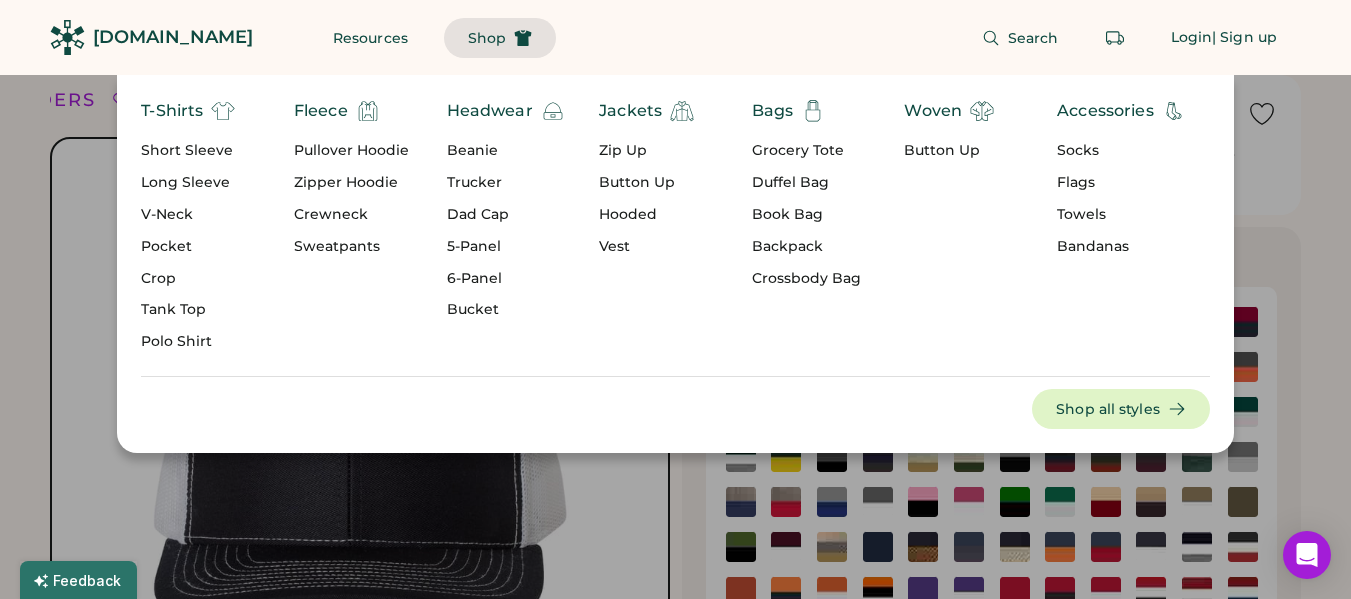 click on "Trucker" at bounding box center [506, 183] 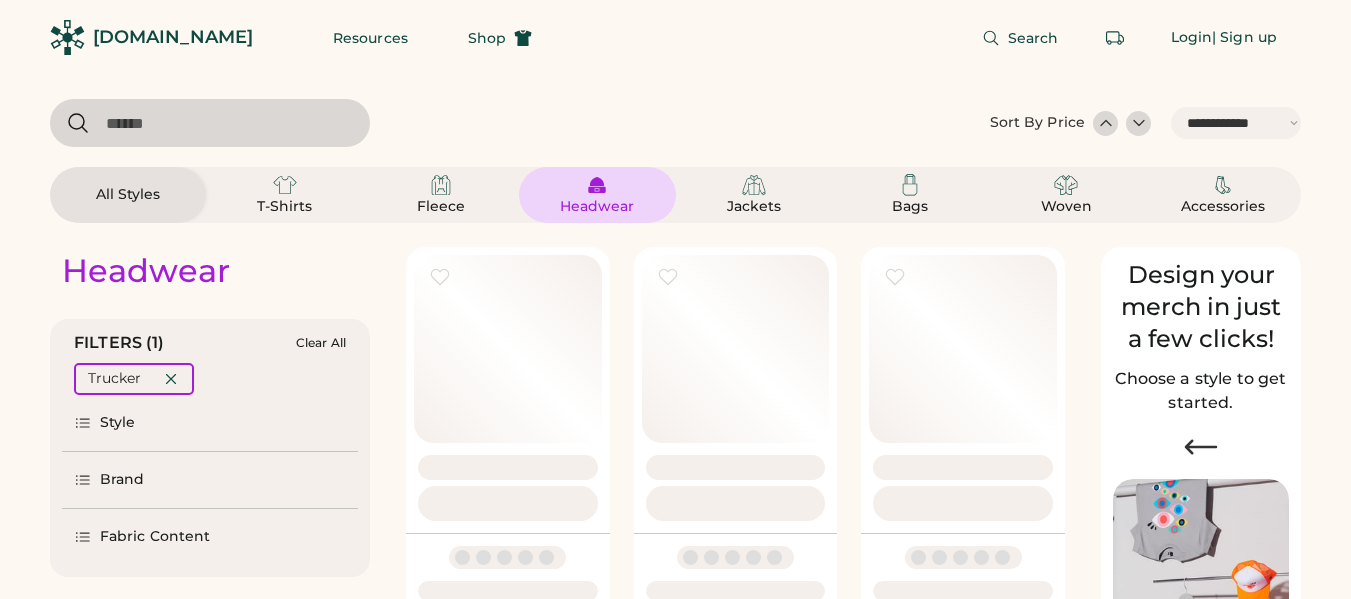 select on "*****" 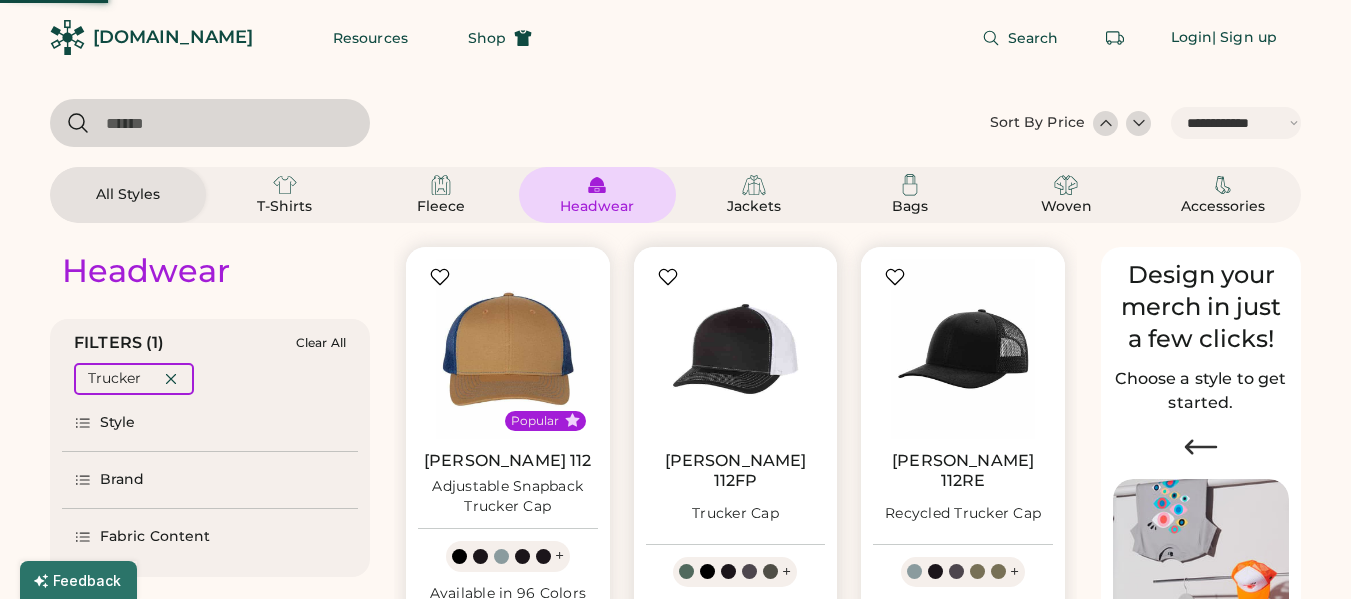 scroll, scrollTop: 0, scrollLeft: 0, axis: both 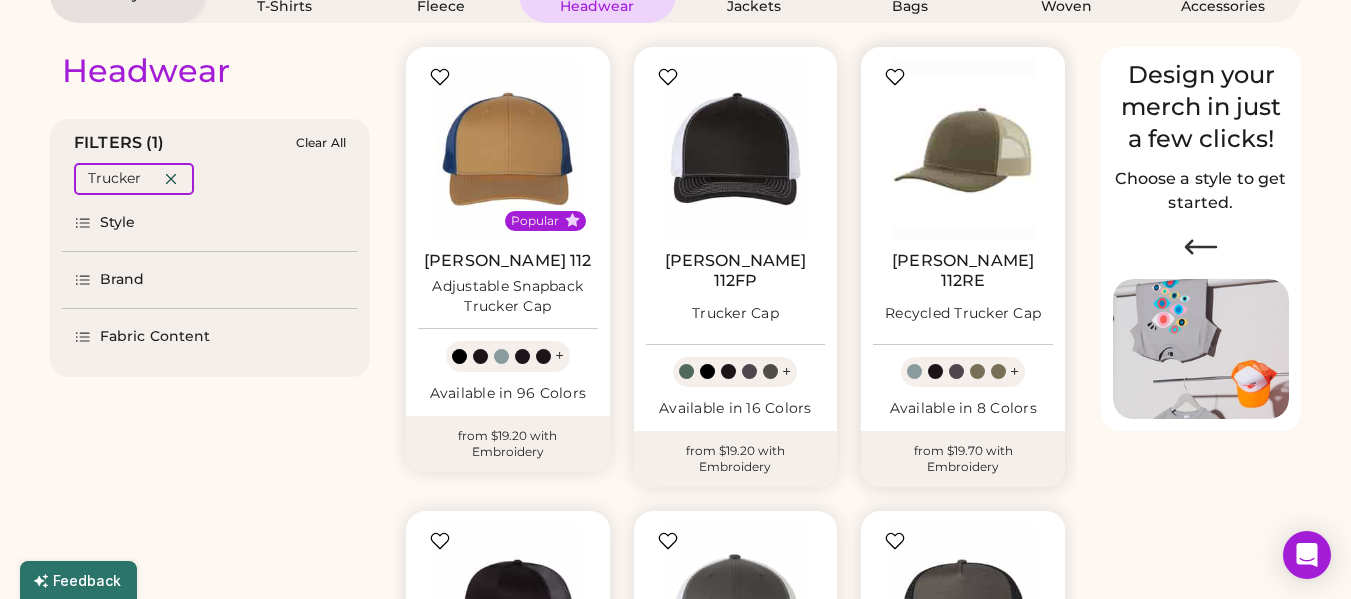 click at bounding box center [963, 149] 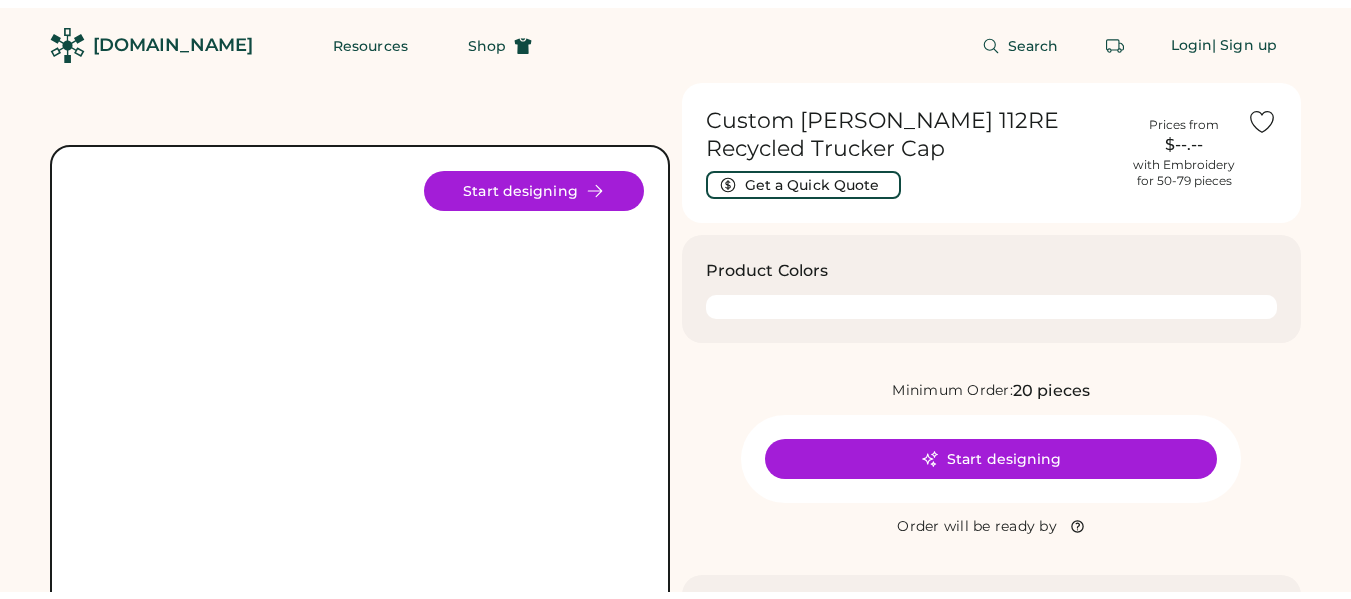 scroll, scrollTop: 0, scrollLeft: 0, axis: both 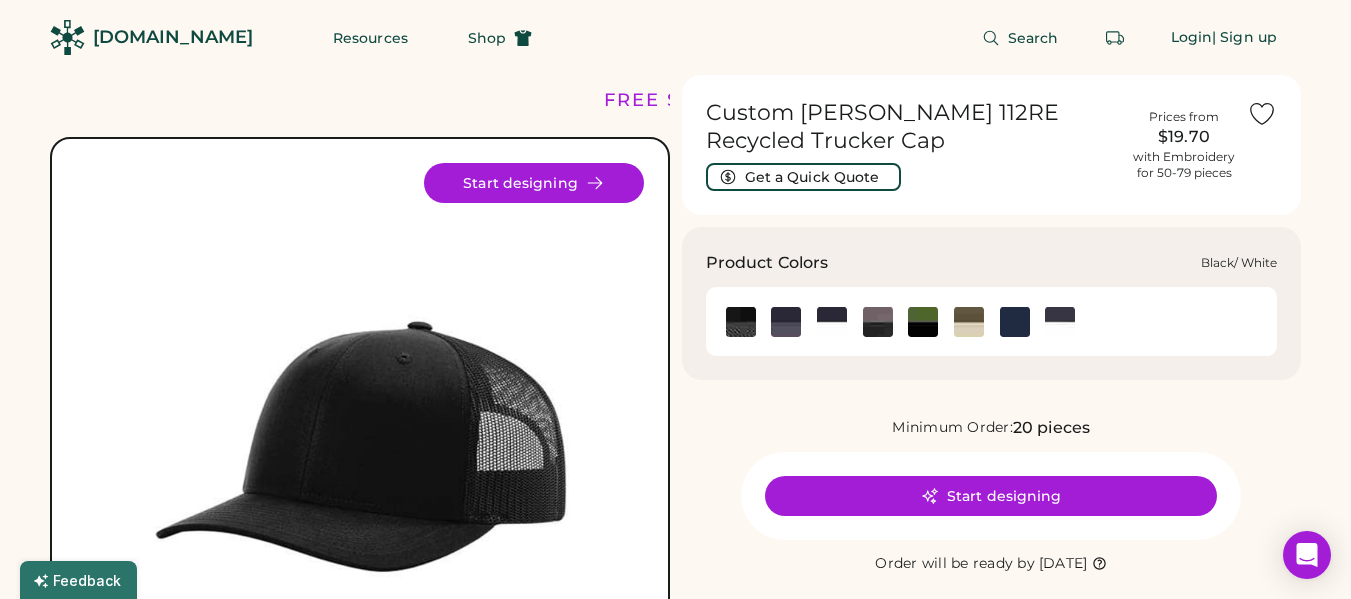 click 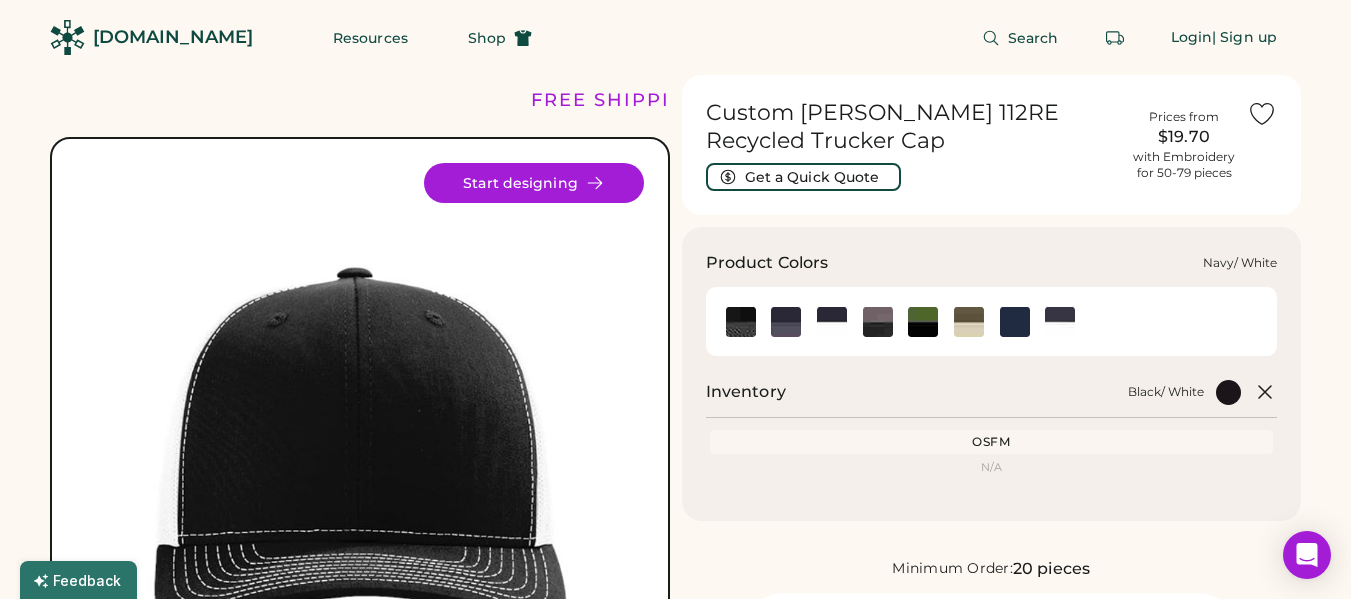 click 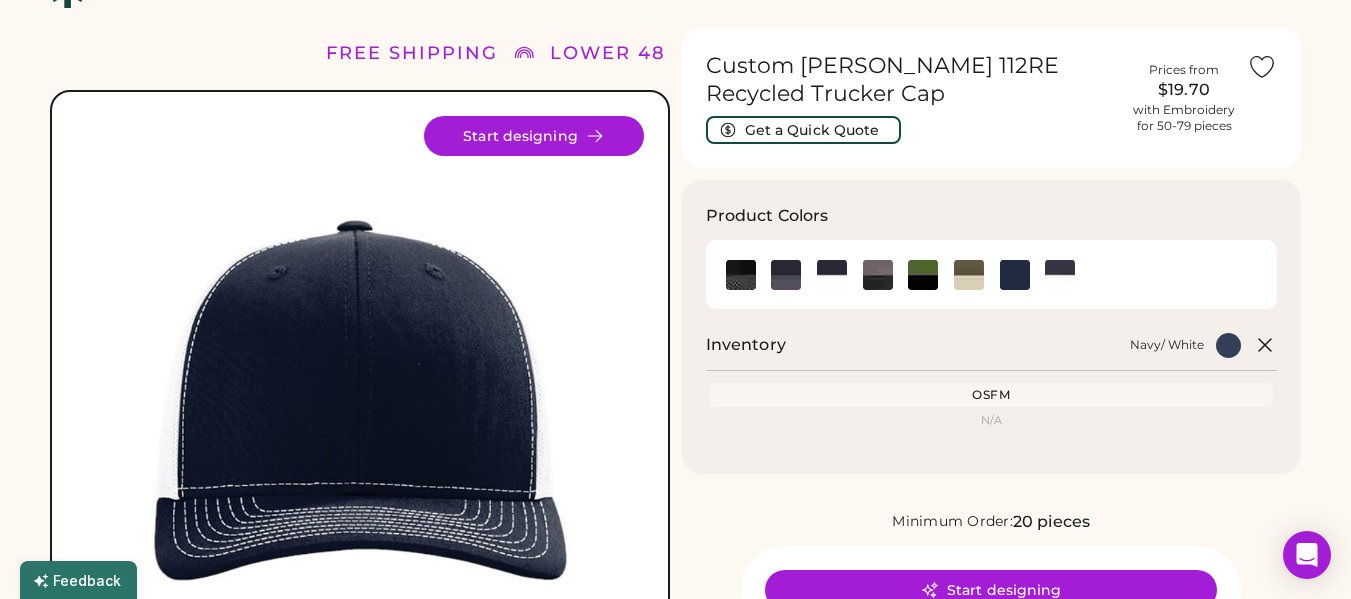 scroll, scrollTop: 0, scrollLeft: 0, axis: both 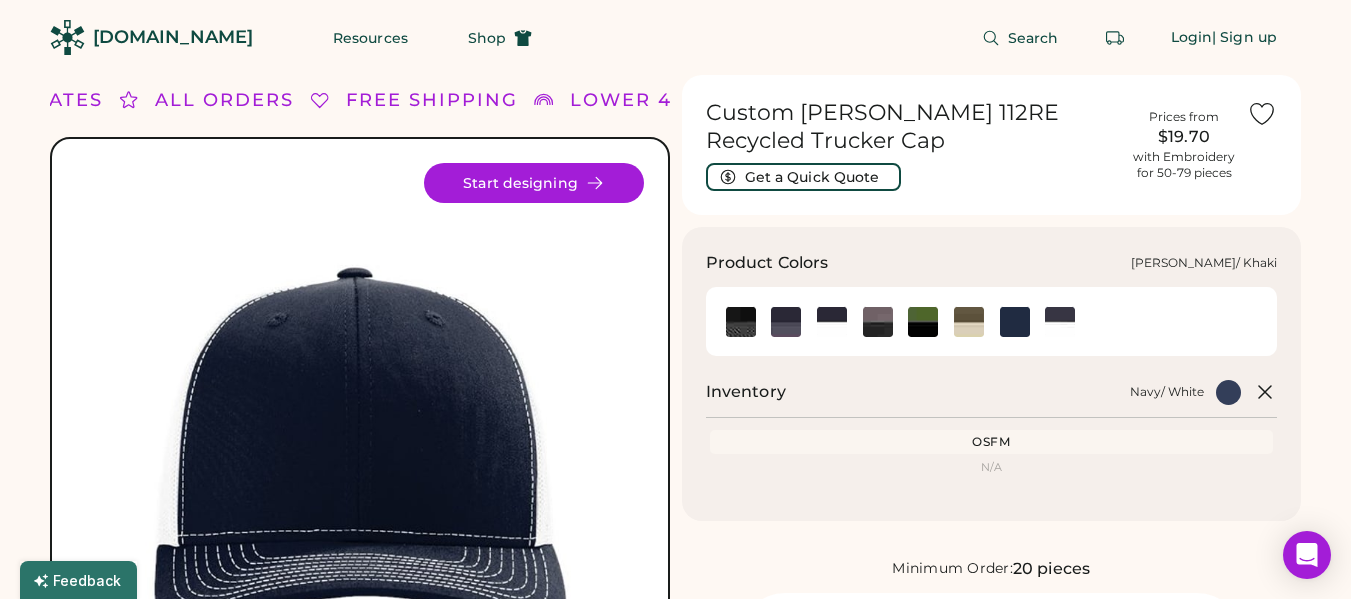 click 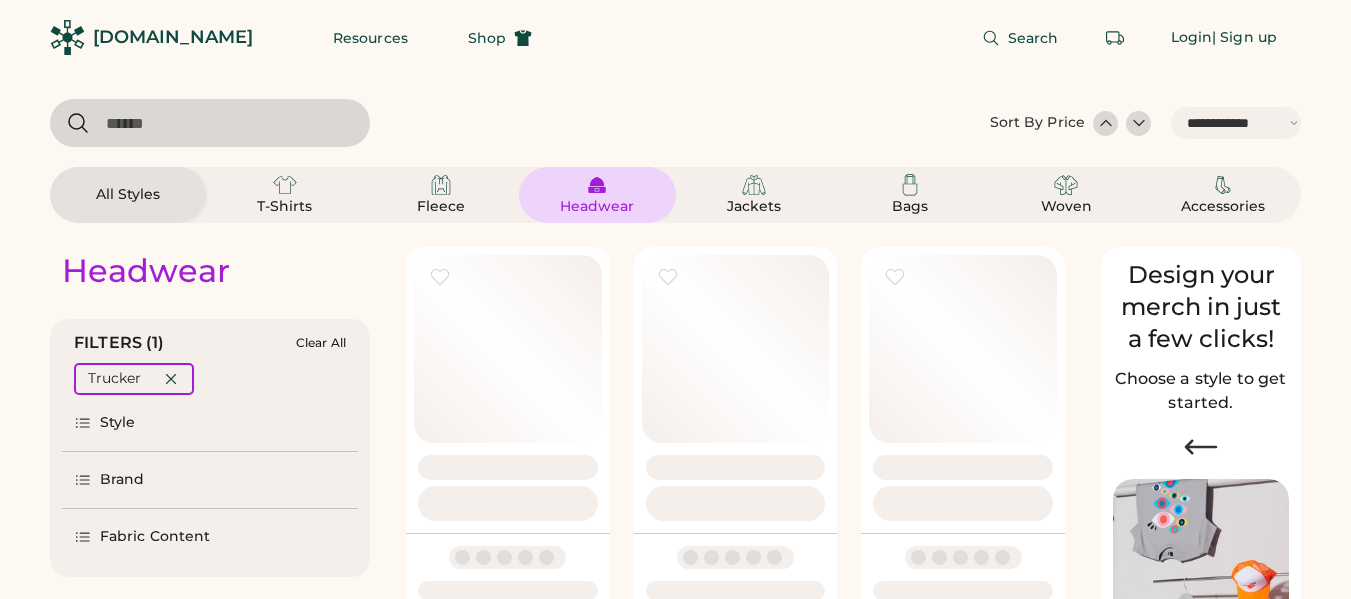 select on "*****" 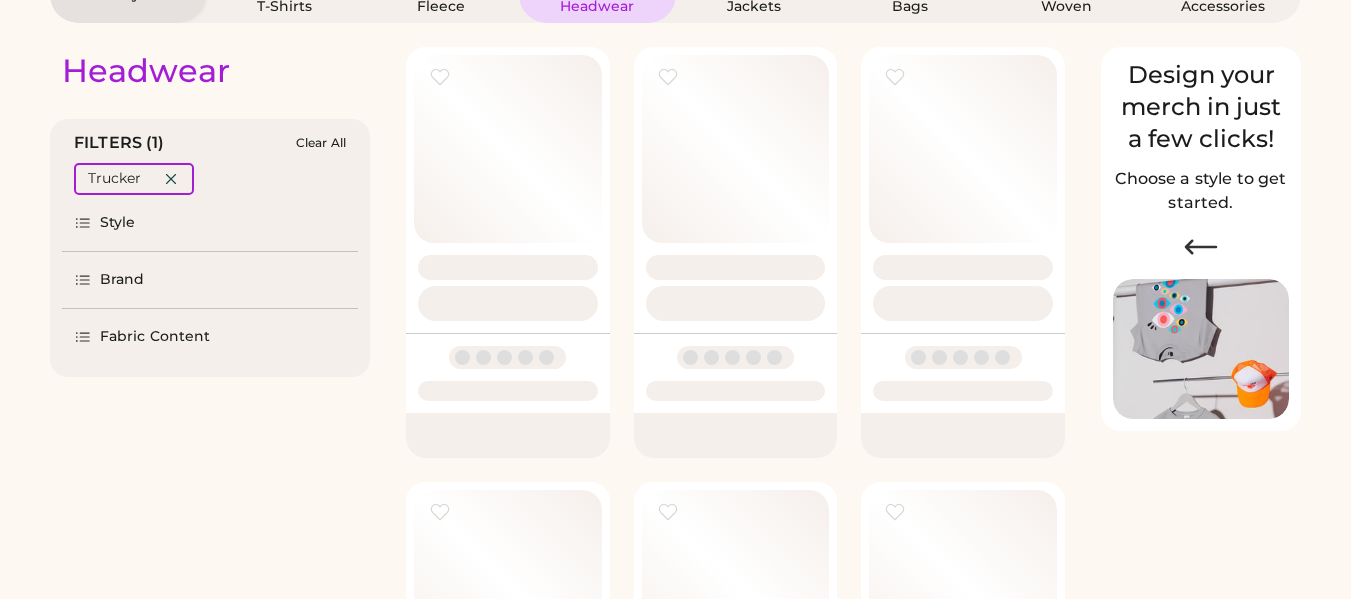 scroll, scrollTop: 0, scrollLeft: 0, axis: both 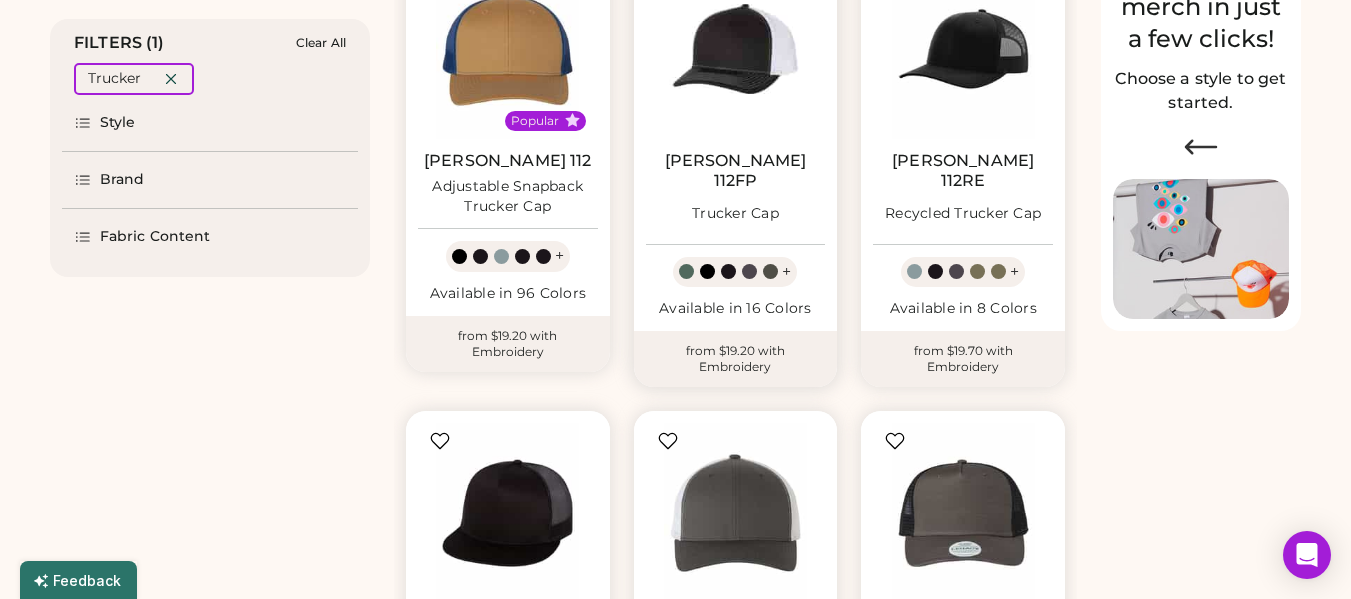 click at bounding box center [736, 49] 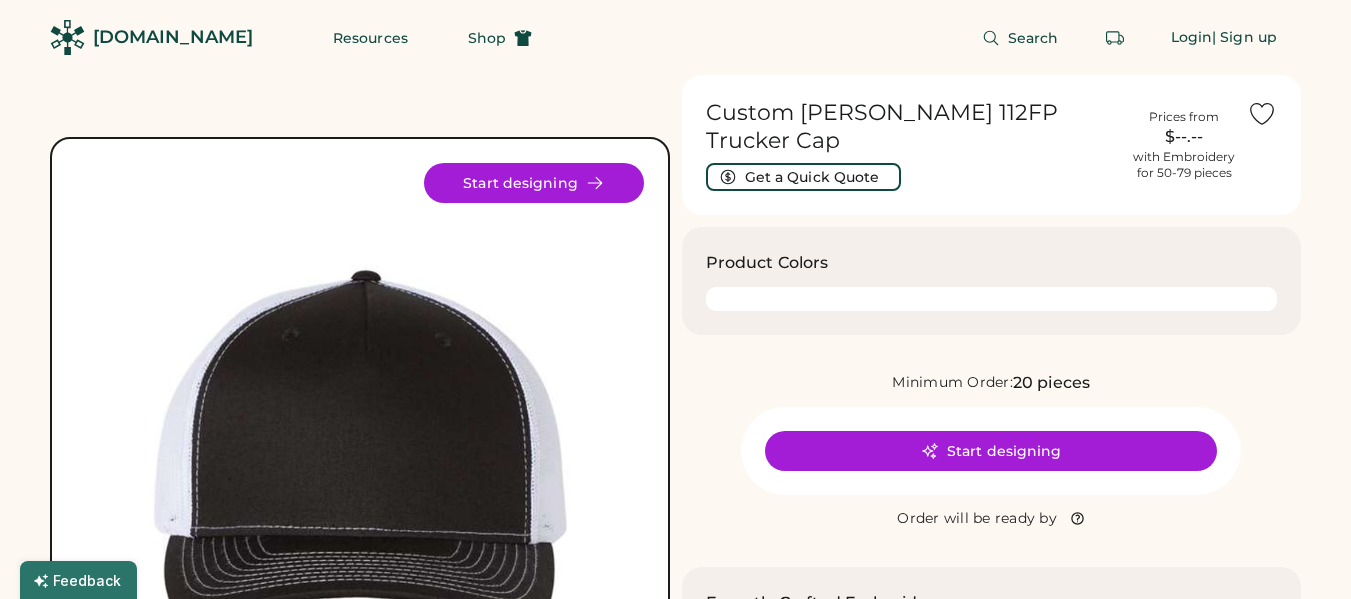scroll, scrollTop: 0, scrollLeft: 0, axis: both 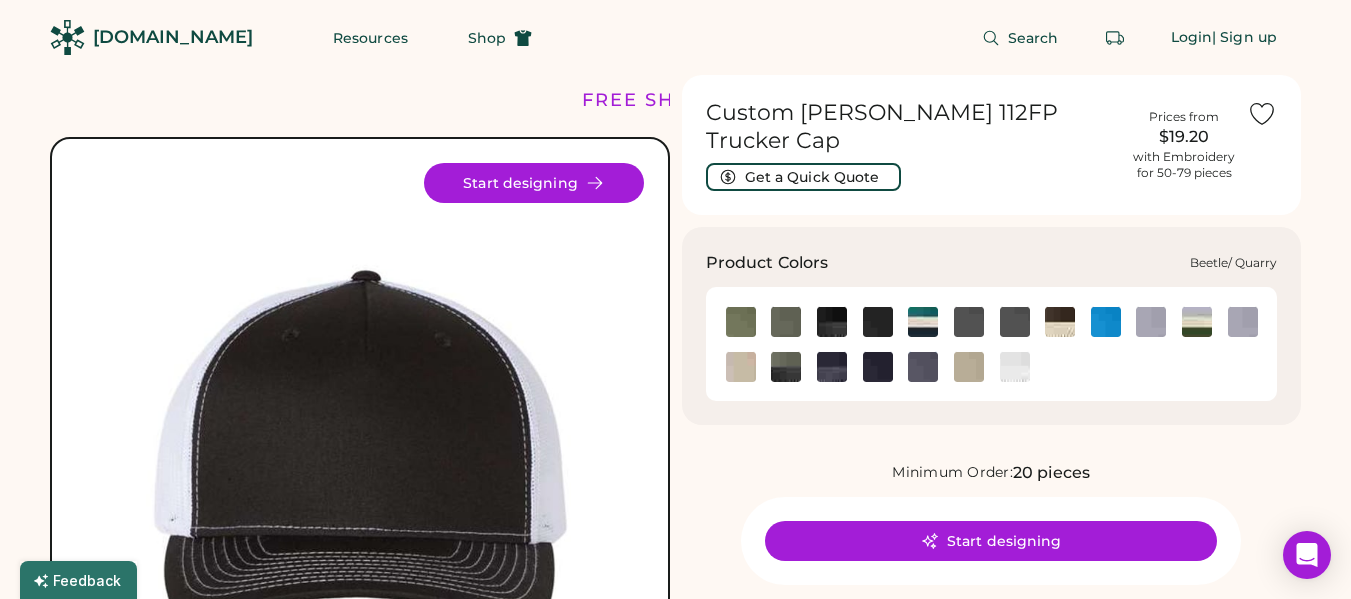 click 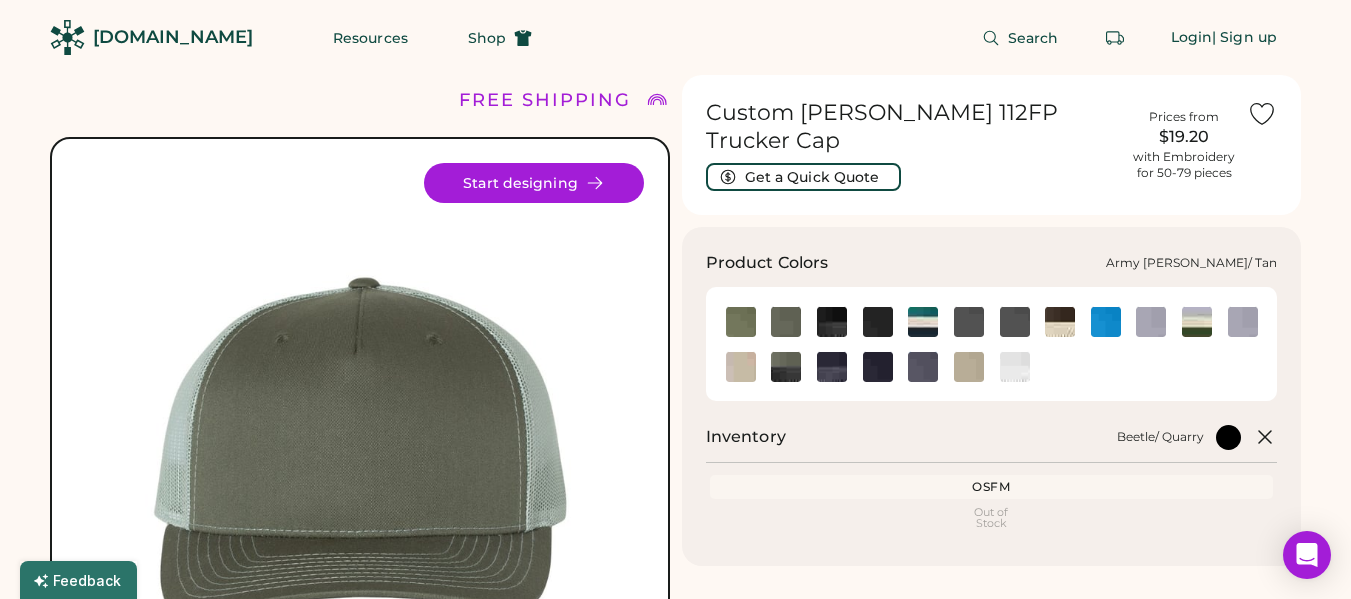click 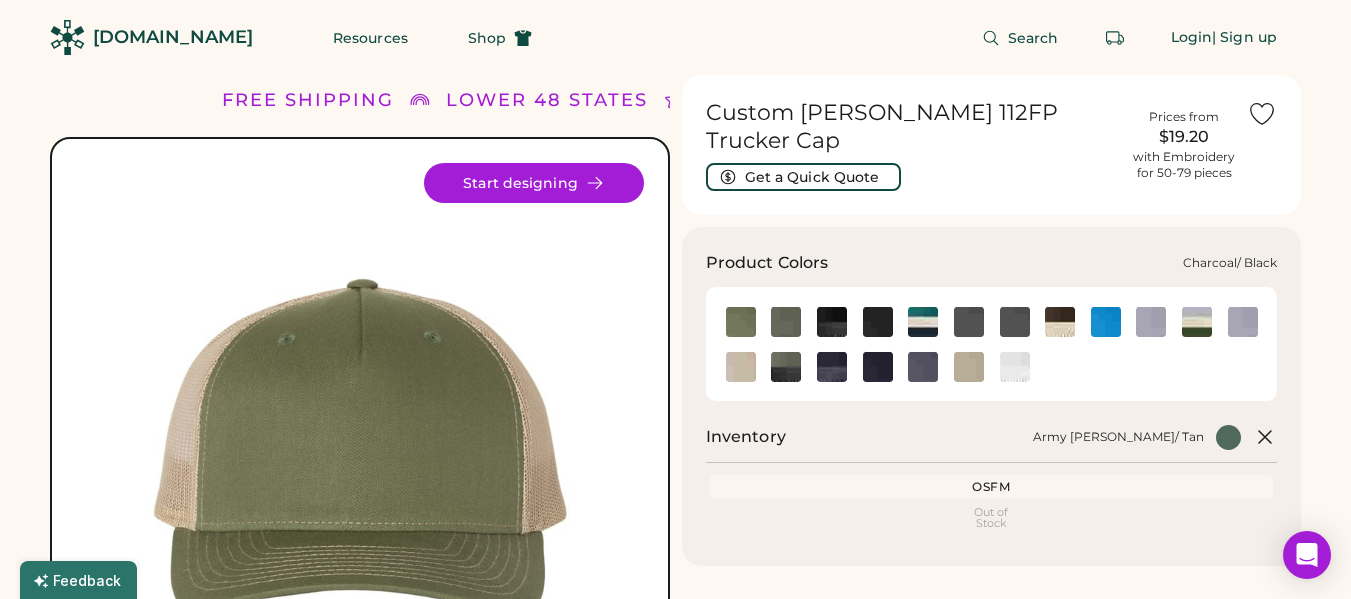 click 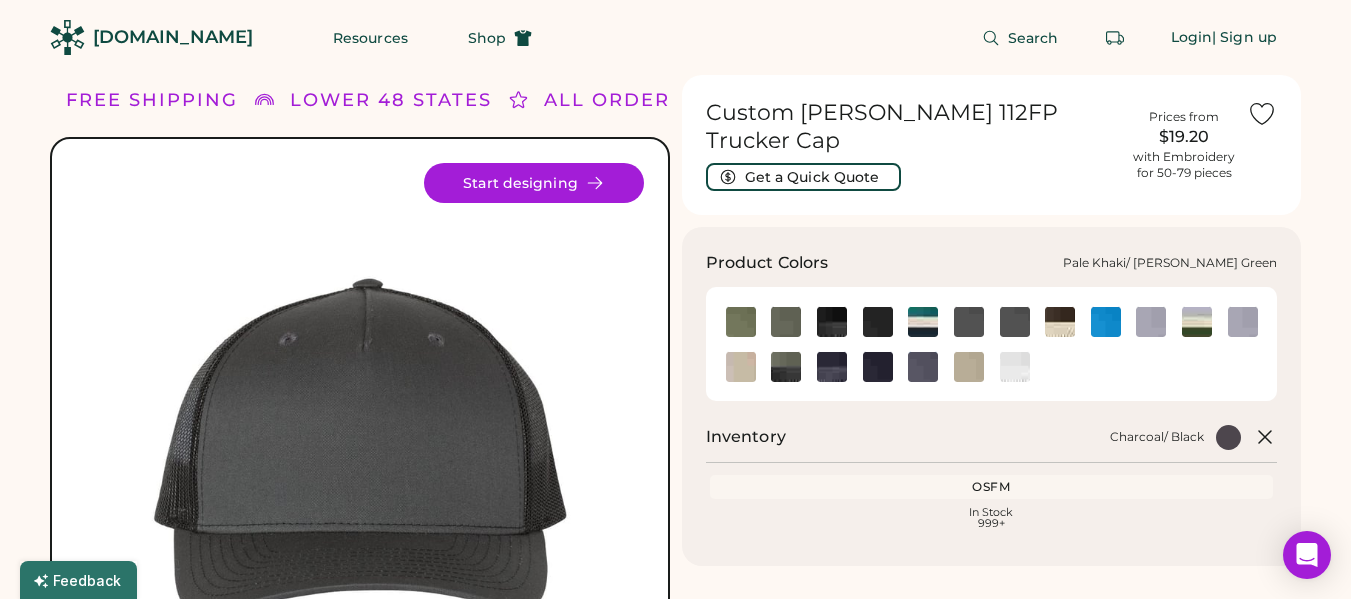 click 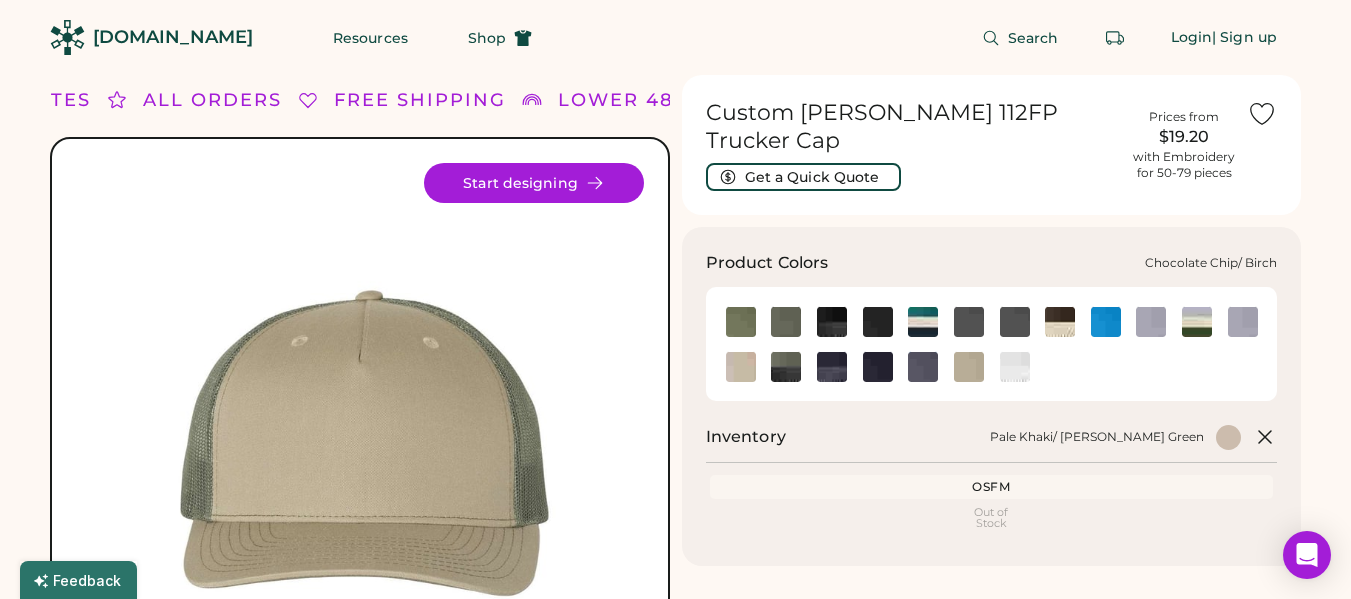click 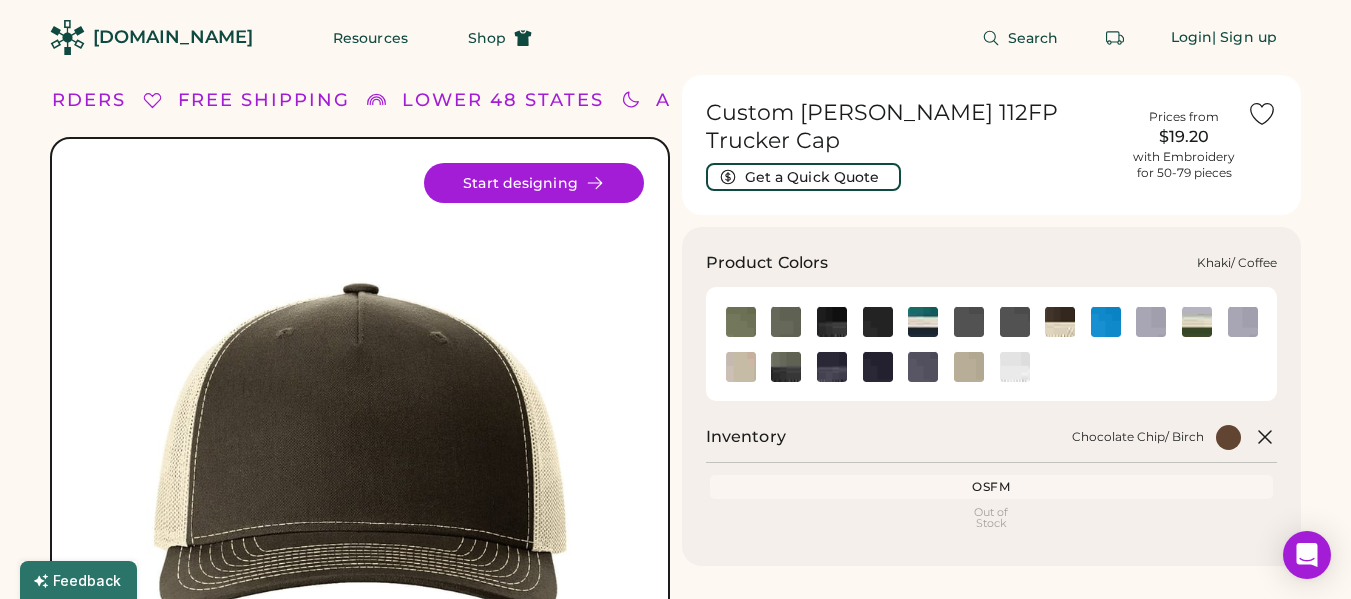 click 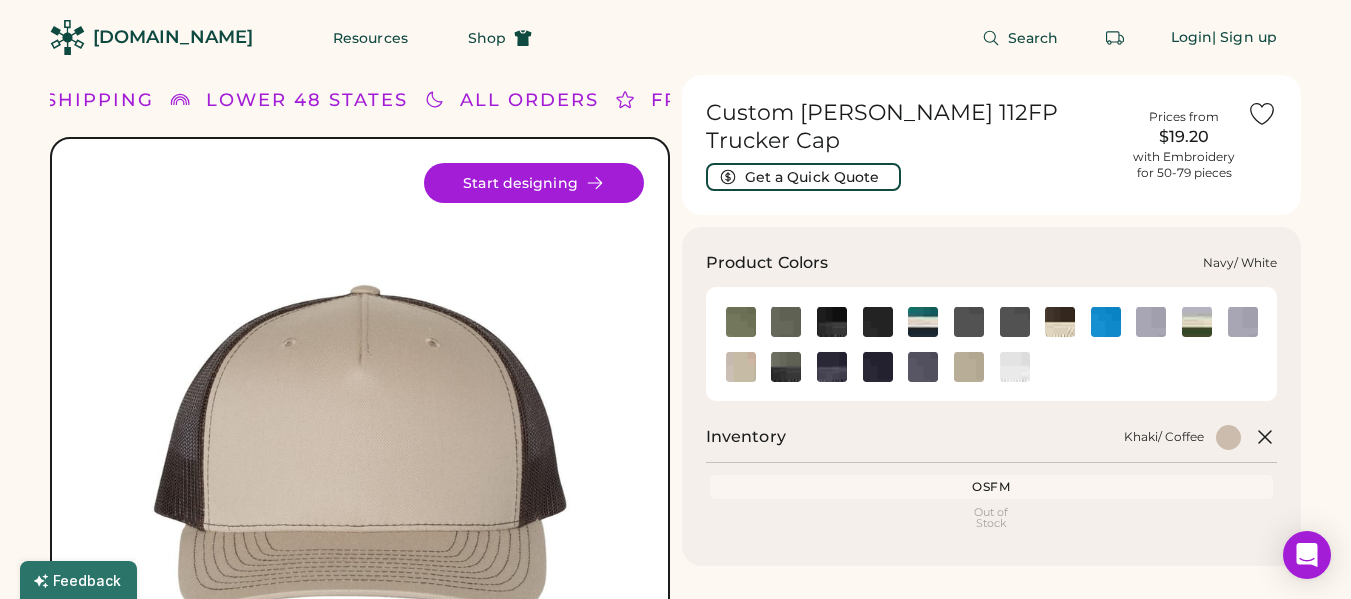 click 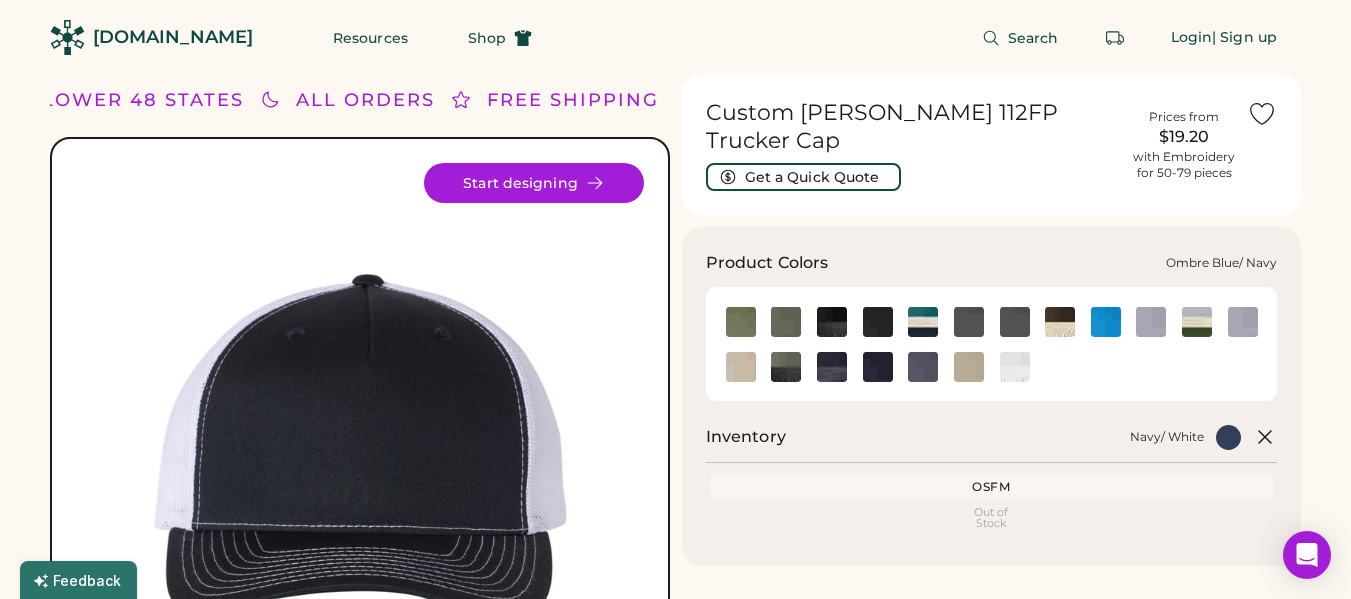 click 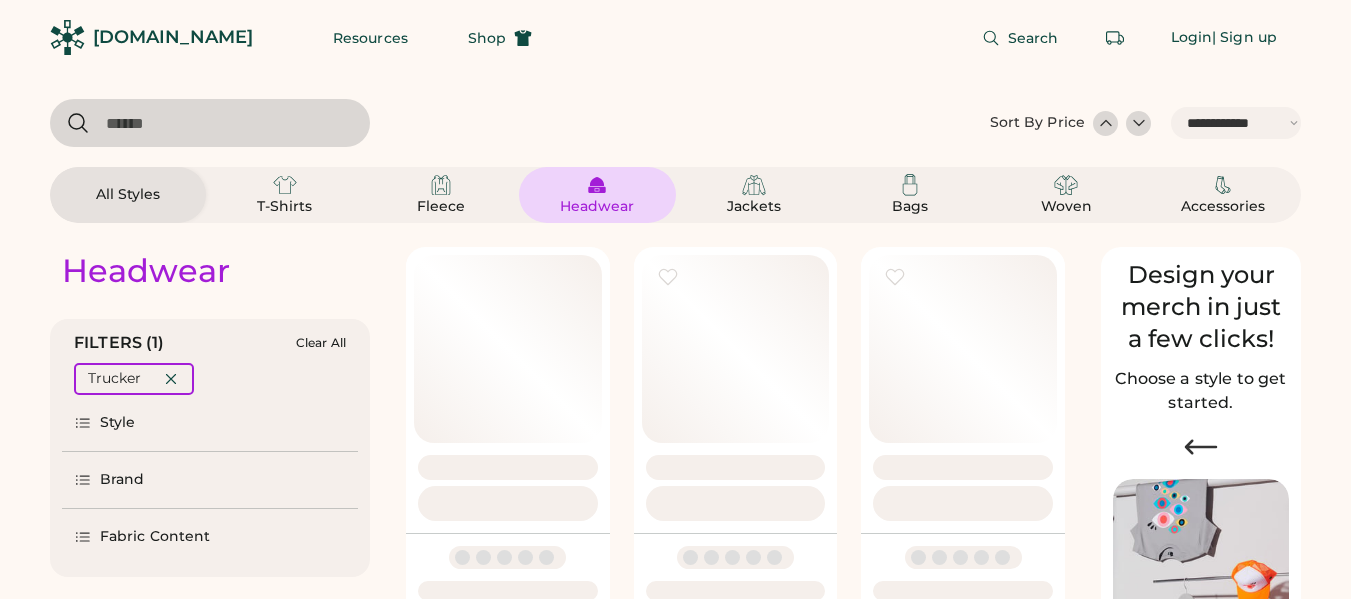 select on "*****" 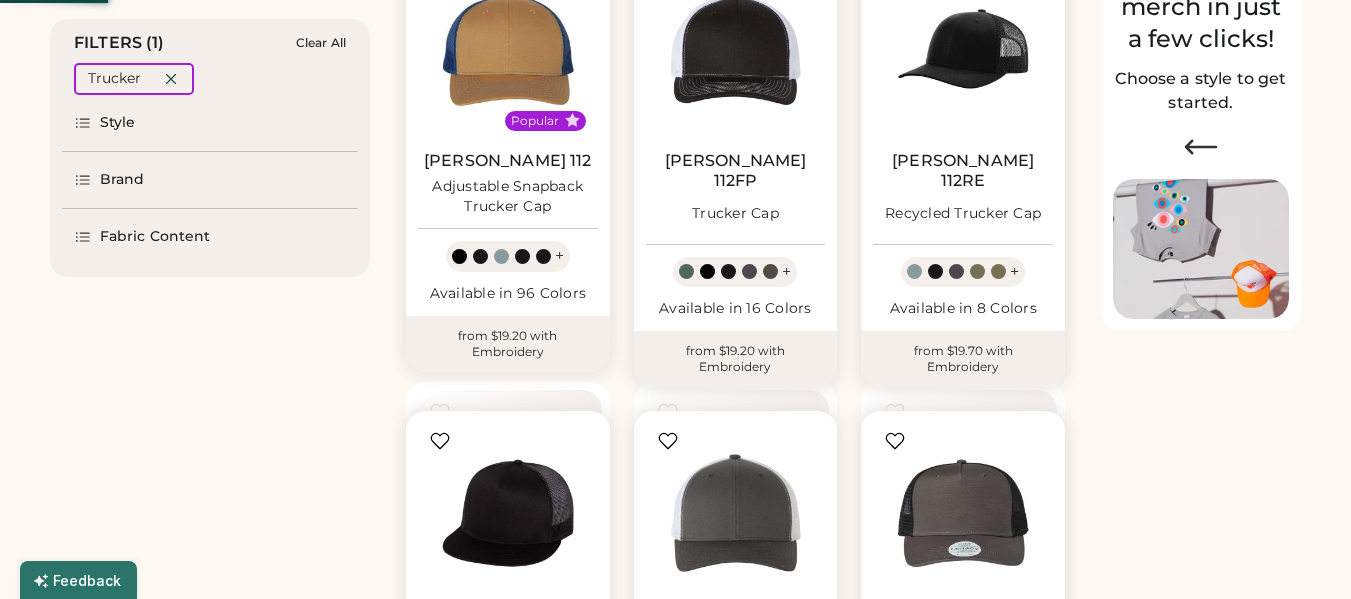 scroll, scrollTop: 0, scrollLeft: 0, axis: both 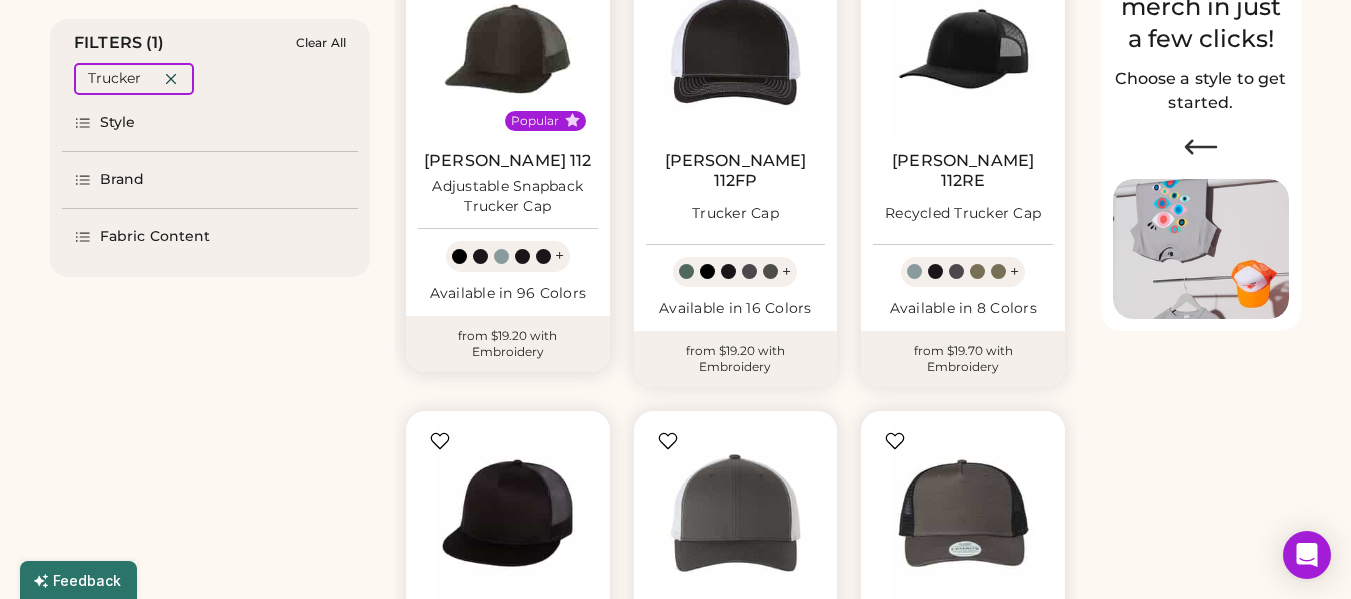 click at bounding box center (508, 49) 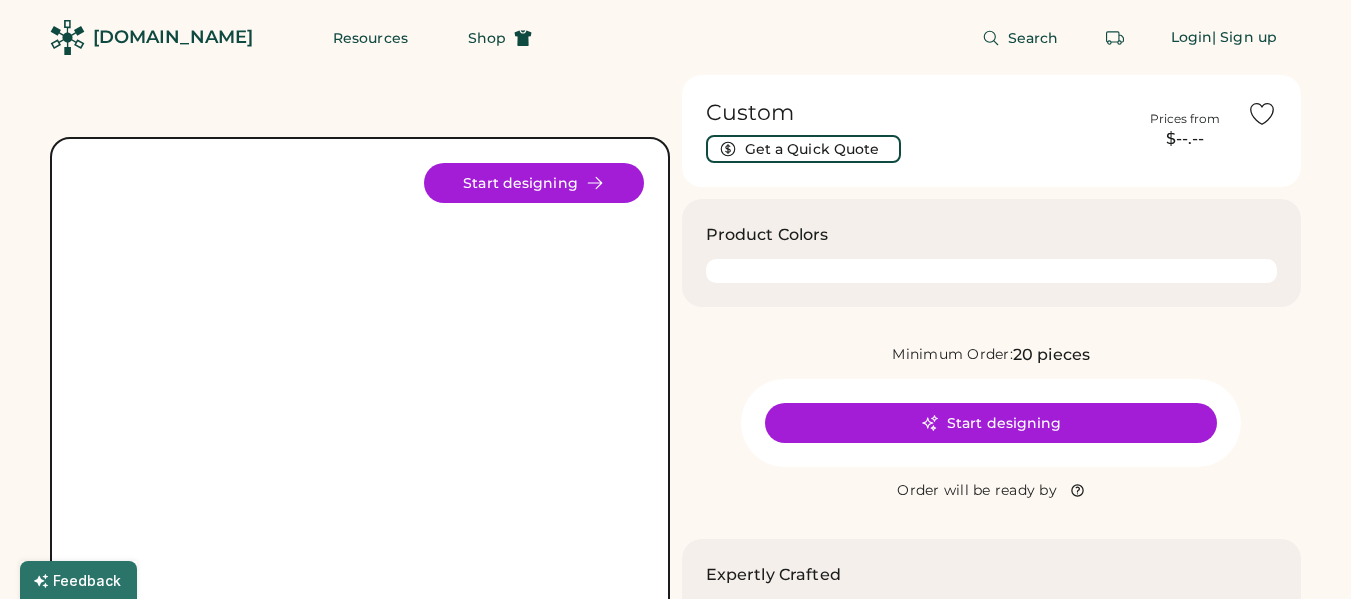scroll, scrollTop: 0, scrollLeft: 0, axis: both 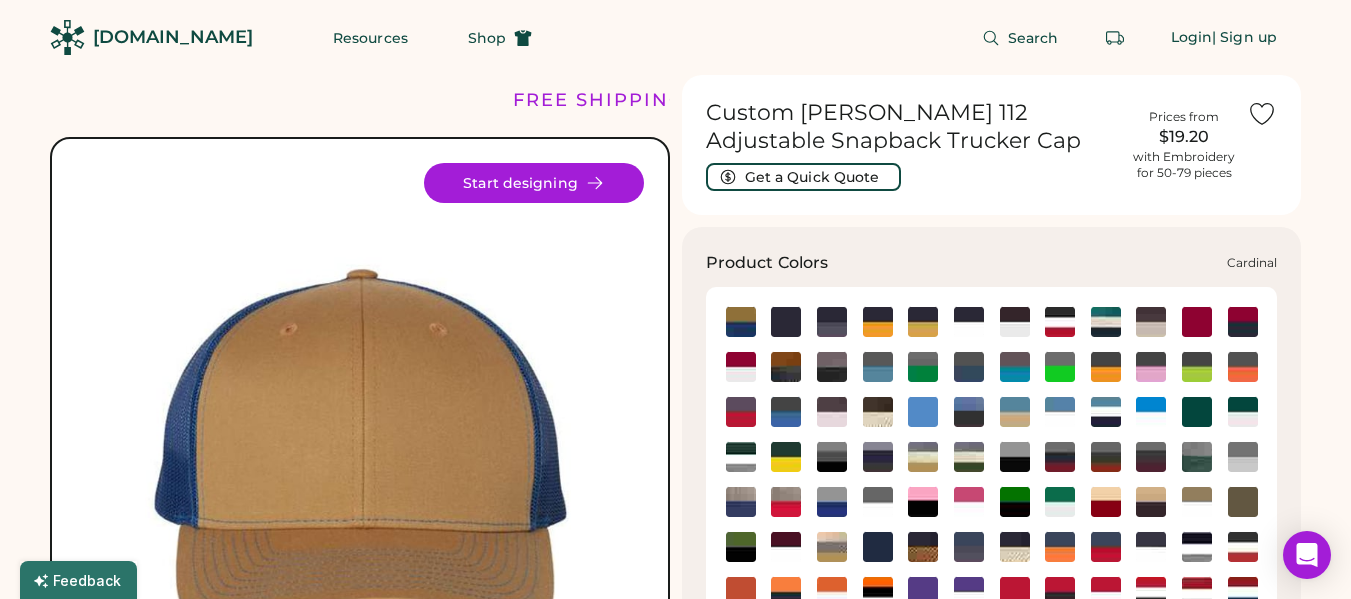 click 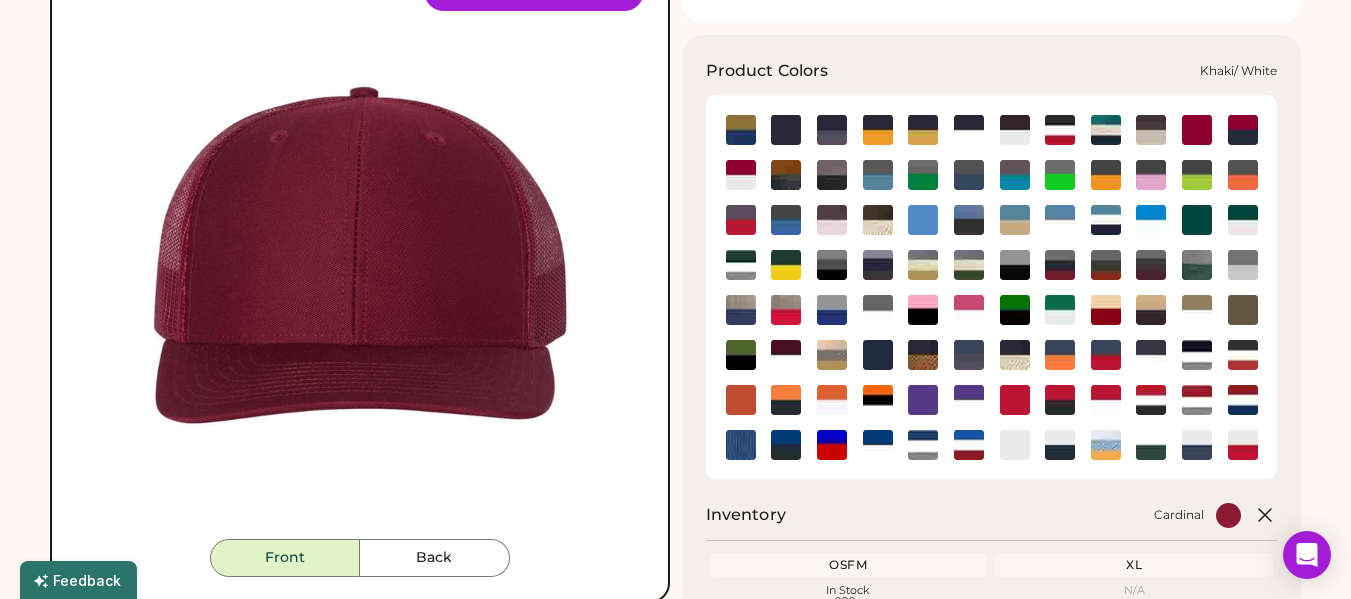 scroll, scrollTop: 200, scrollLeft: 0, axis: vertical 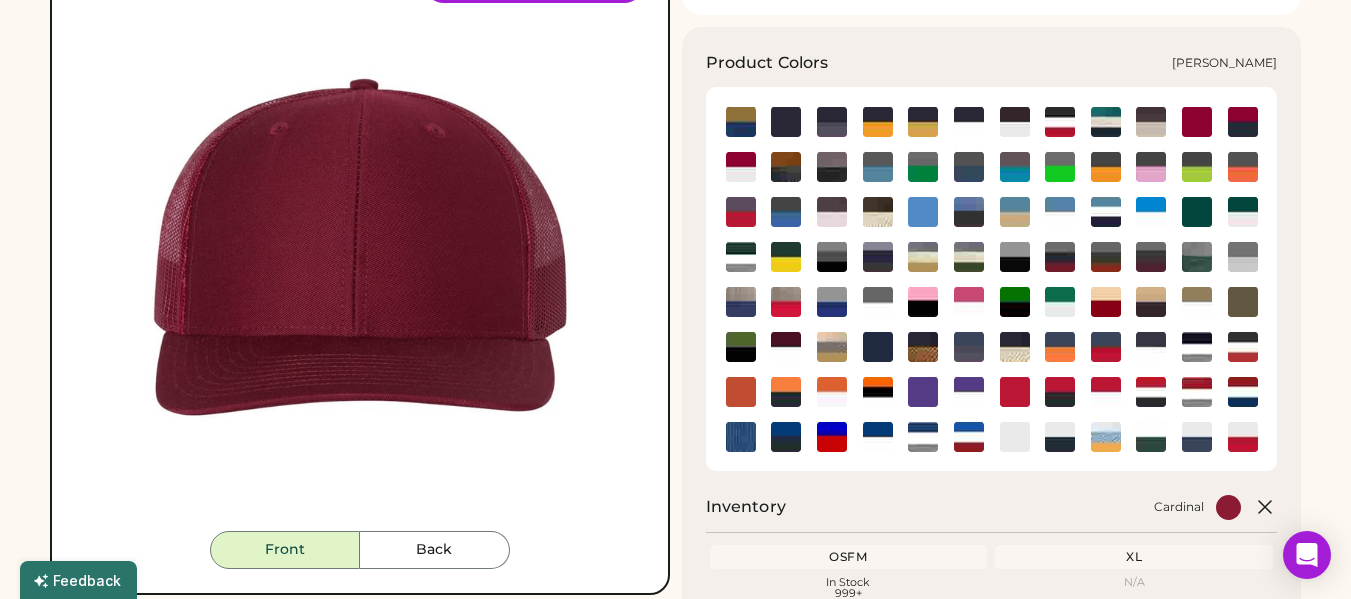 click 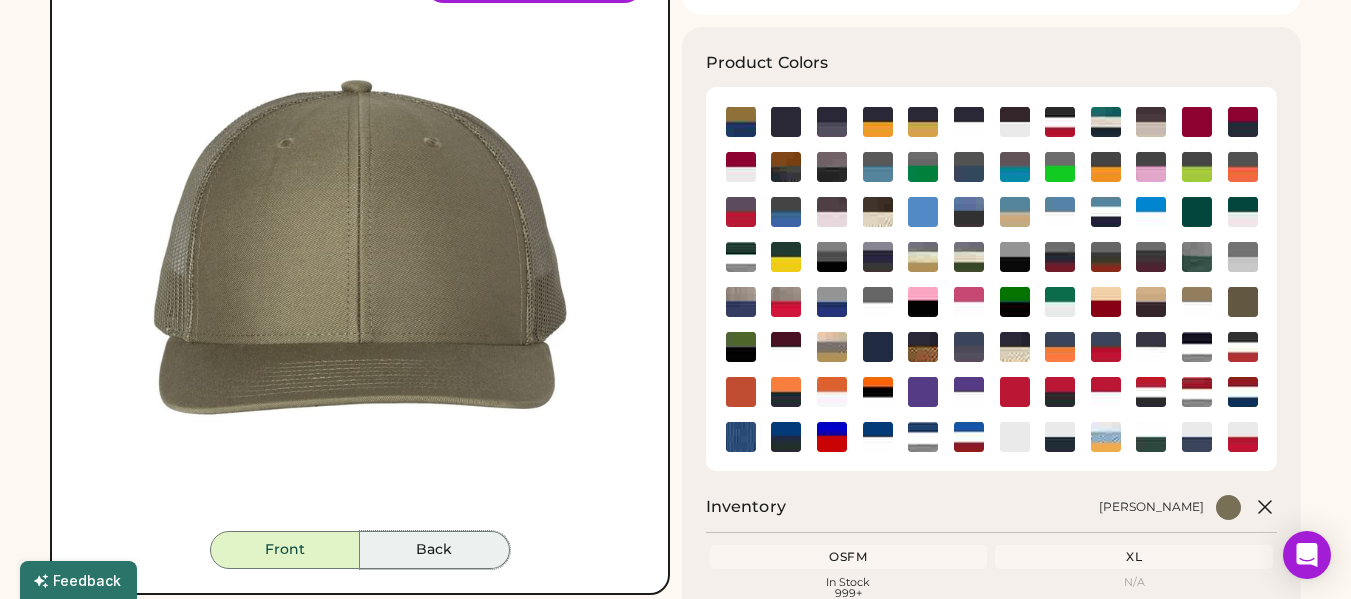 click on "Back" at bounding box center [435, 550] 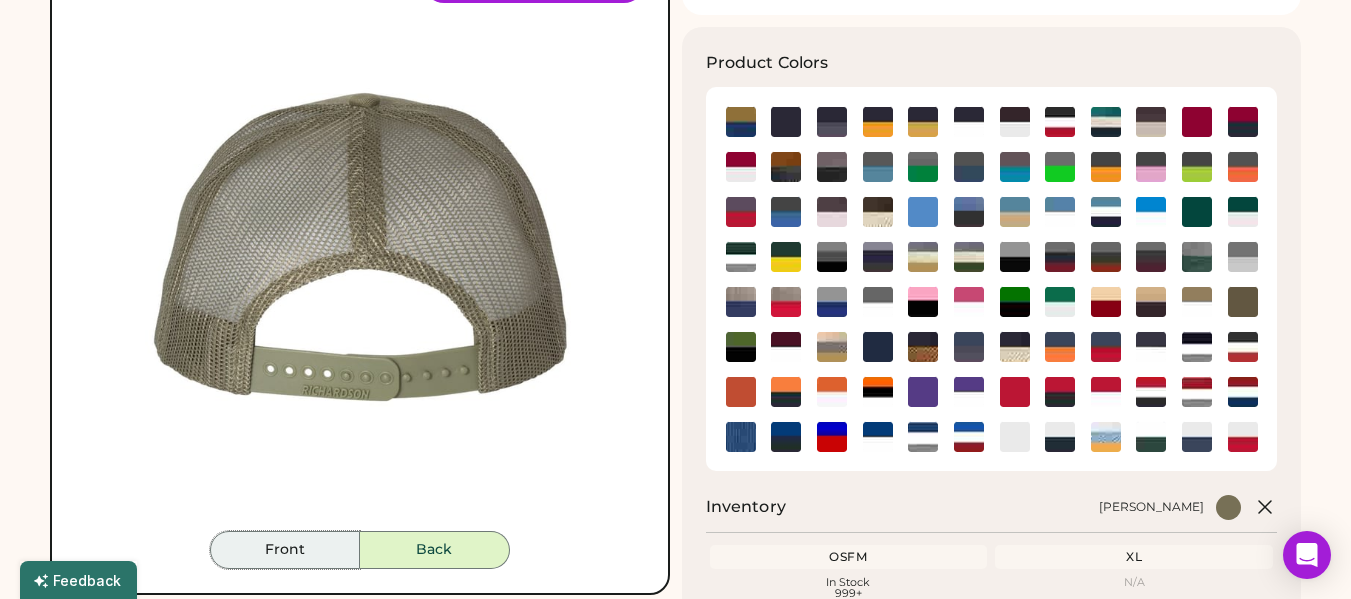 click on "Front" at bounding box center [285, 550] 